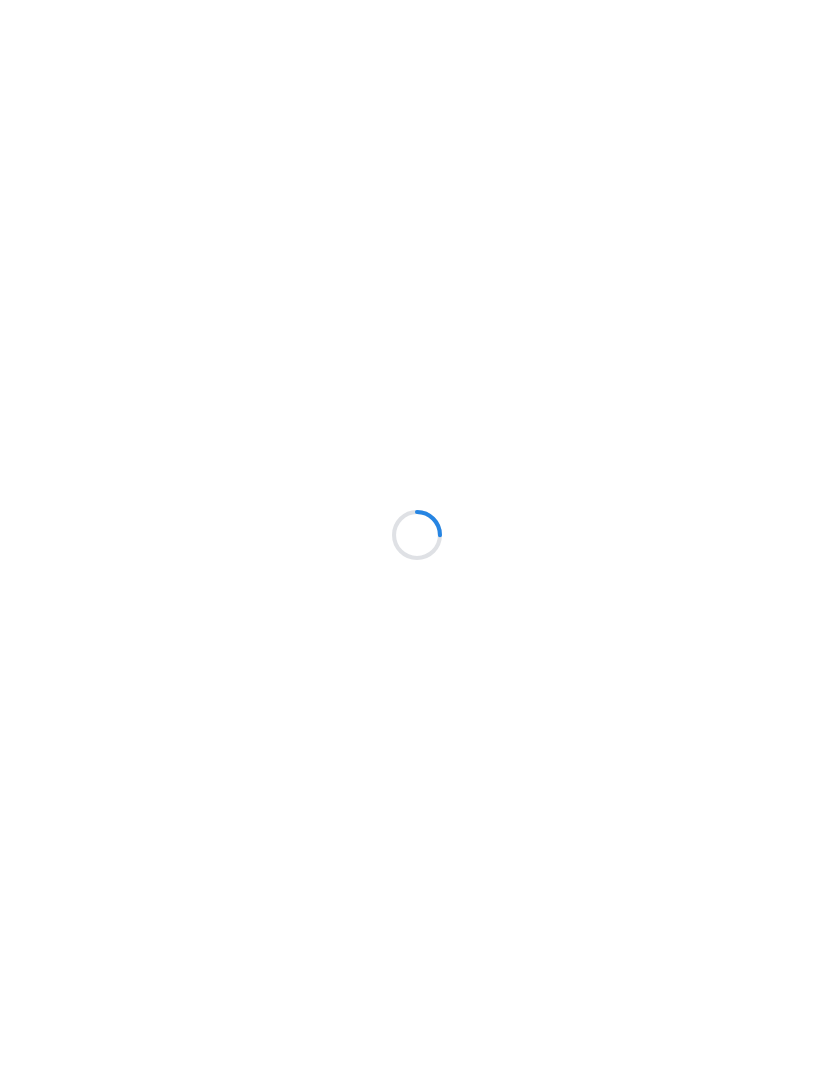 scroll, scrollTop: 0, scrollLeft: 0, axis: both 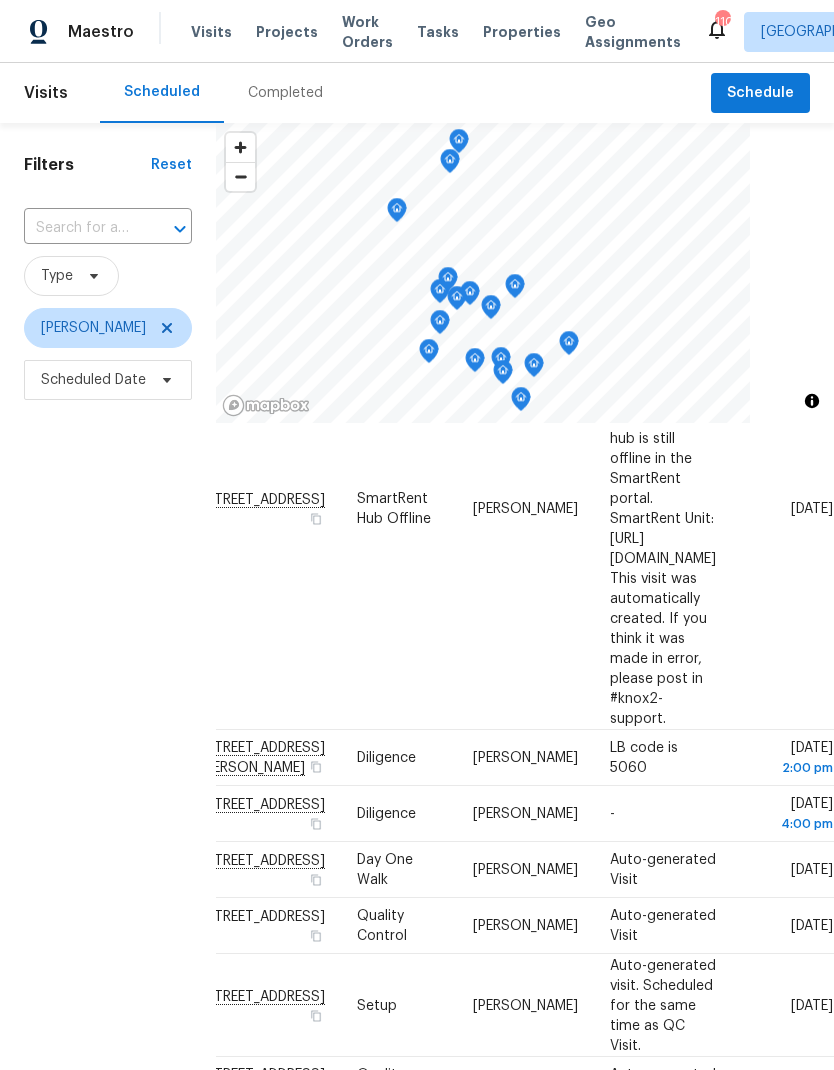 click 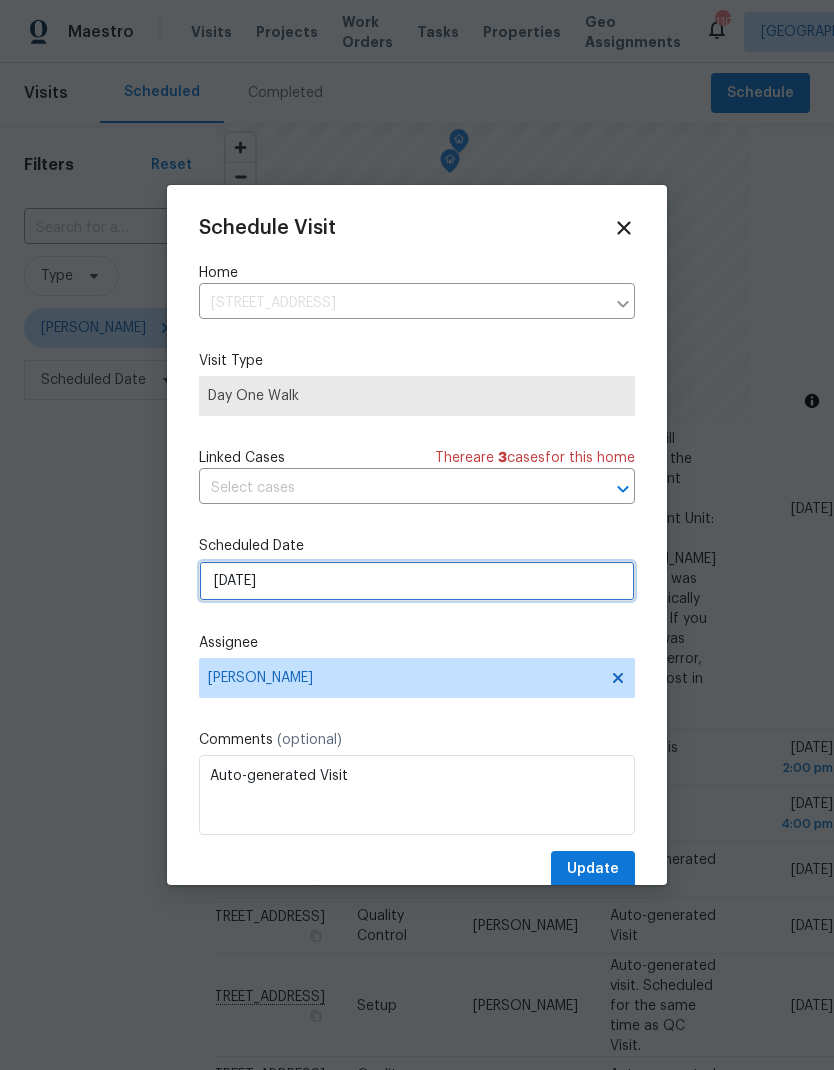 click on "7/14/2025" at bounding box center (417, 581) 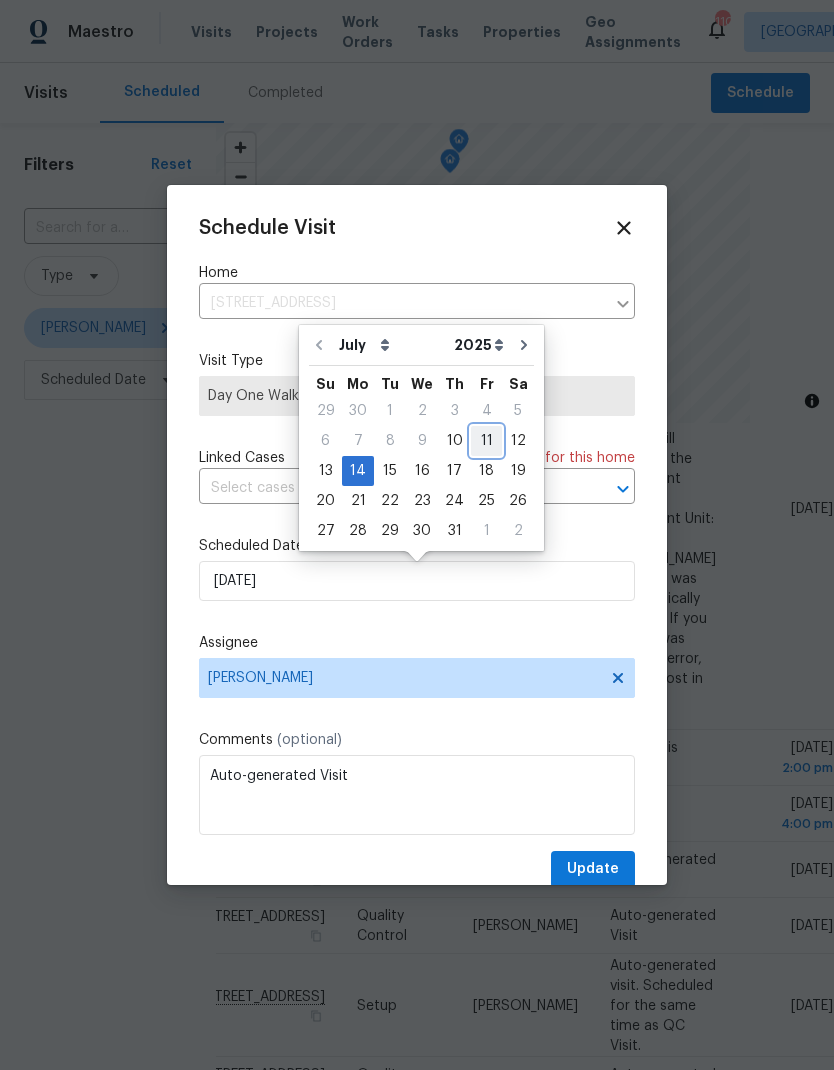 click on "11" at bounding box center [486, 441] 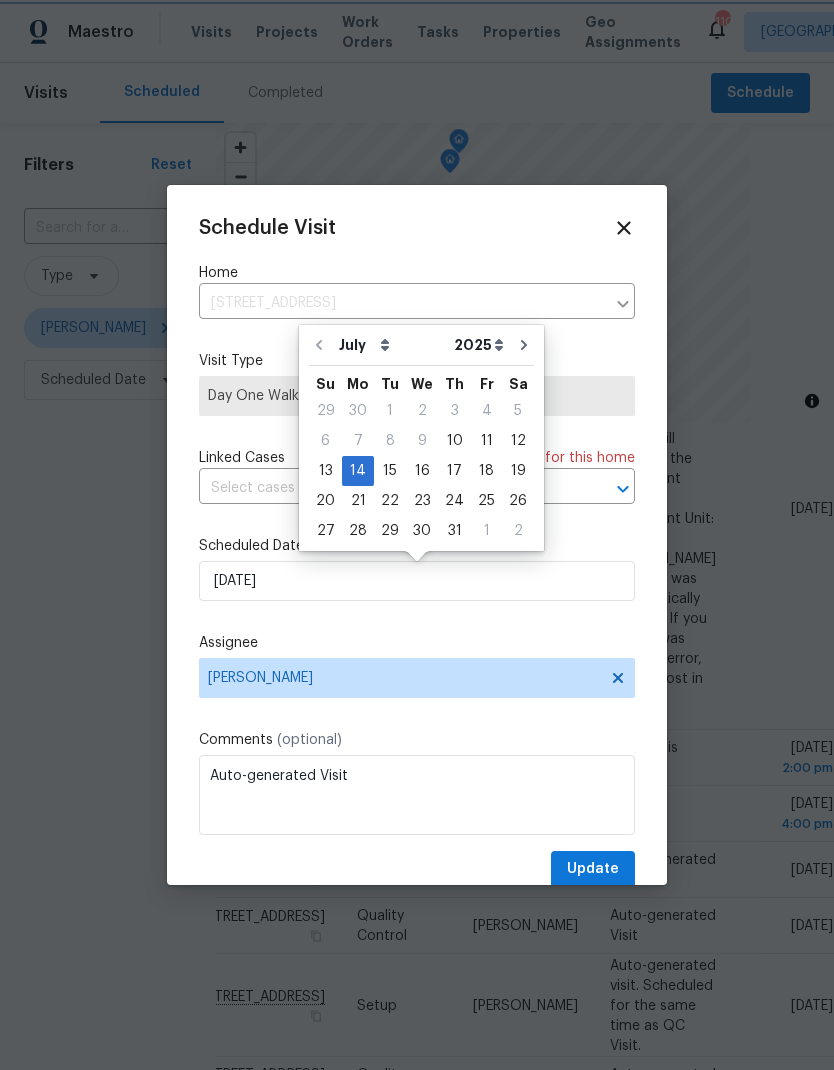 type on "7/11/2025" 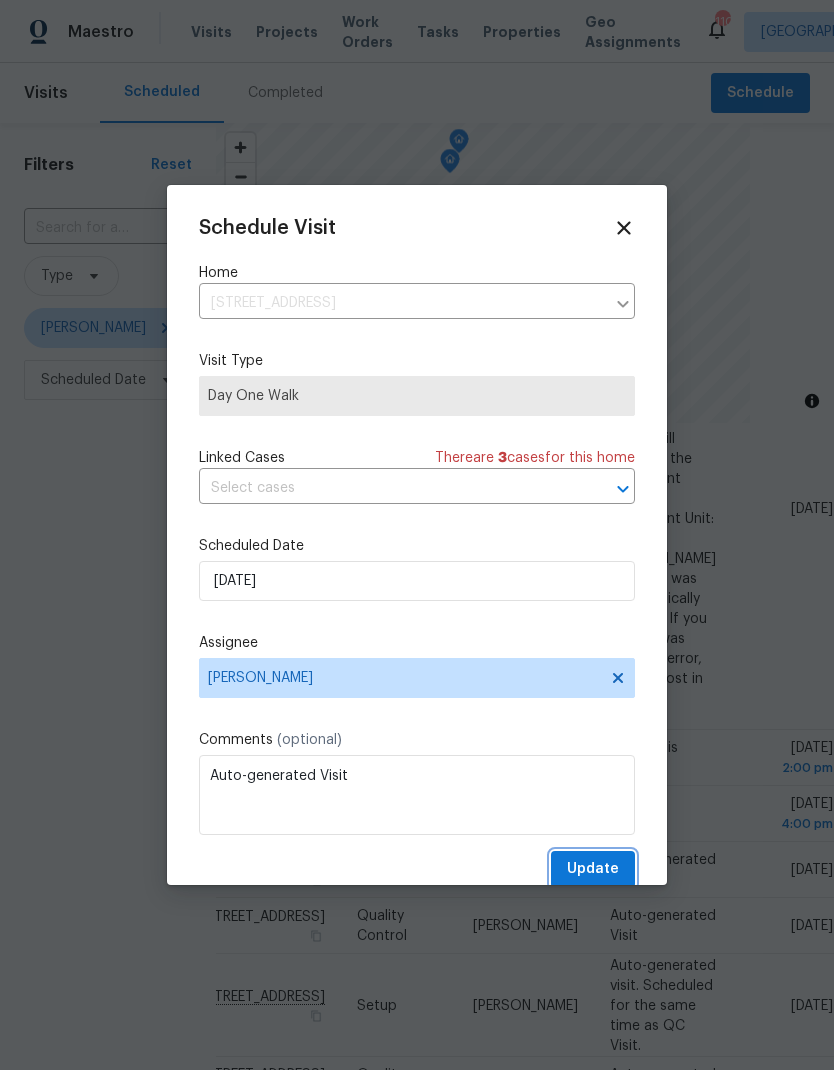 click on "Update" at bounding box center (593, 869) 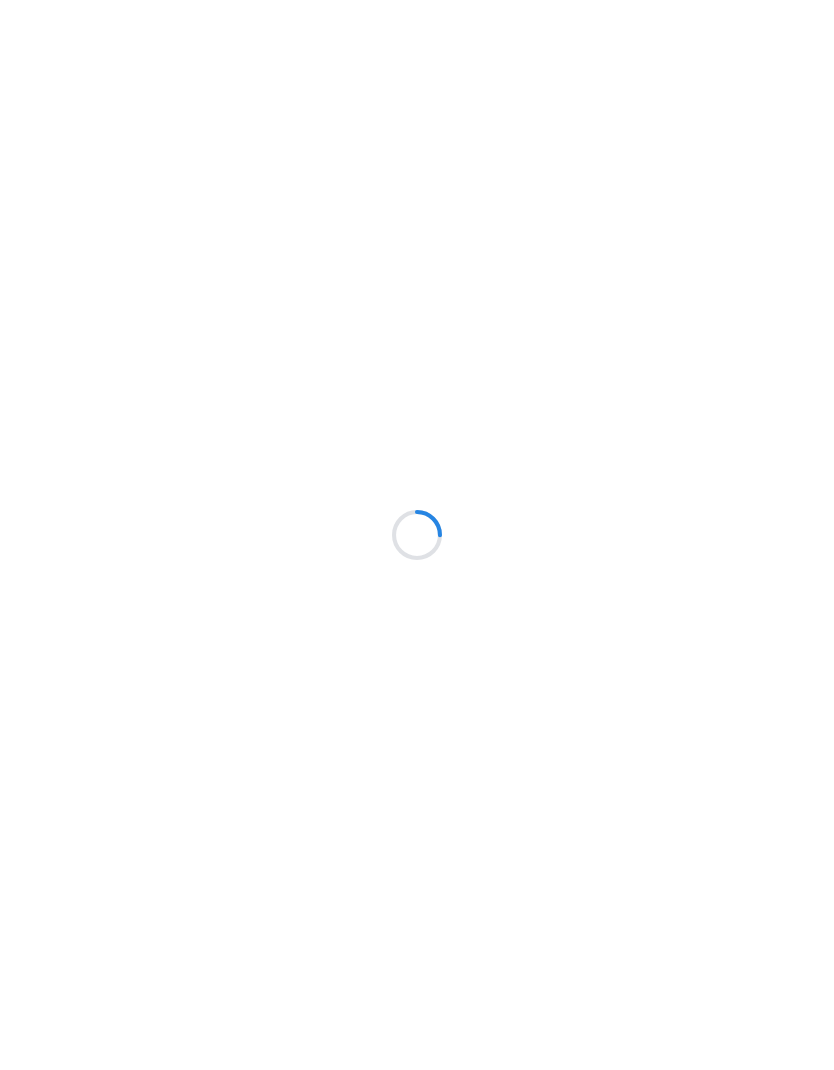 scroll, scrollTop: 0, scrollLeft: 0, axis: both 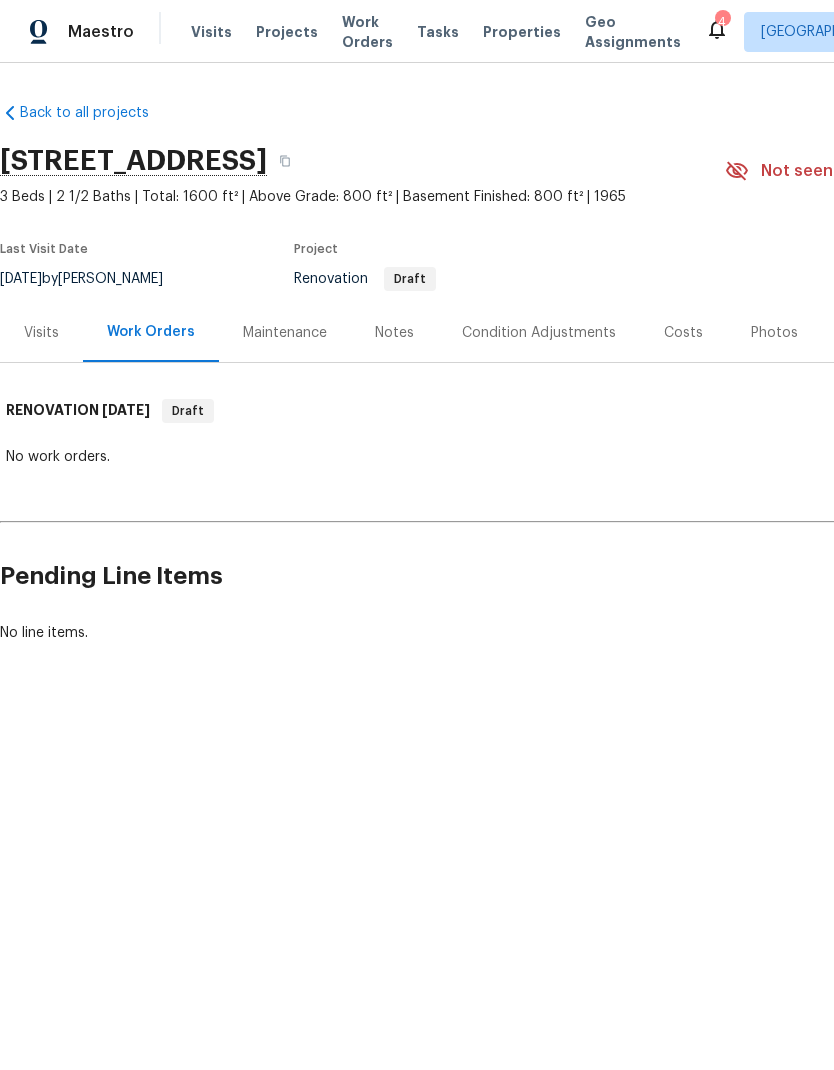 click on "Costs" at bounding box center (683, 333) 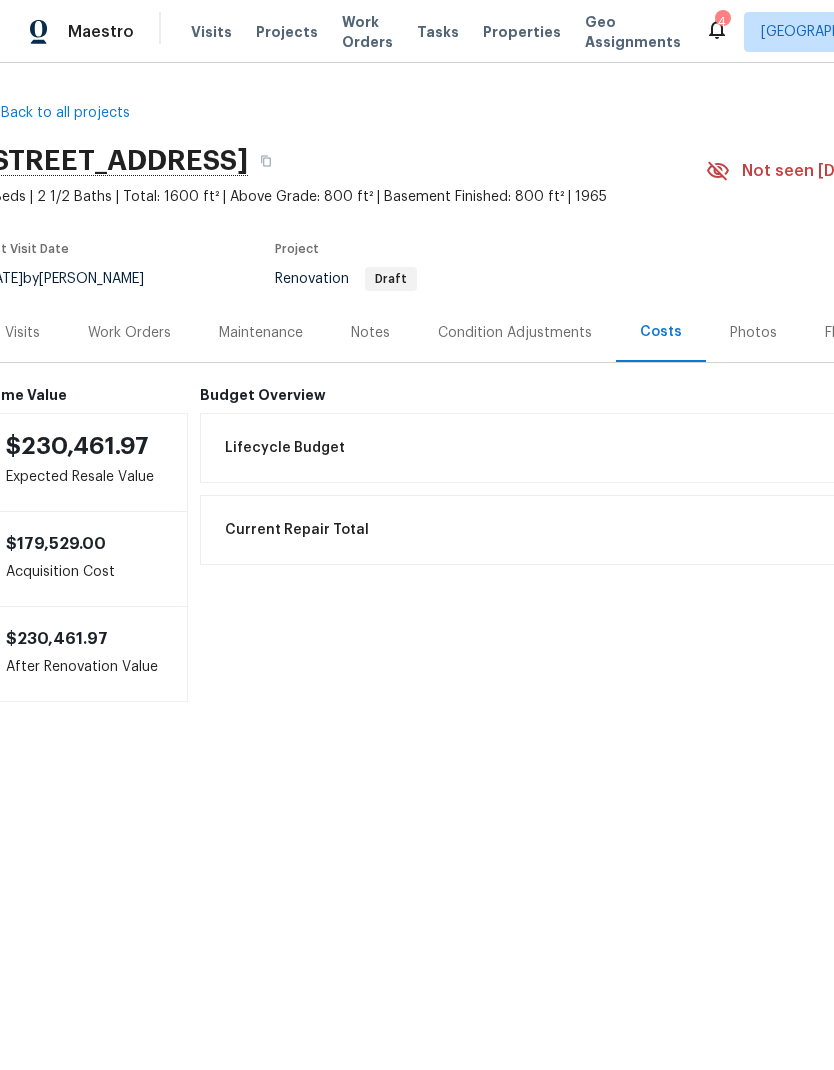 scroll, scrollTop: 0, scrollLeft: 22, axis: horizontal 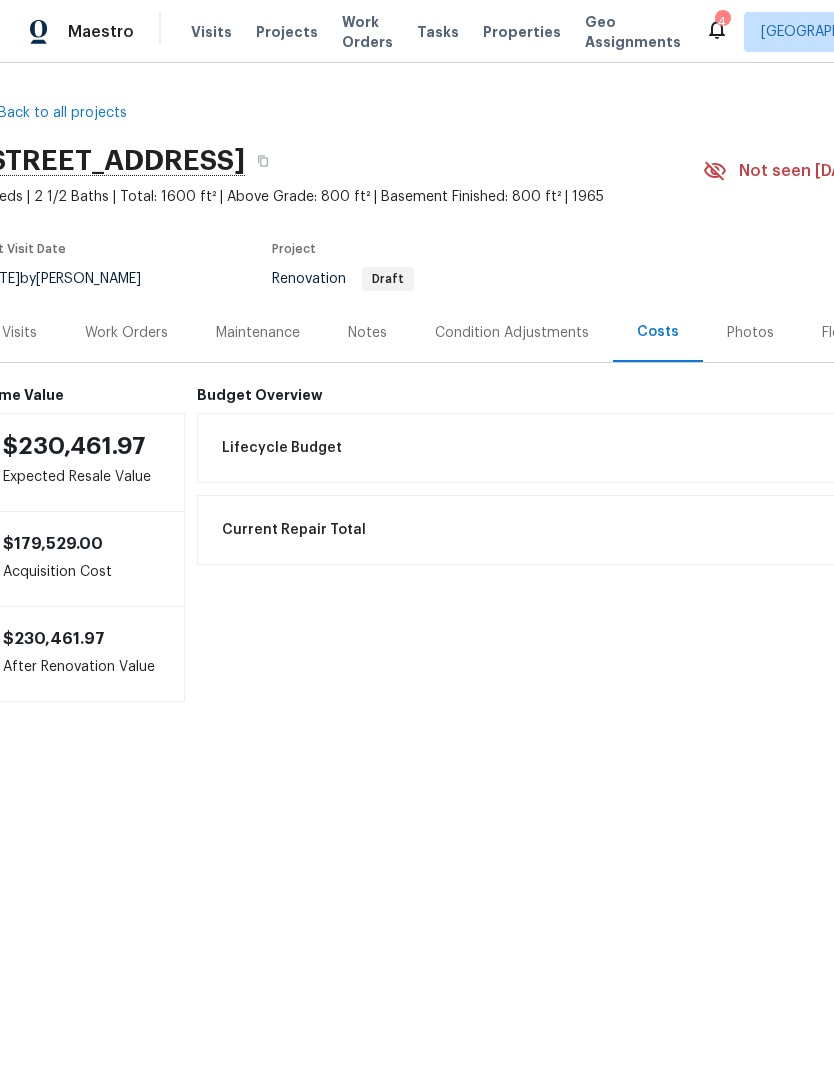 click on "Condition Adjustments" at bounding box center [512, 333] 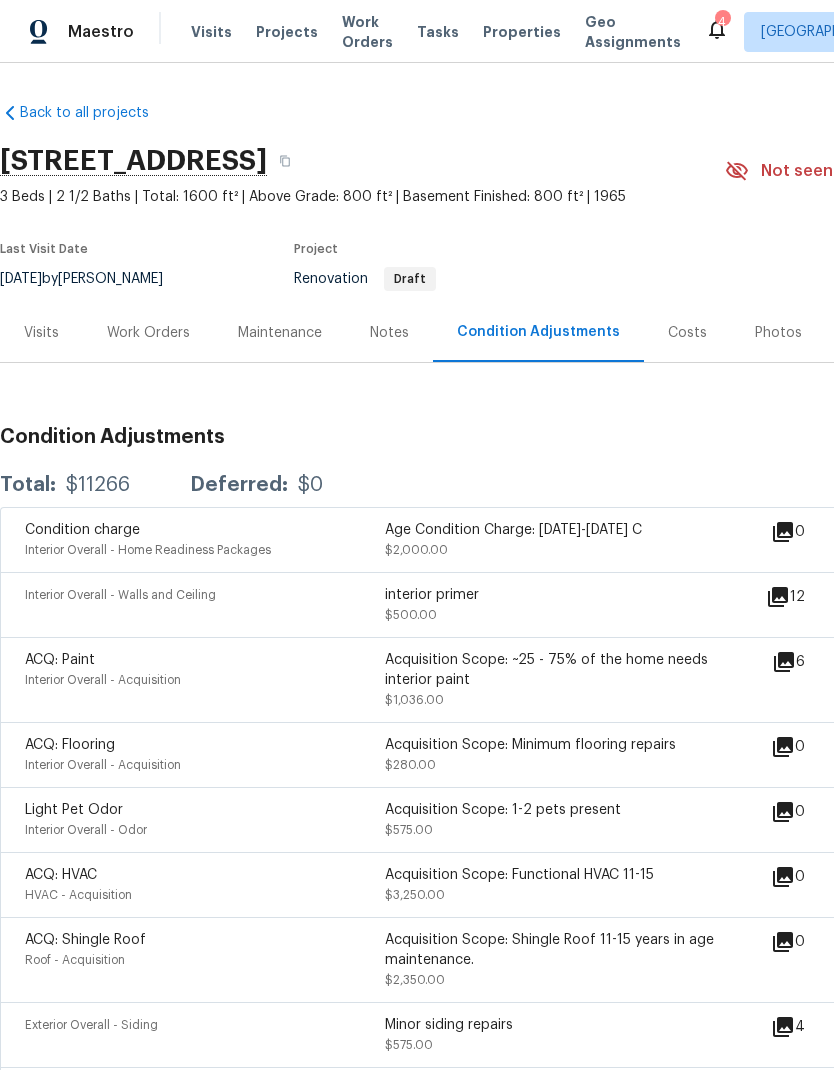 scroll, scrollTop: 0, scrollLeft: 0, axis: both 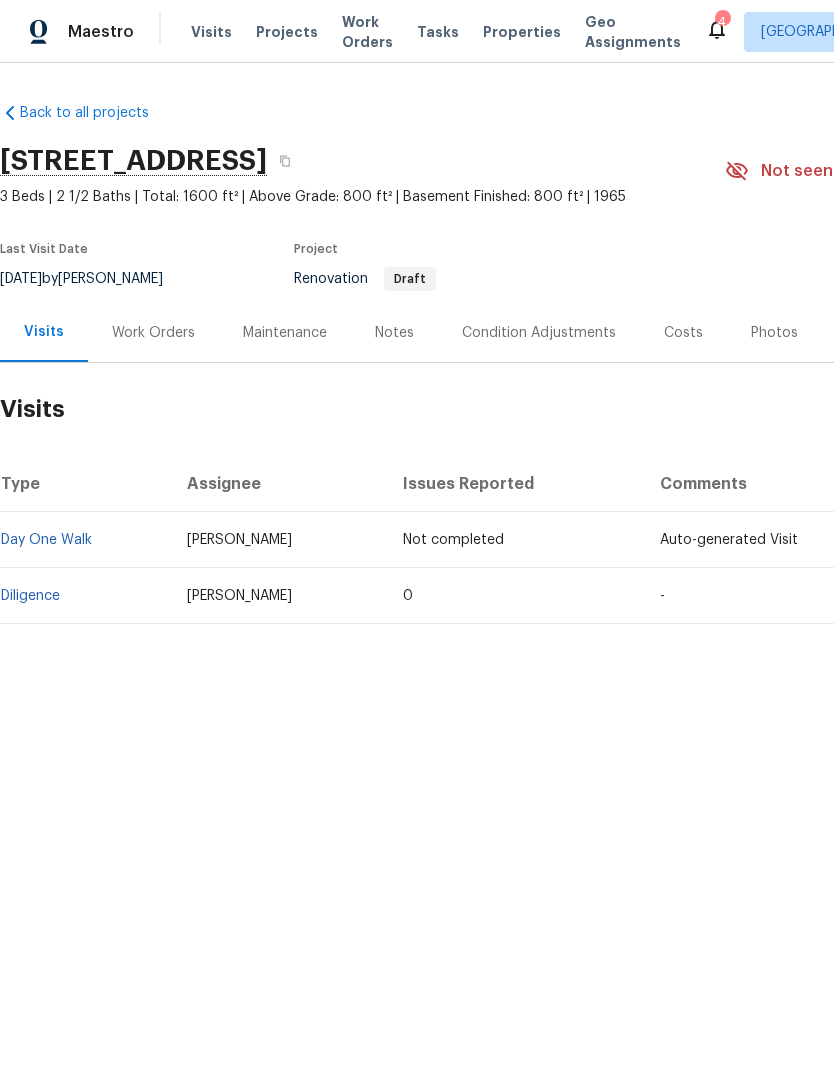 click on "Diligence" at bounding box center [30, 596] 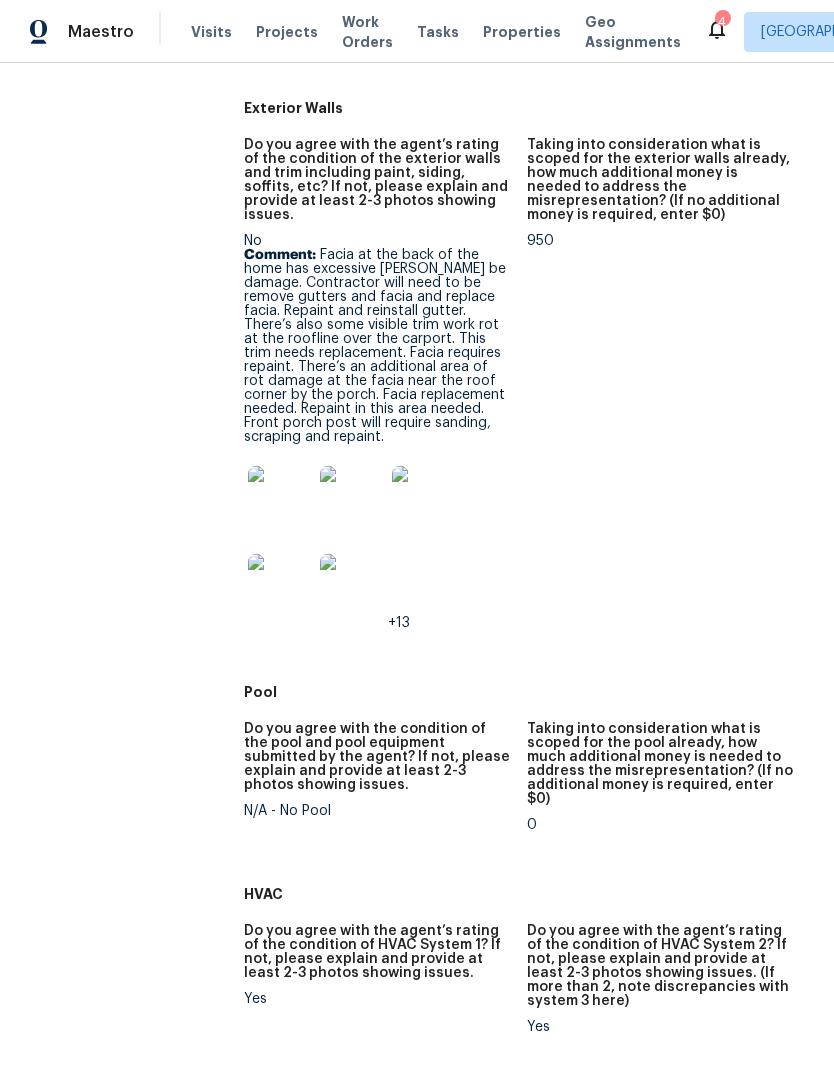 scroll, scrollTop: 824, scrollLeft: 0, axis: vertical 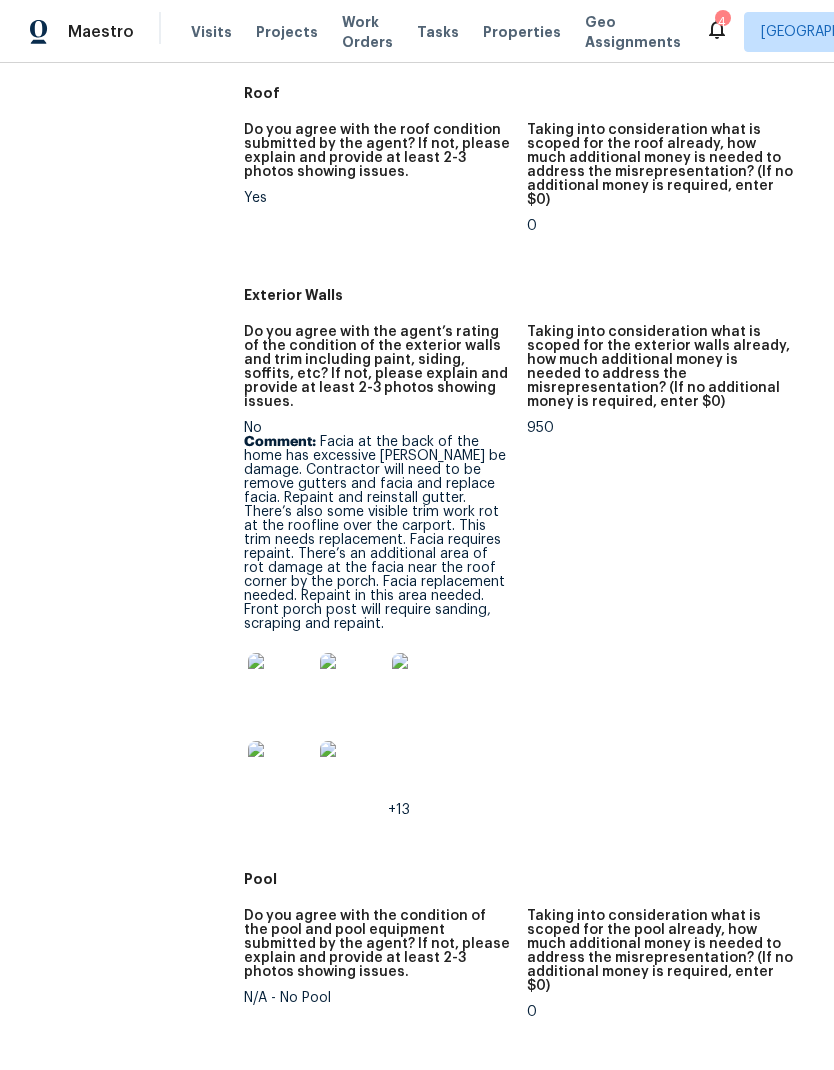 click at bounding box center (280, 773) 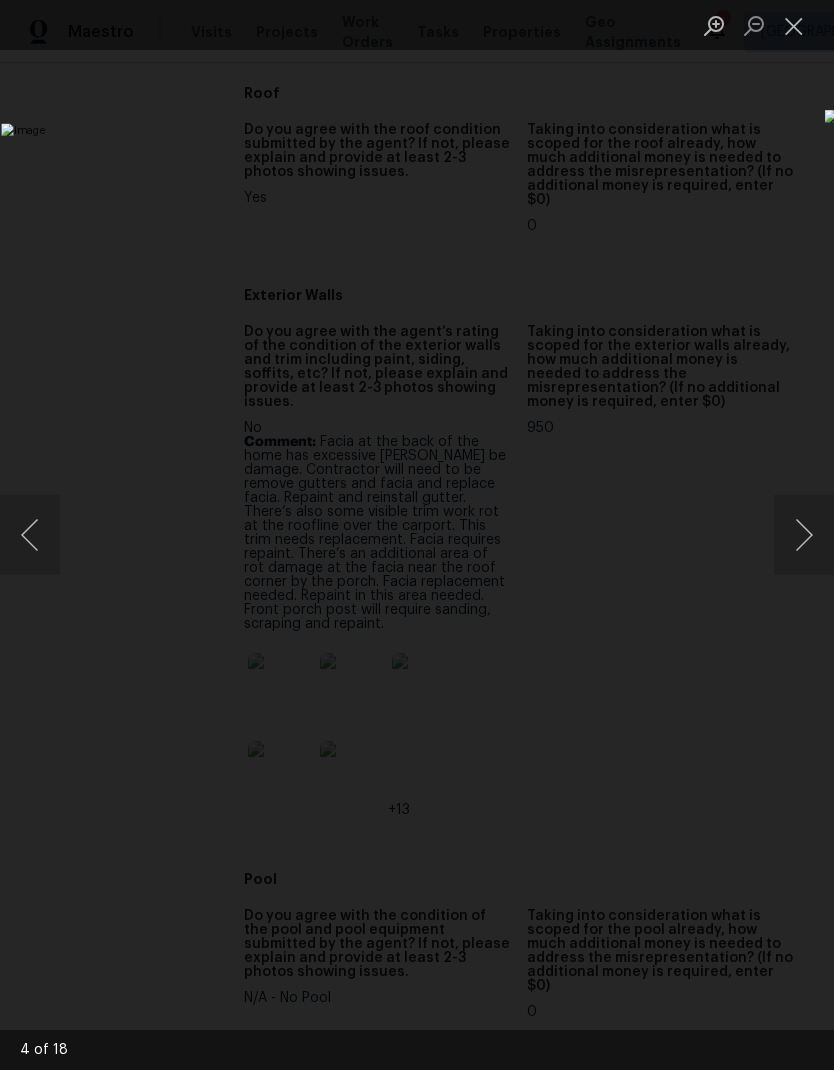 click at bounding box center (804, 535) 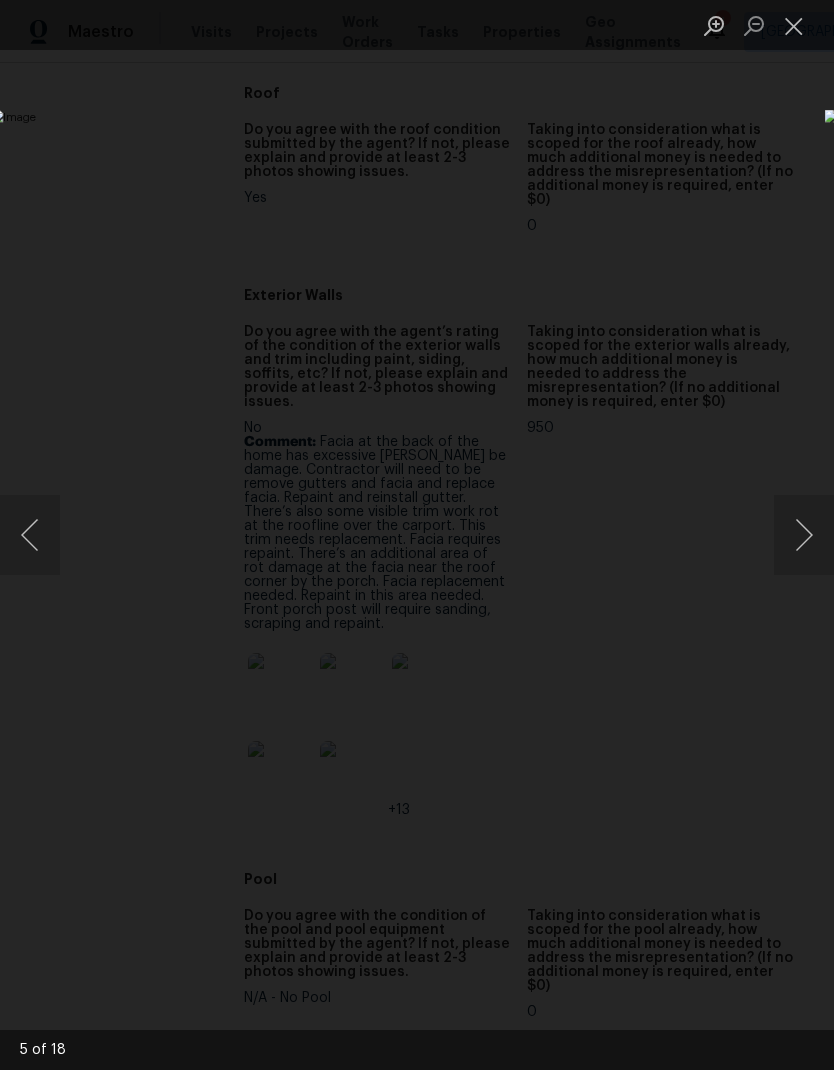 click at bounding box center (804, 535) 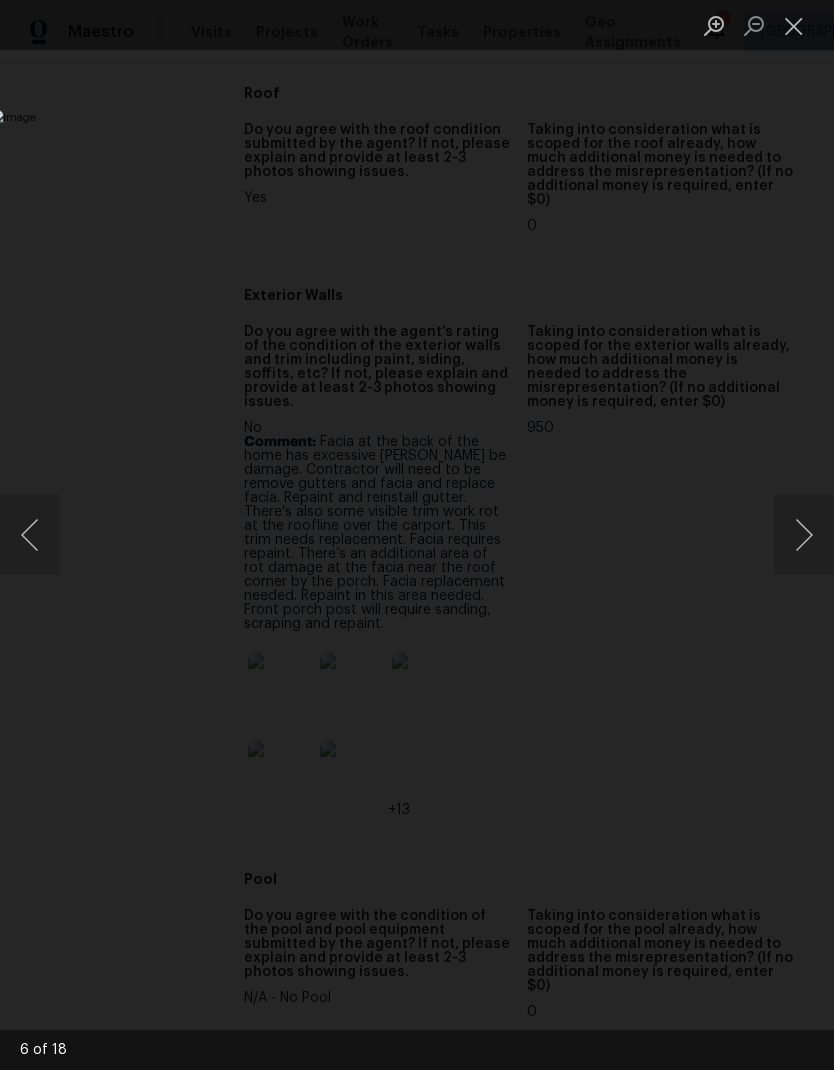 click at bounding box center [804, 535] 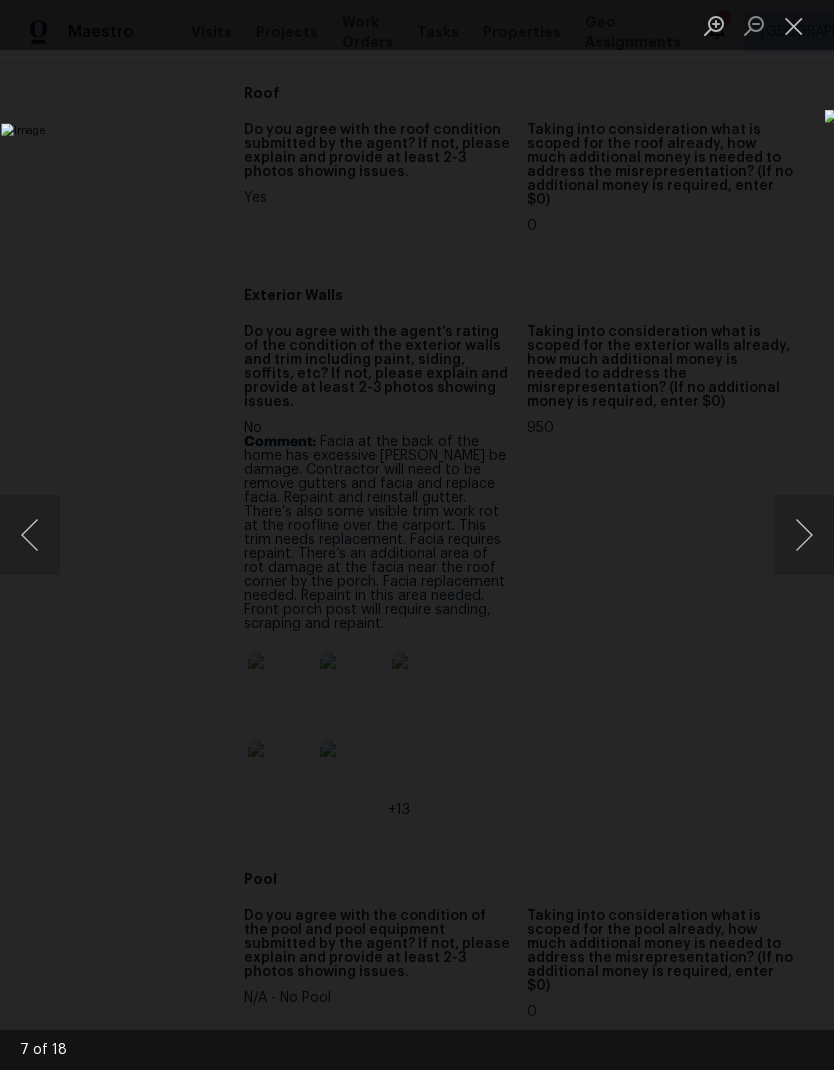 click at bounding box center [804, 535] 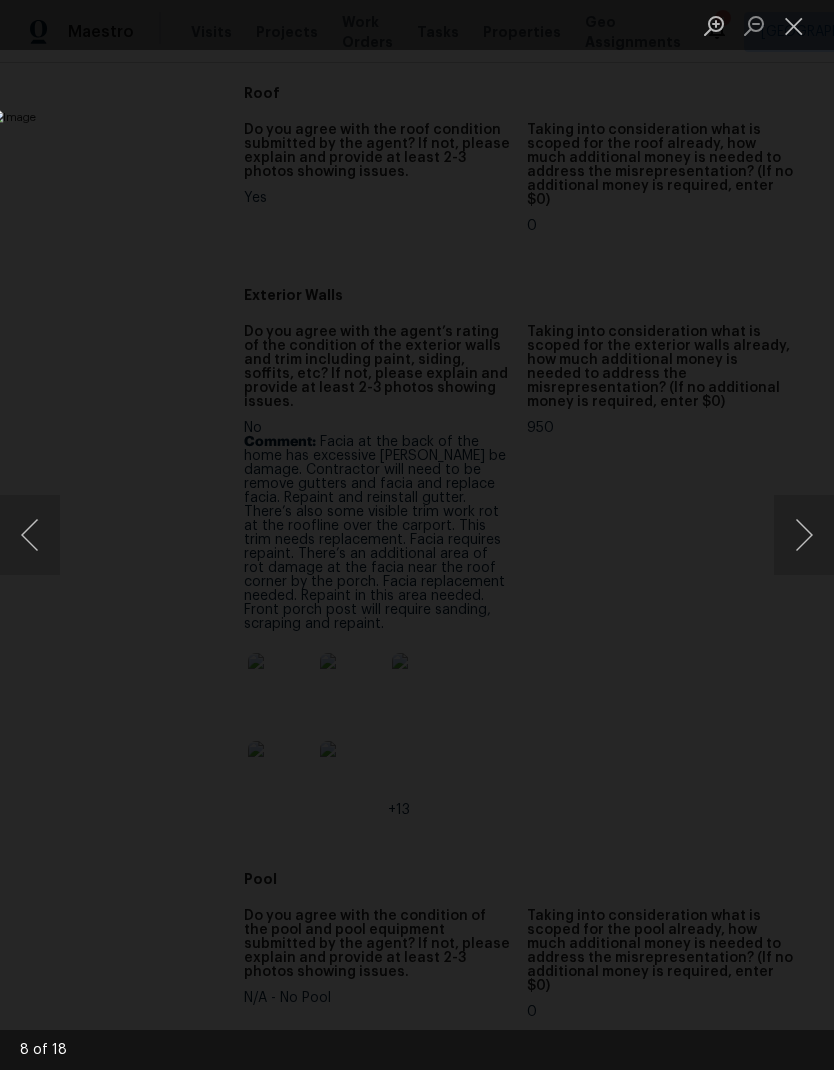 click at bounding box center [804, 535] 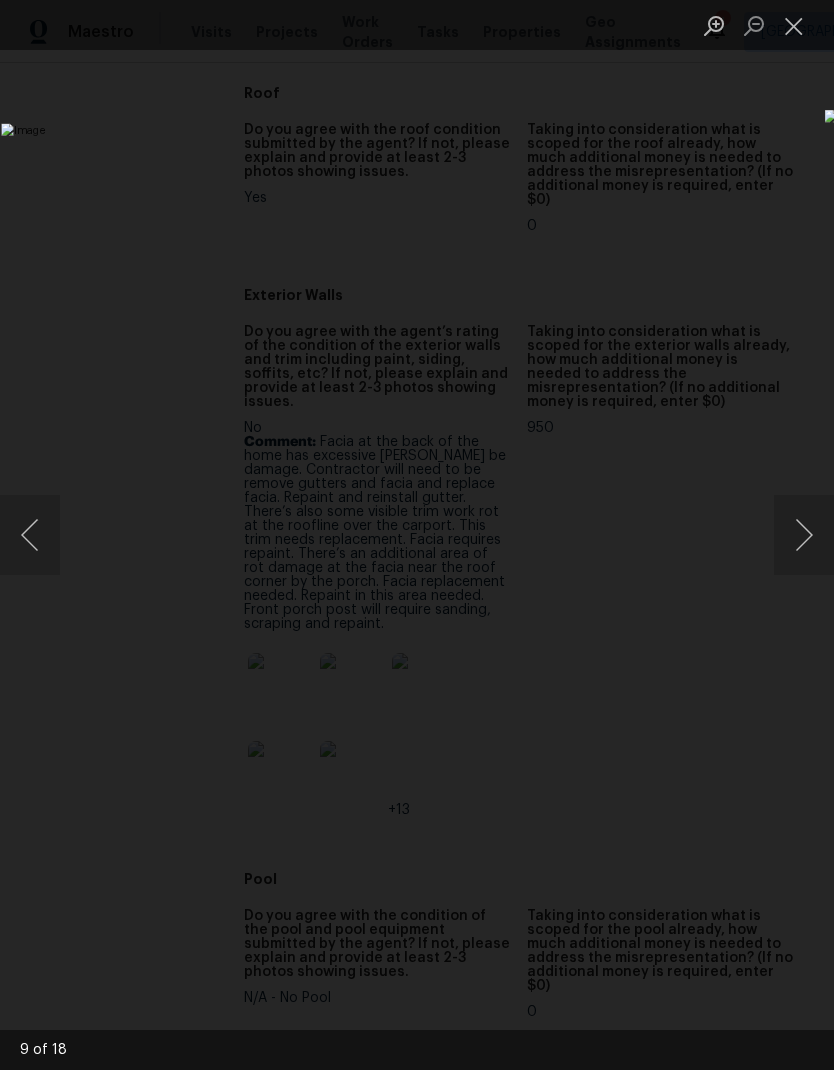 click at bounding box center (804, 535) 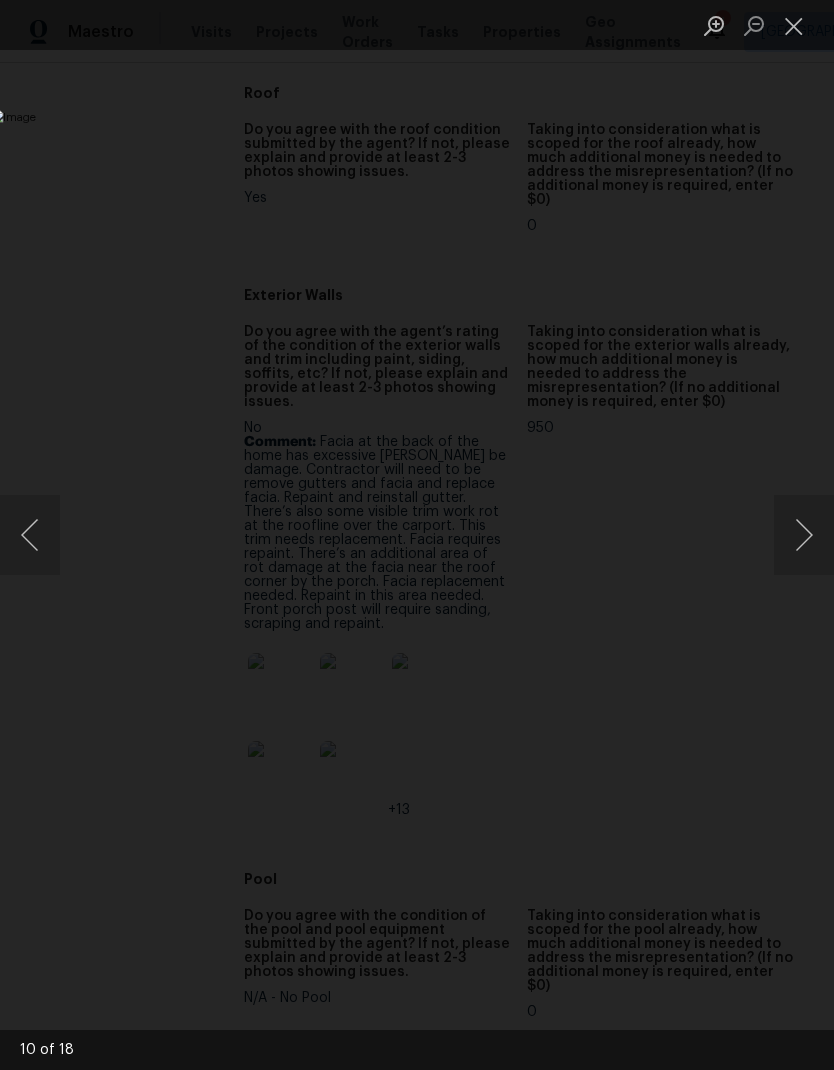click at bounding box center [804, 535] 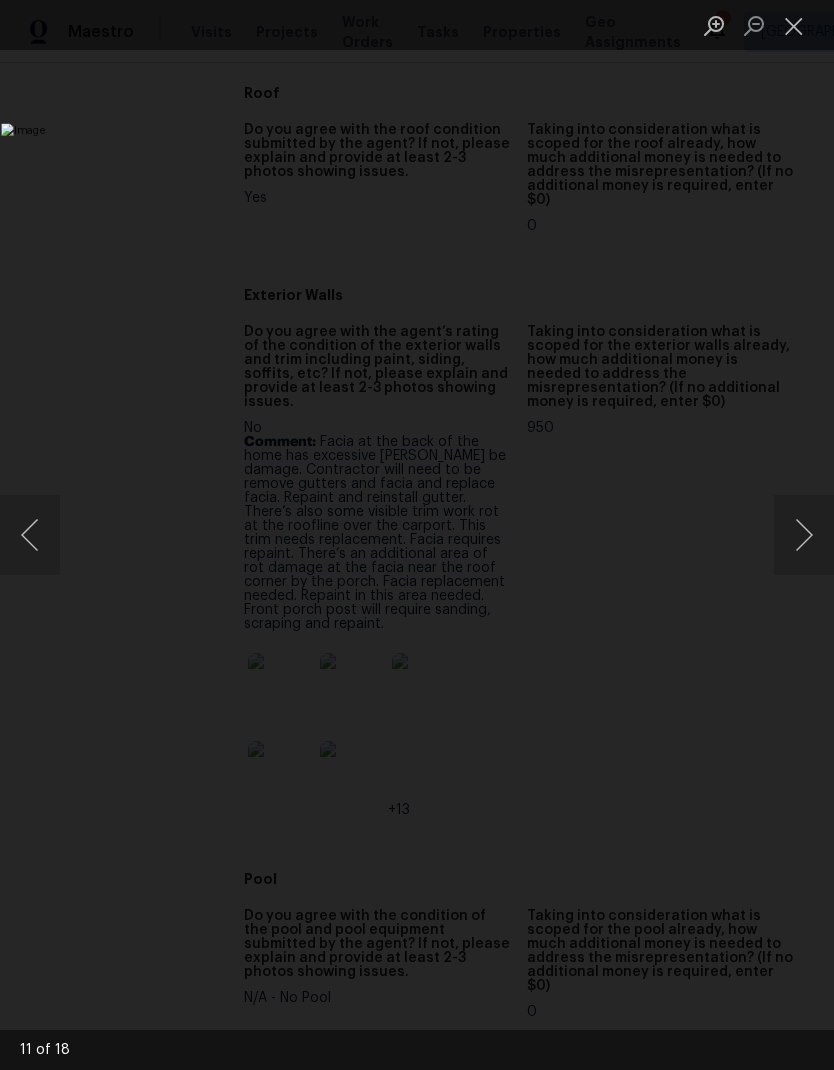 click at bounding box center [794, 25] 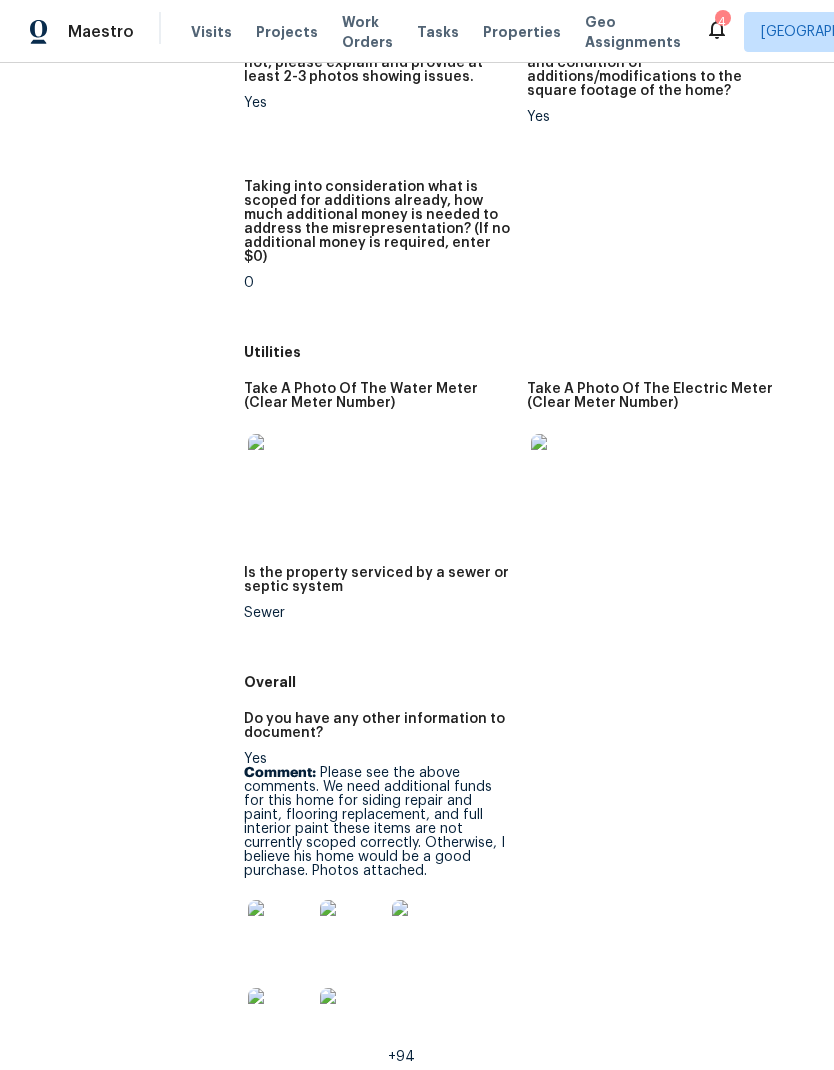 scroll, scrollTop: 3600, scrollLeft: 0, axis: vertical 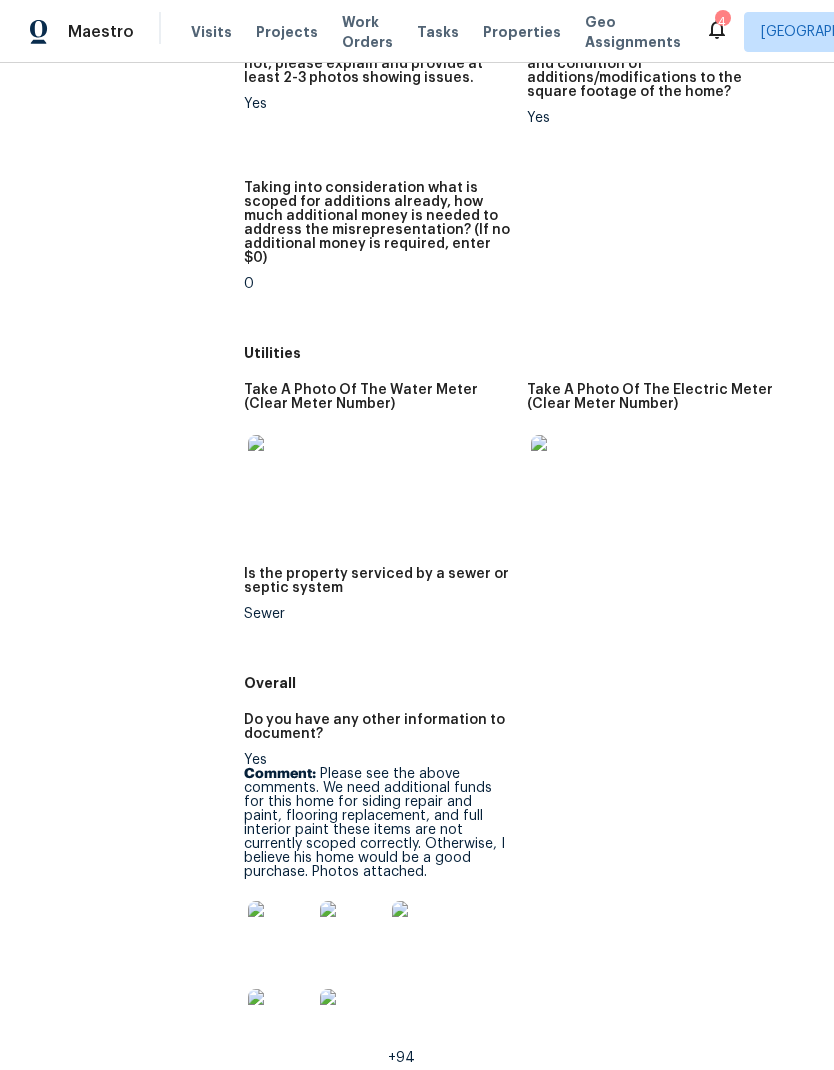 click at bounding box center (280, 933) 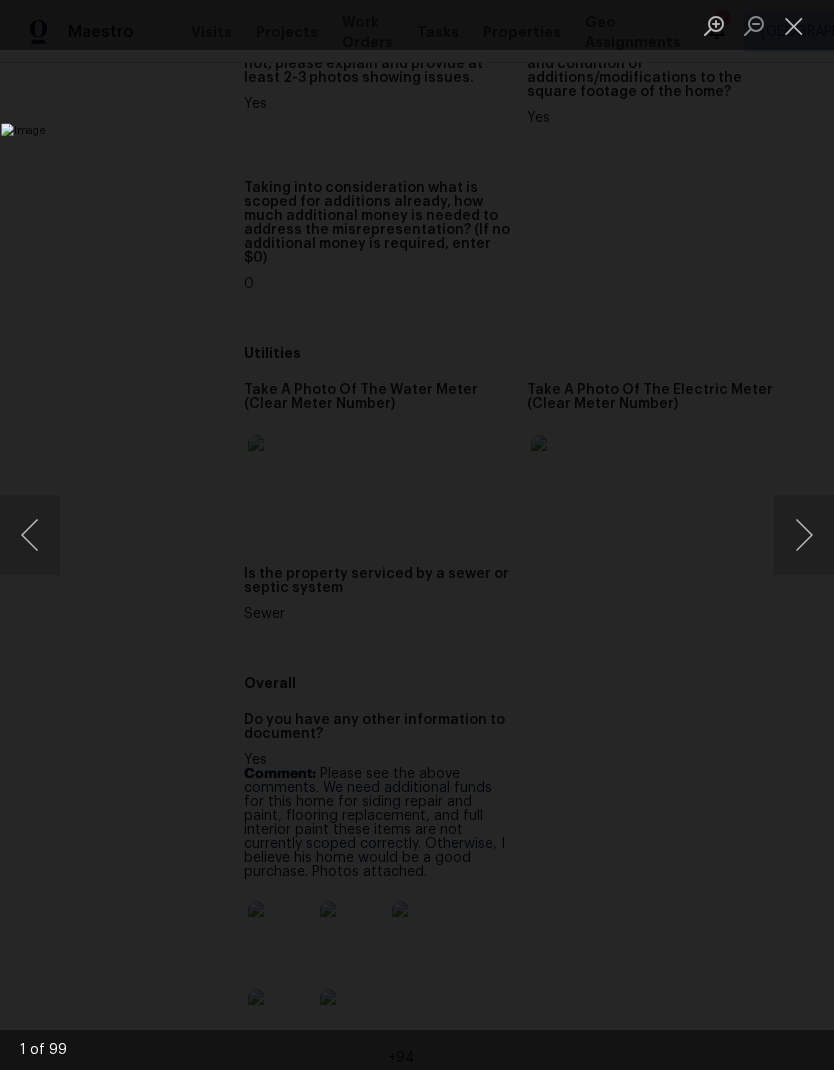 click at bounding box center [804, 535] 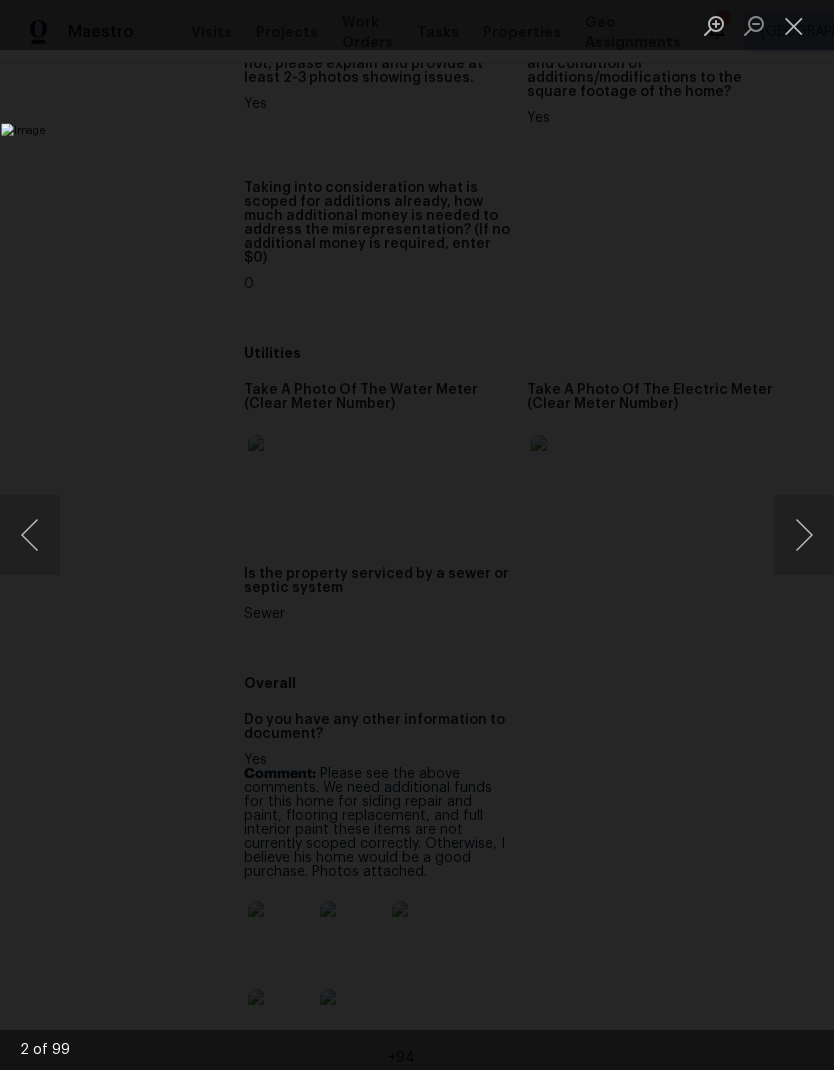 click at bounding box center [804, 535] 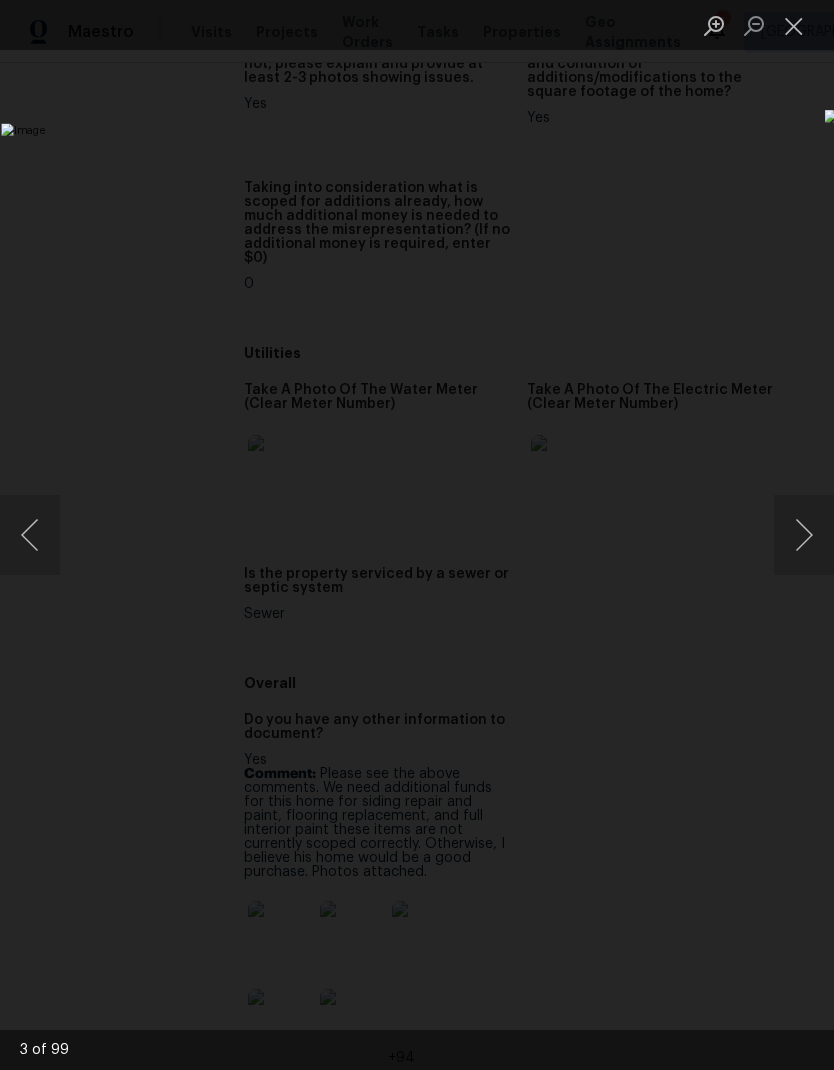 click at bounding box center (30, 535) 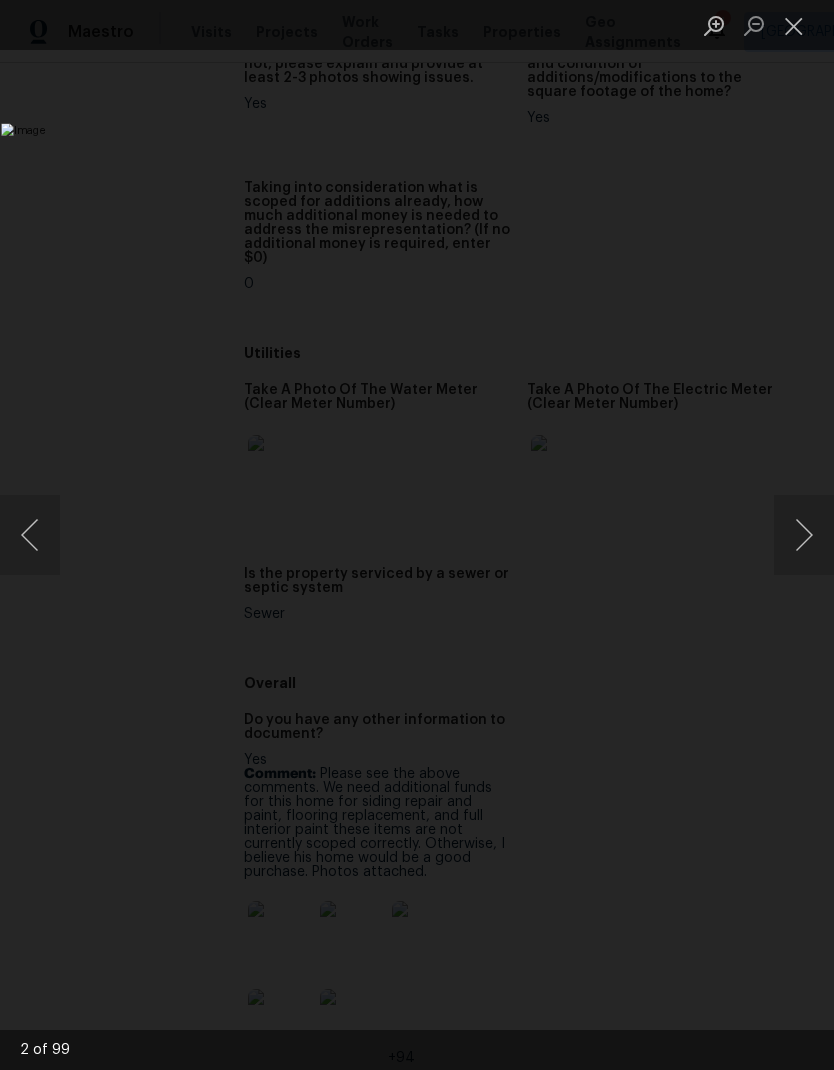 click at bounding box center (804, 535) 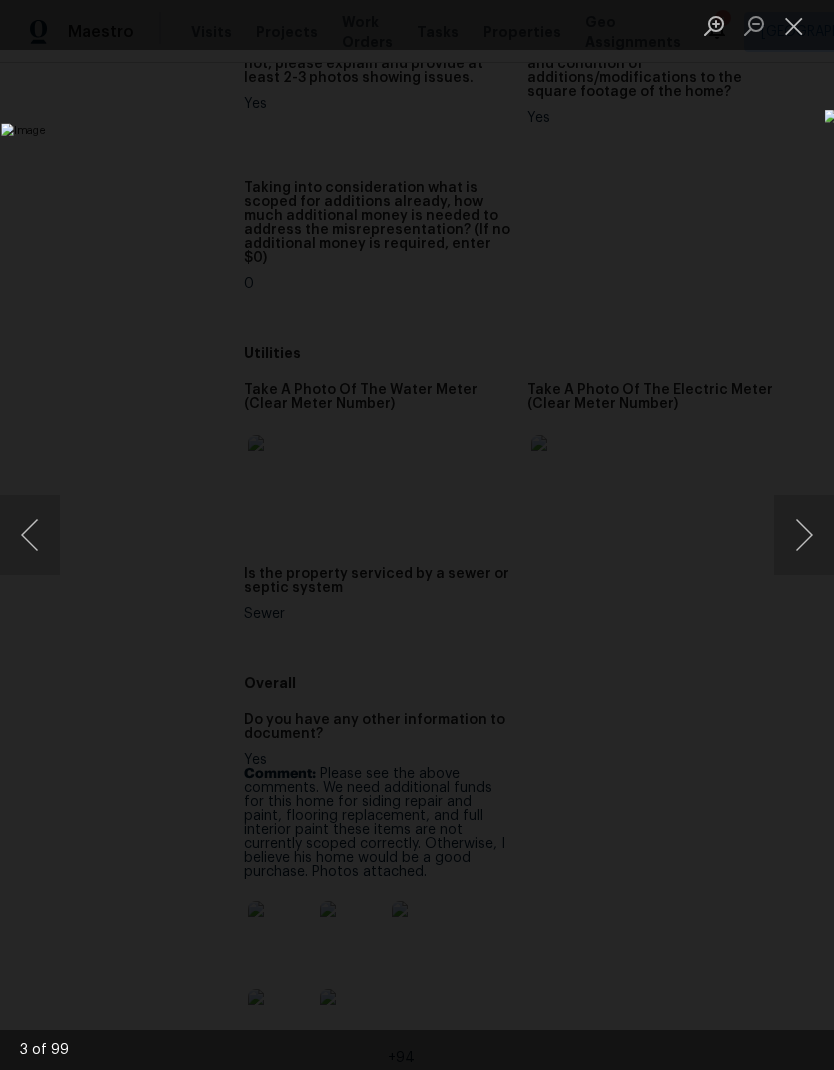 click at bounding box center [804, 535] 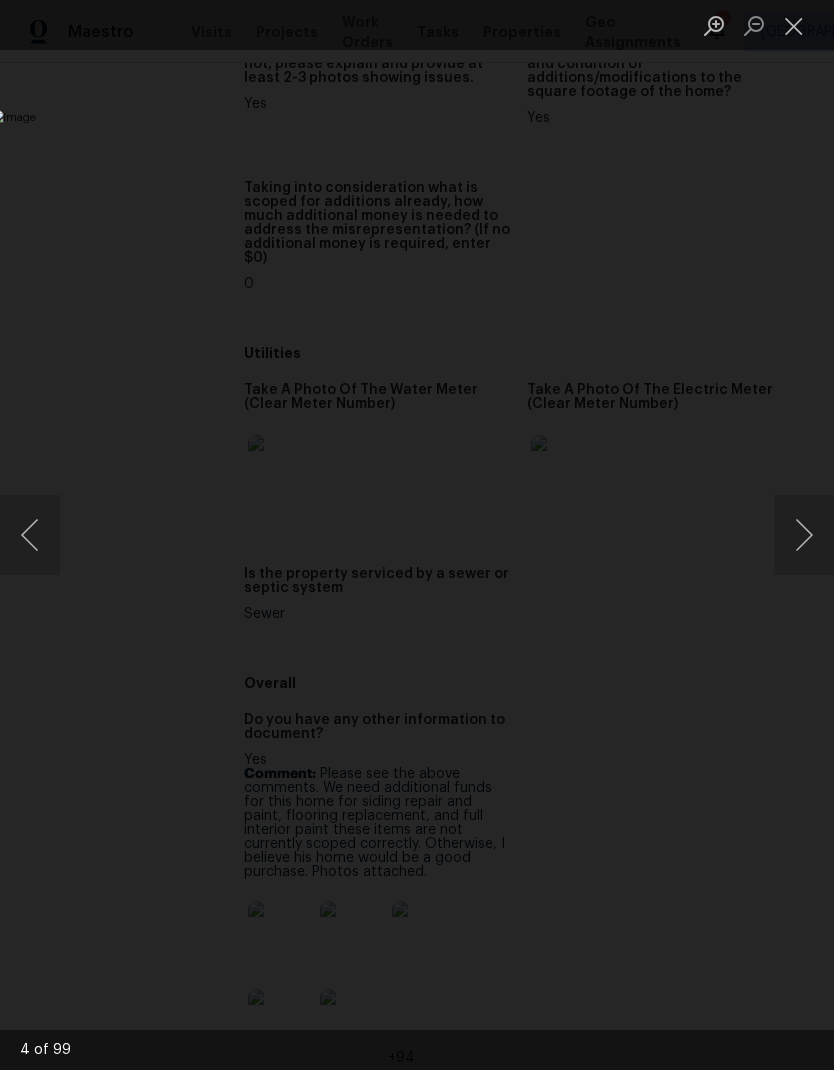 click at bounding box center [804, 535] 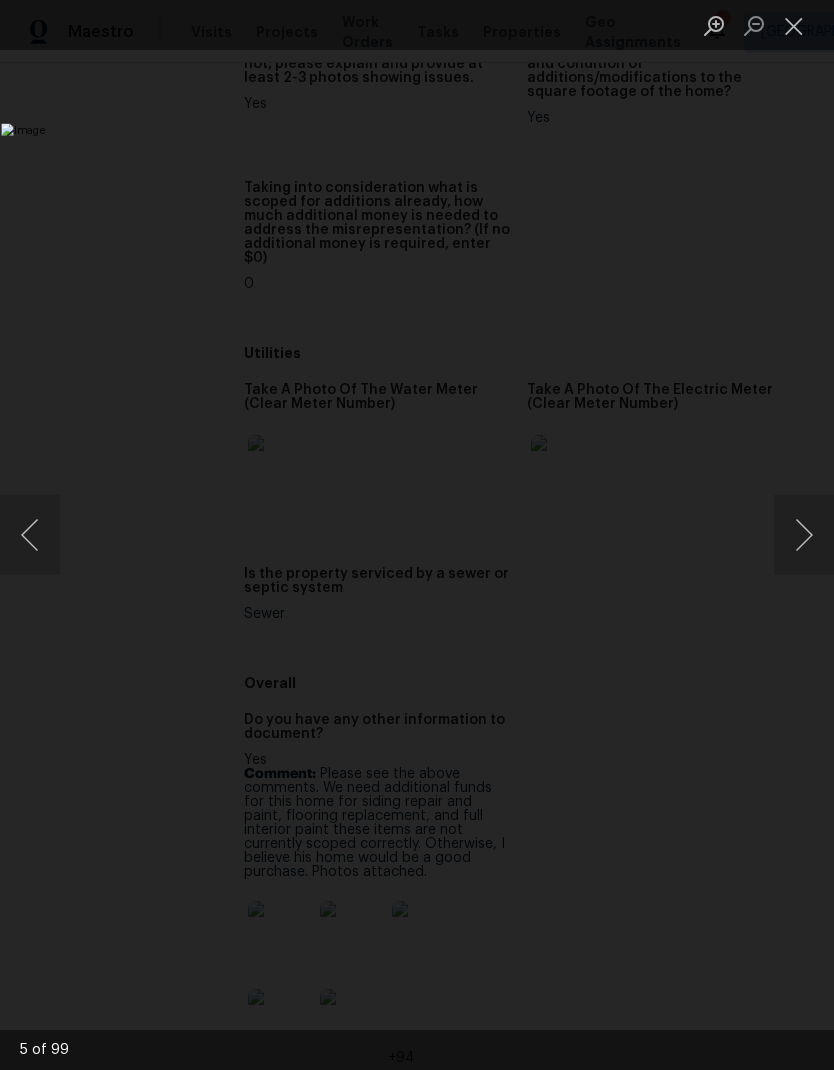 click at bounding box center (804, 535) 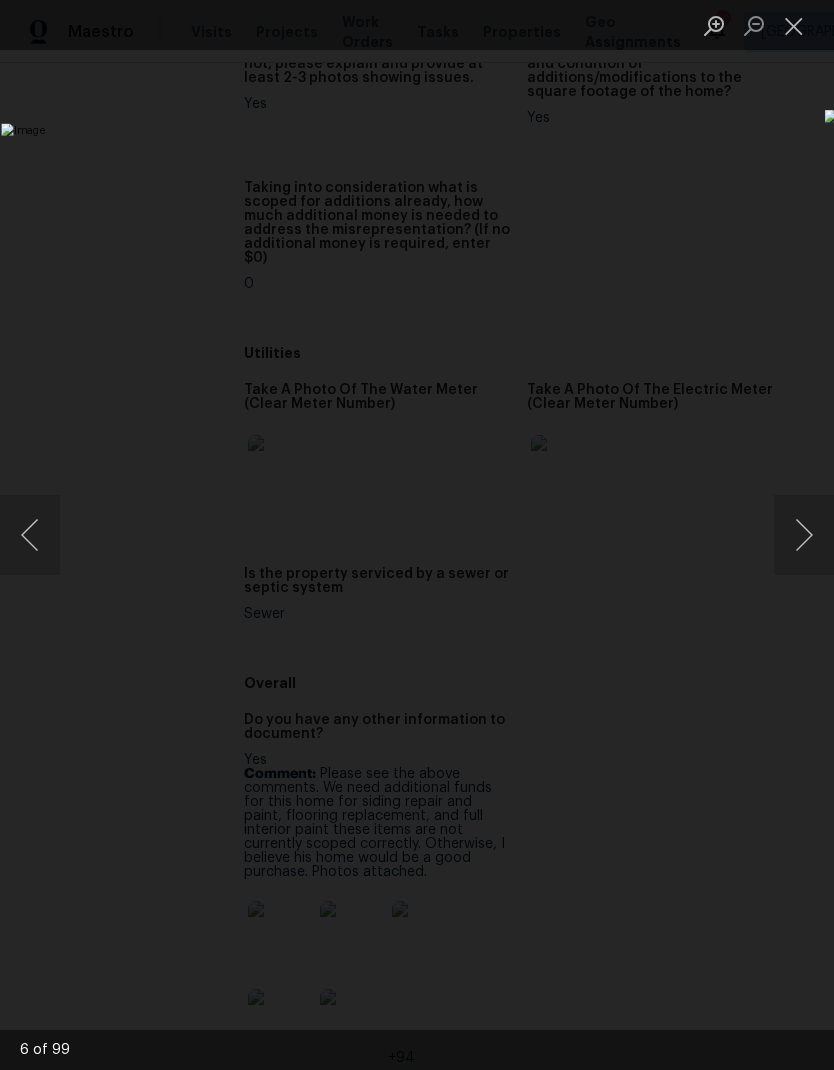 click at bounding box center (804, 535) 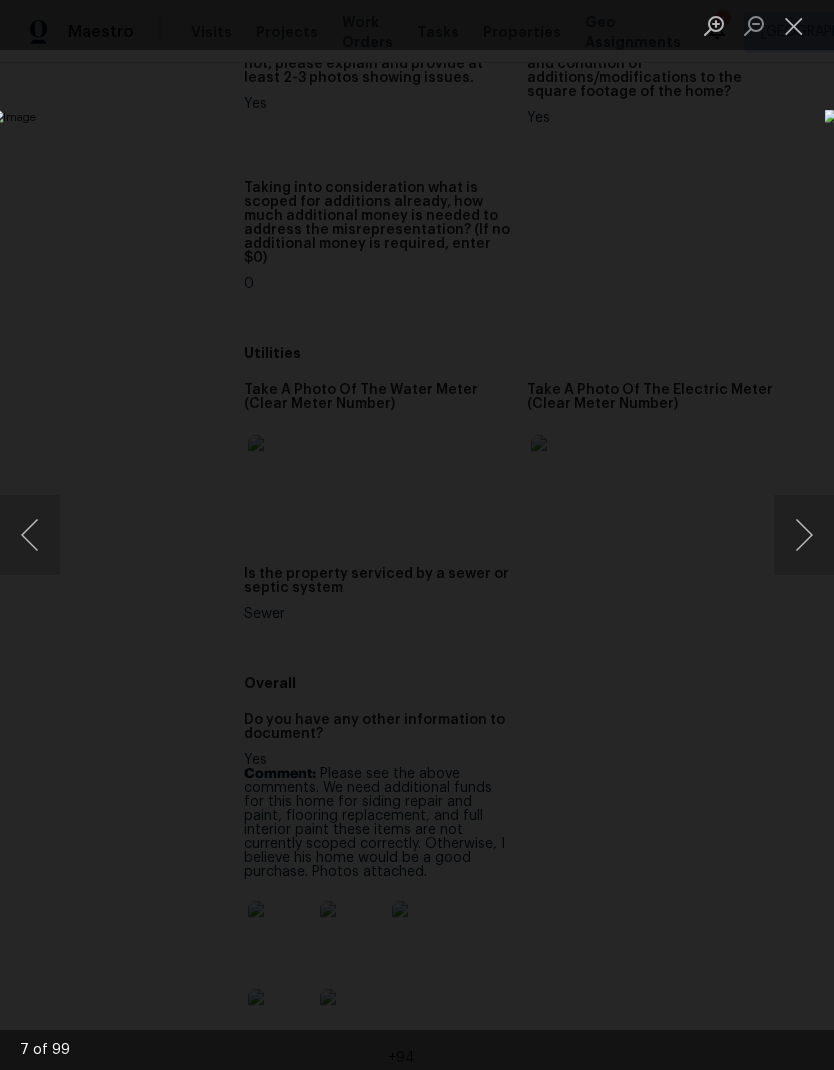 click at bounding box center (804, 535) 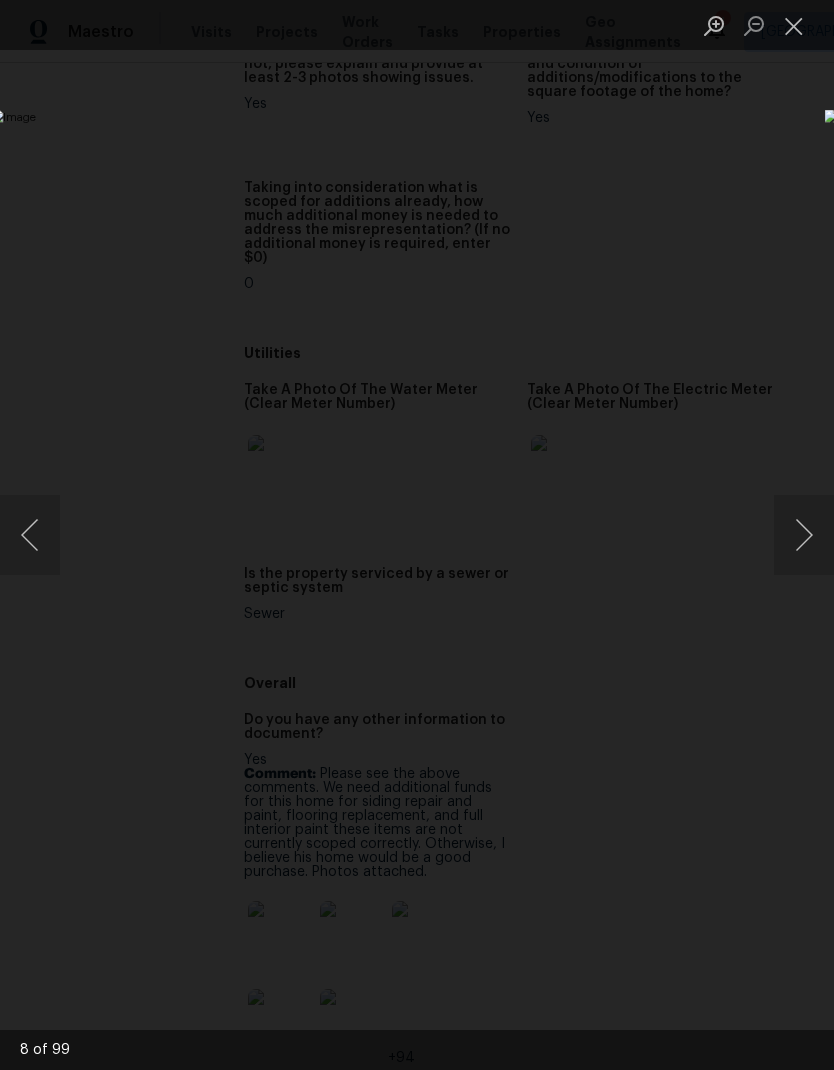 click at bounding box center (804, 535) 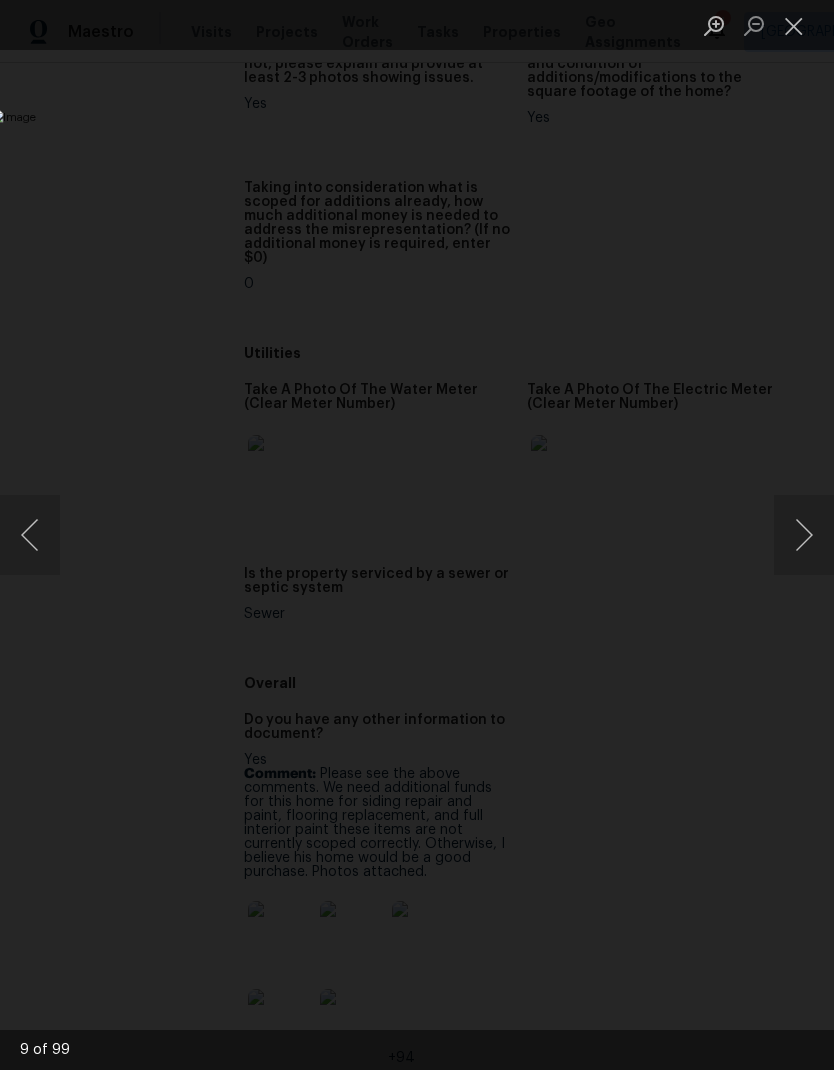 click at bounding box center (804, 535) 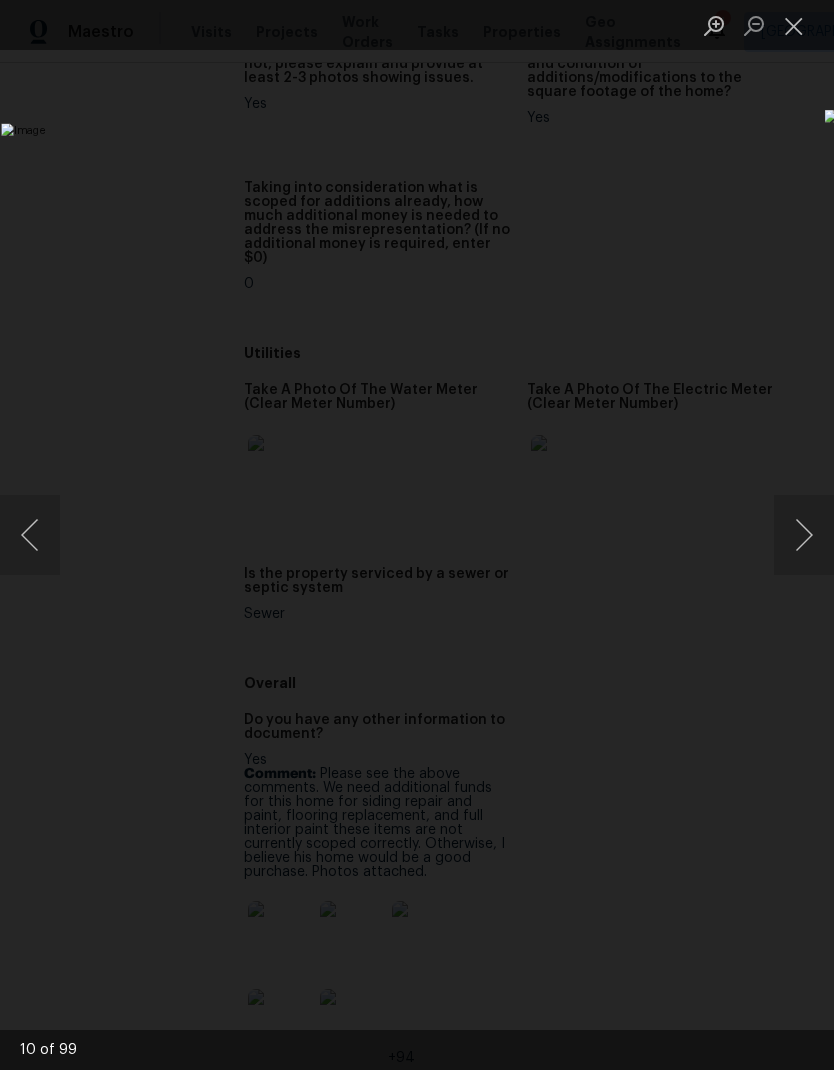 click at bounding box center [804, 535] 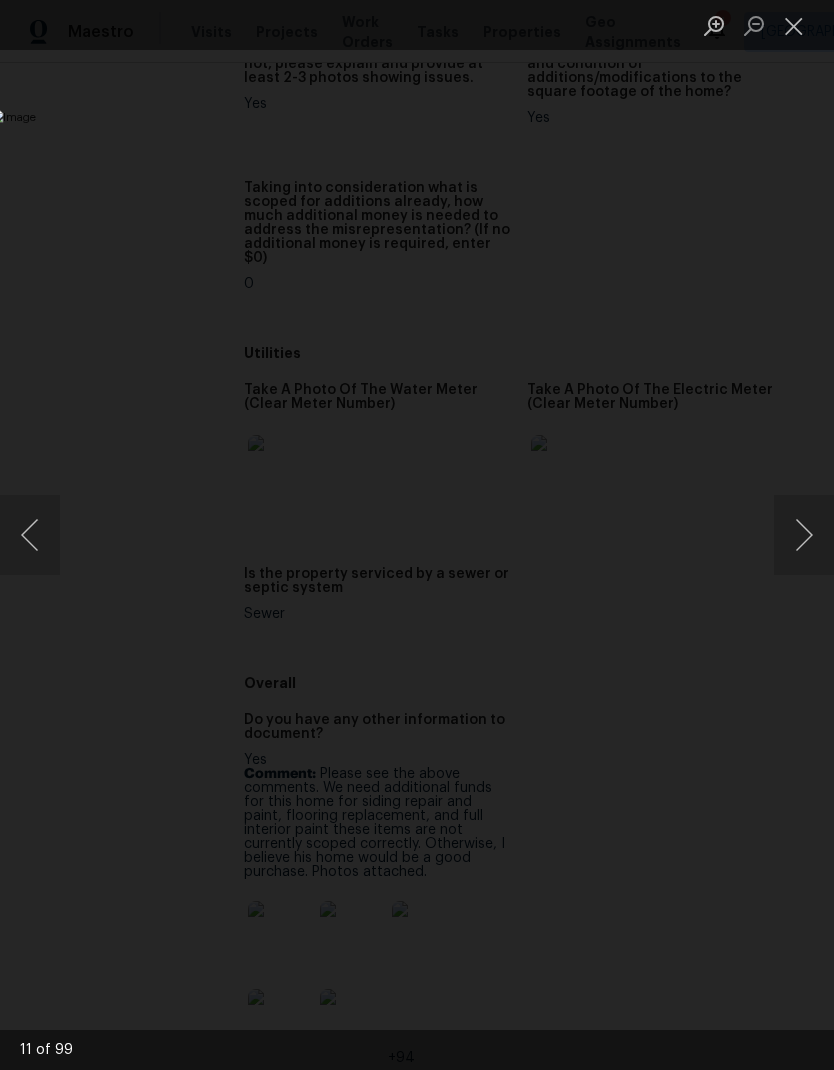 click at bounding box center [804, 535] 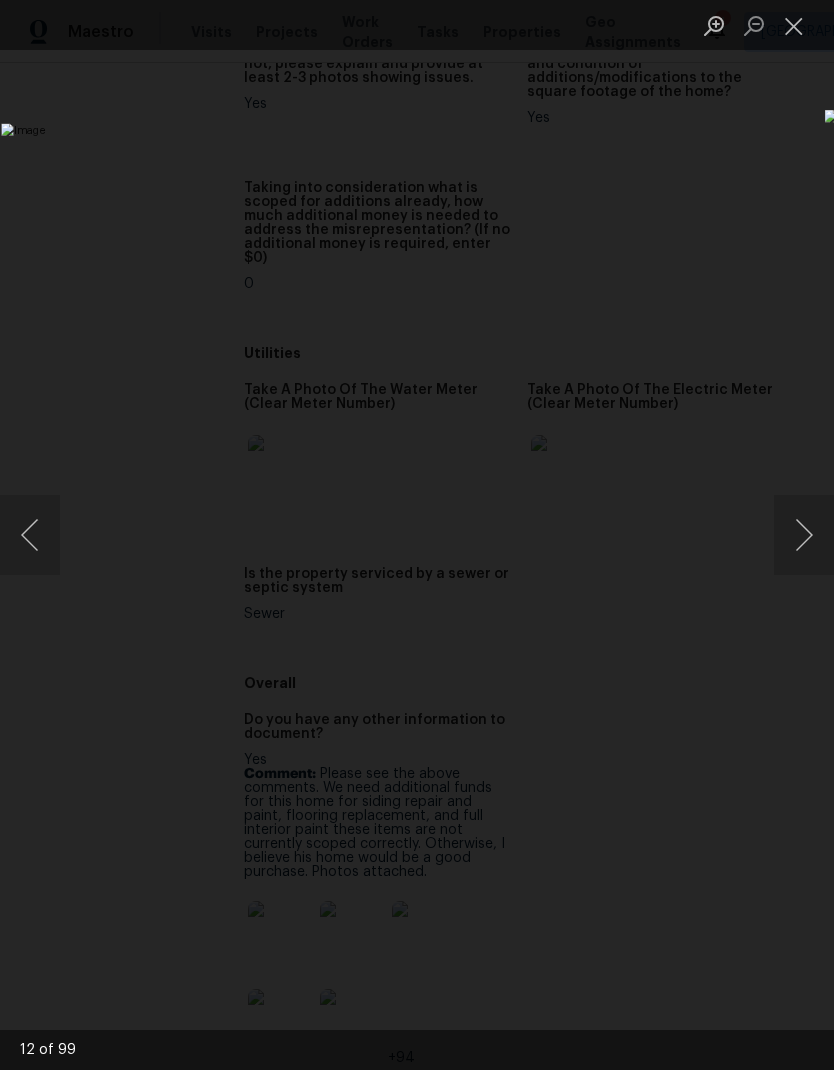 click at bounding box center (804, 535) 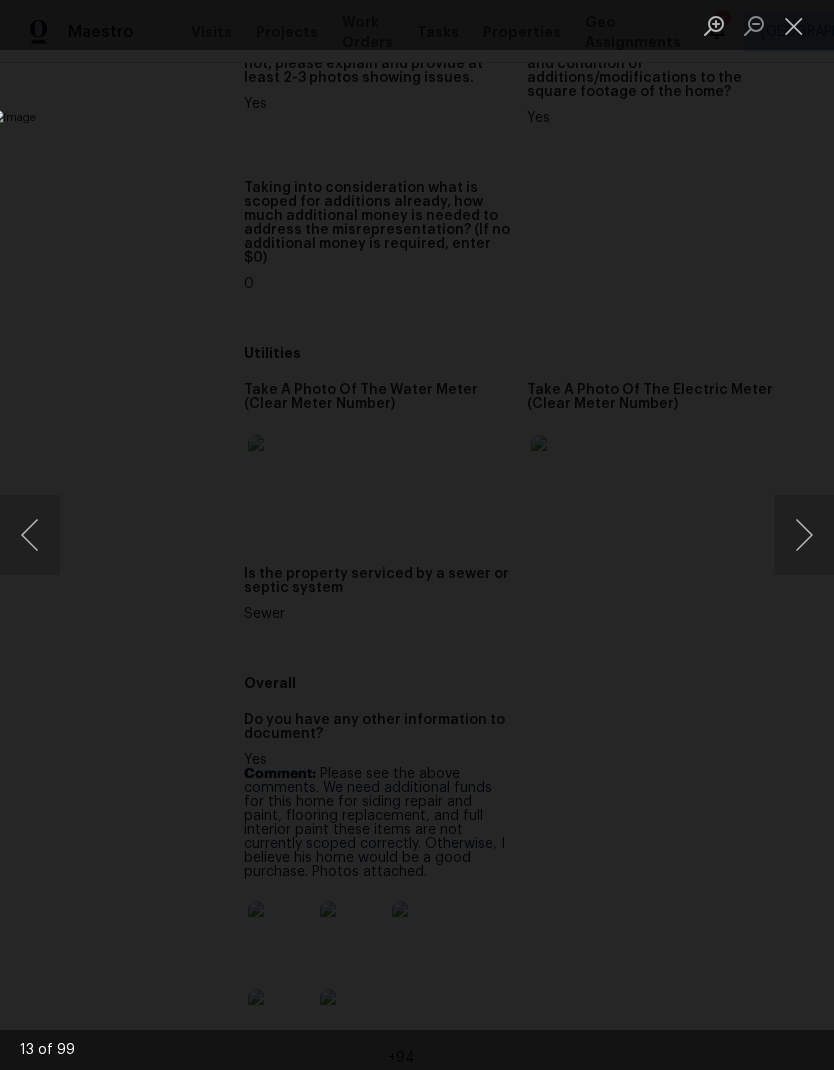 click at bounding box center [804, 535] 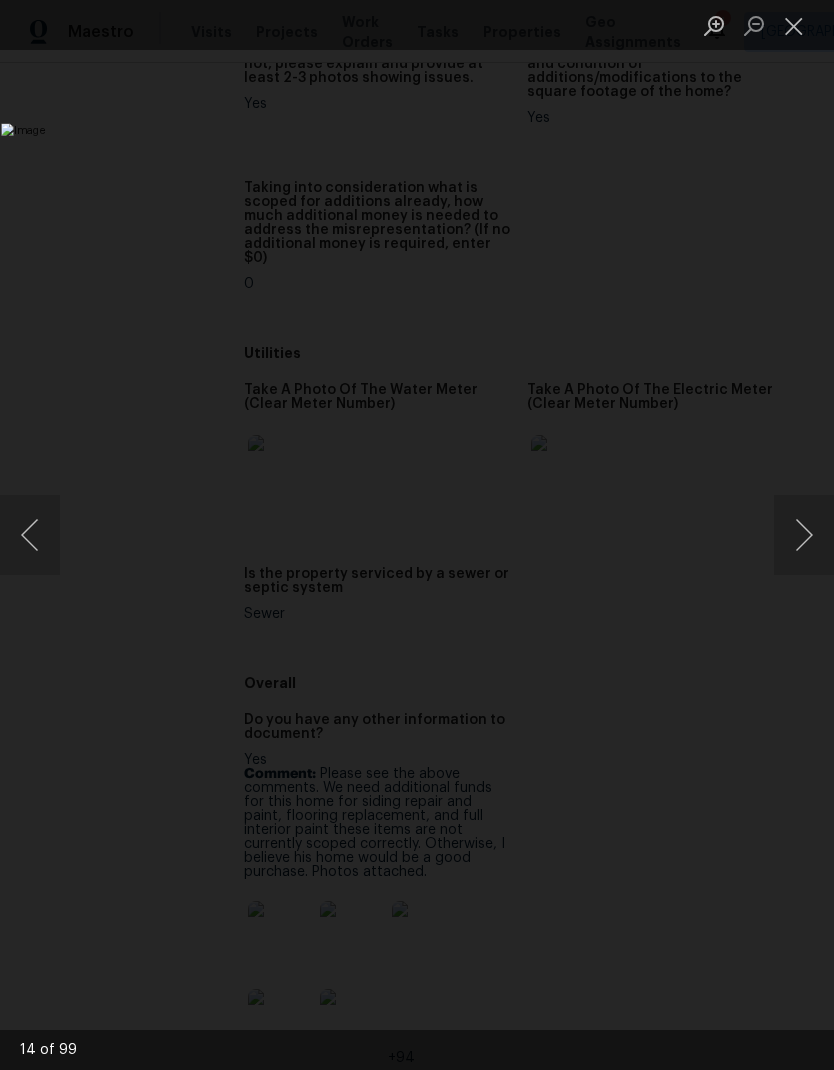 click at bounding box center [804, 535] 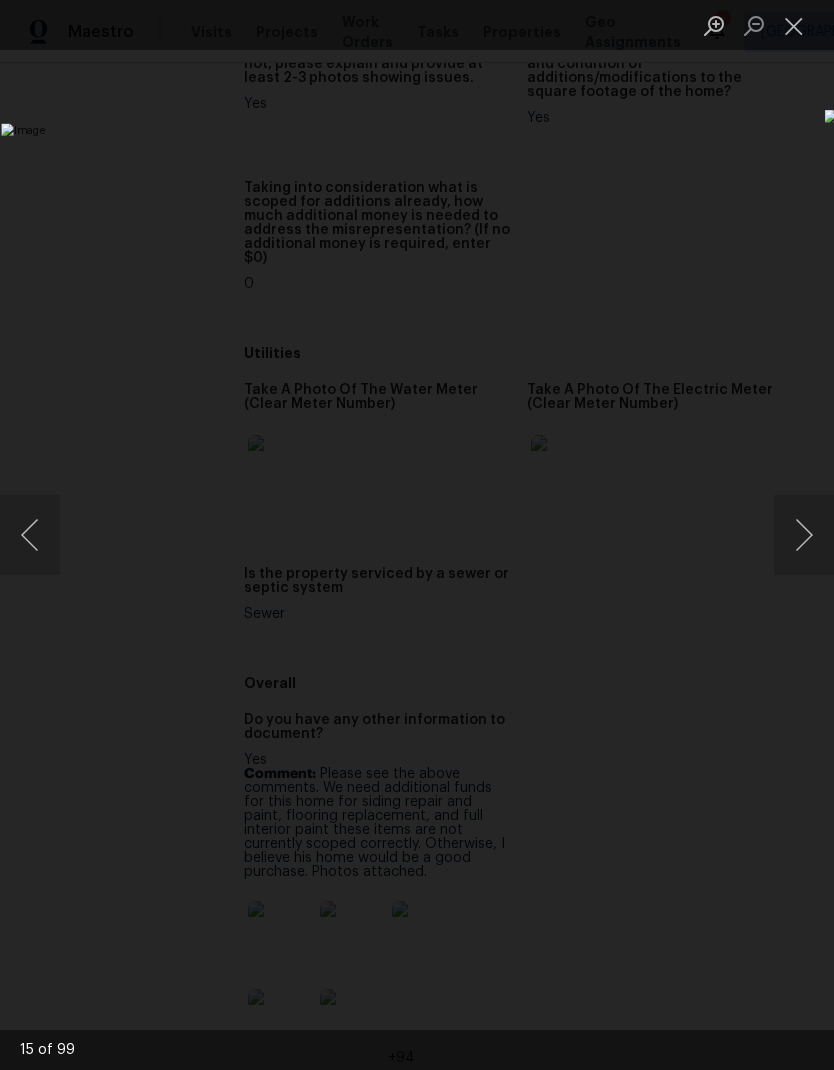 click at bounding box center (804, 535) 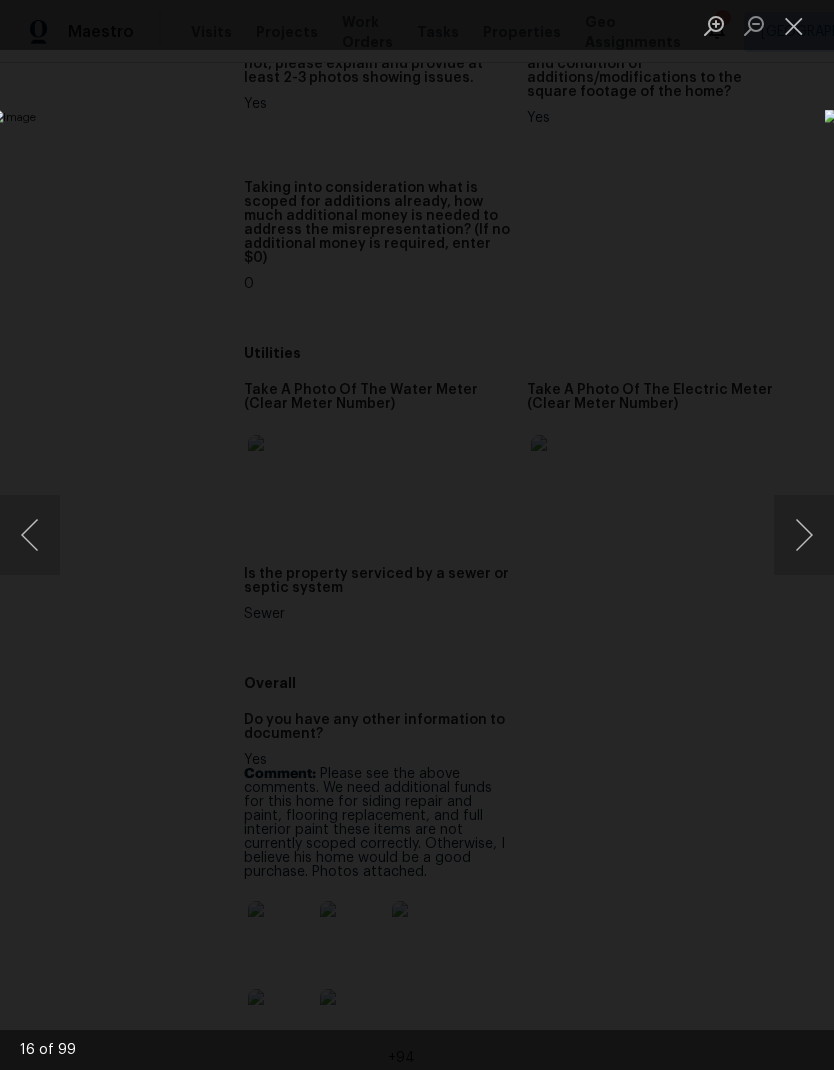 click at bounding box center (804, 535) 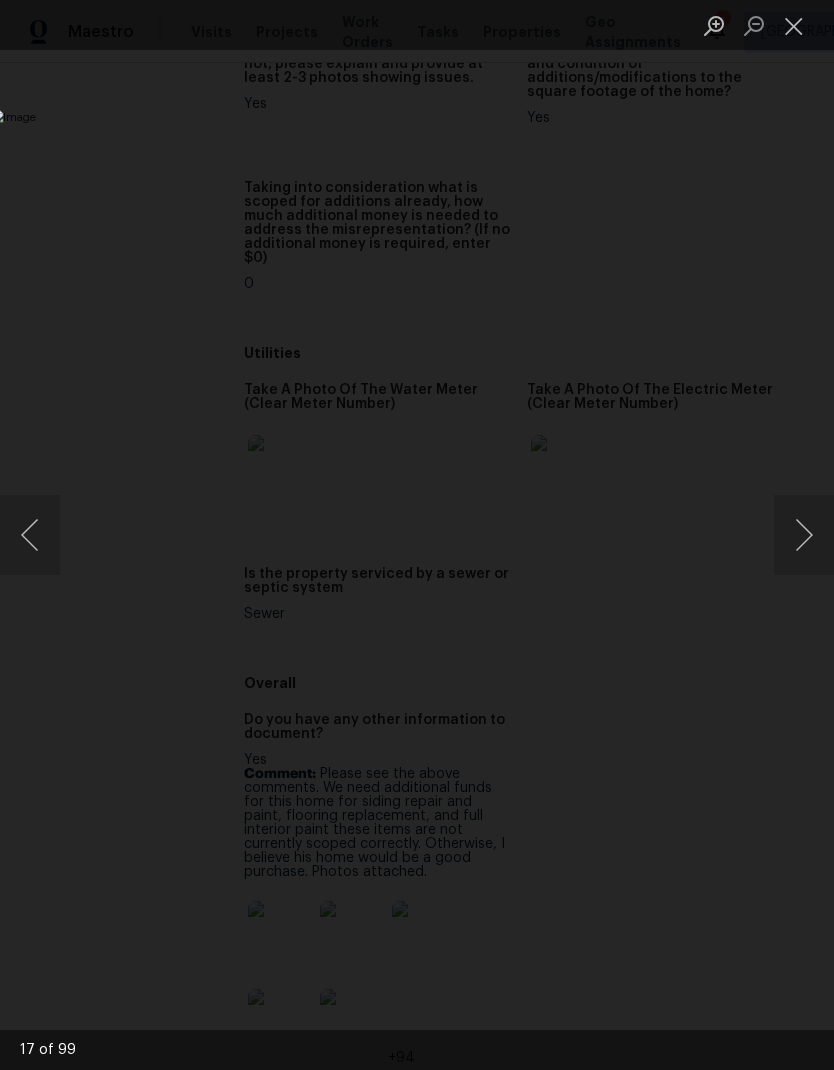 click at bounding box center [804, 535] 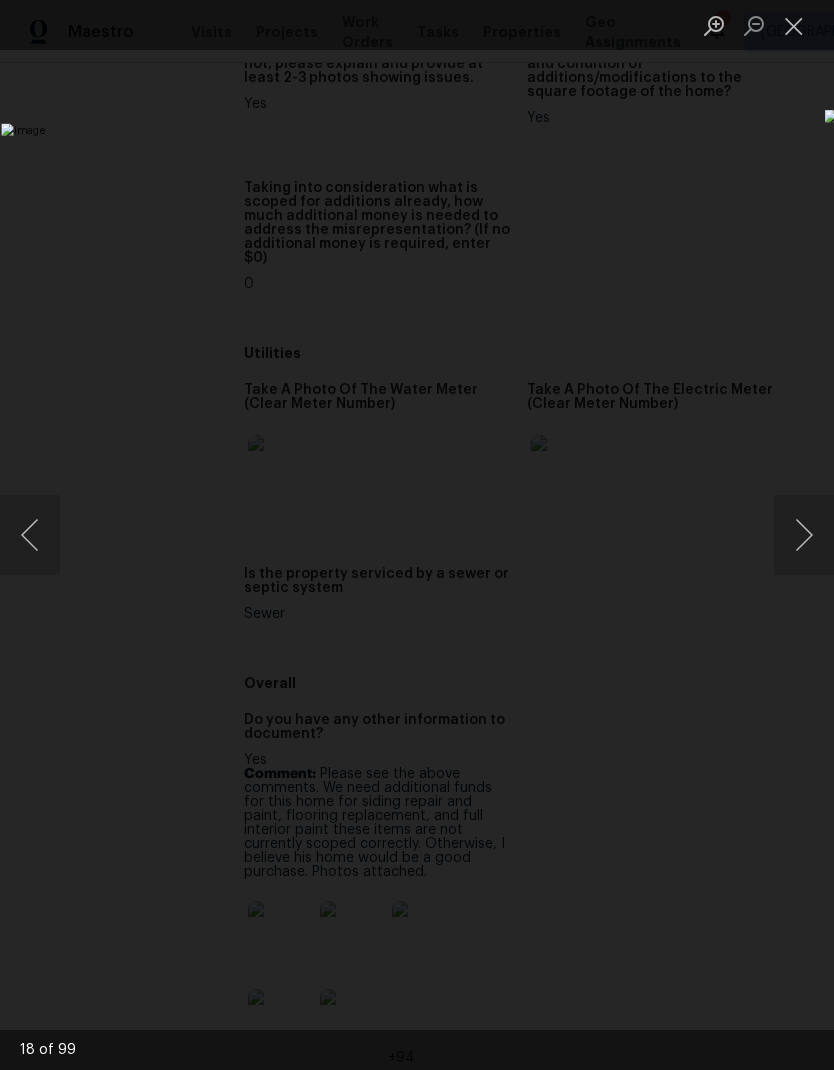 click at bounding box center (804, 535) 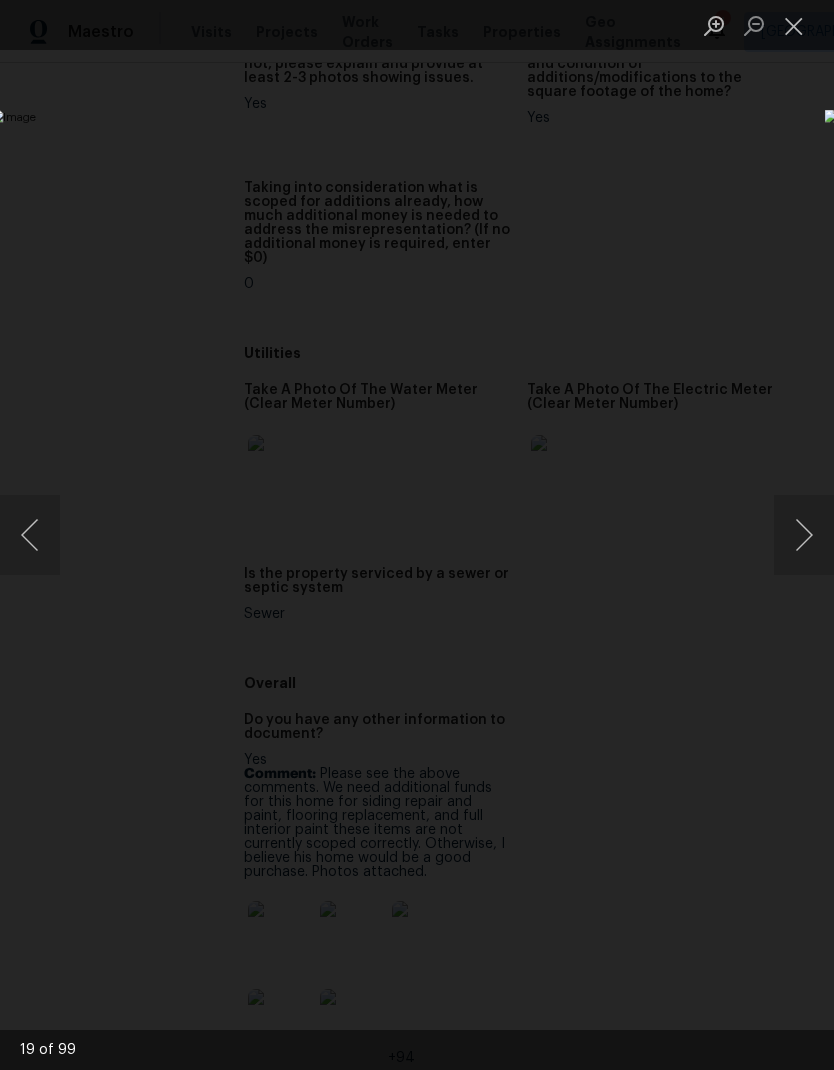 click at bounding box center (804, 535) 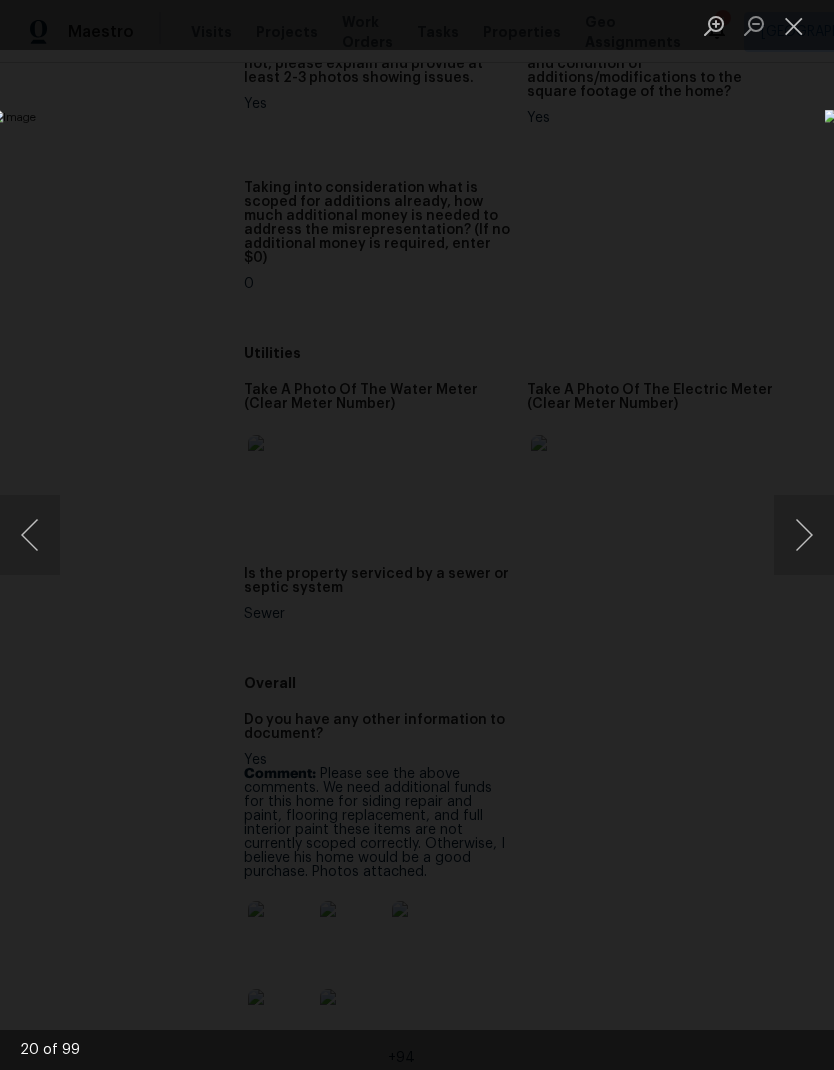 click at bounding box center [30, 535] 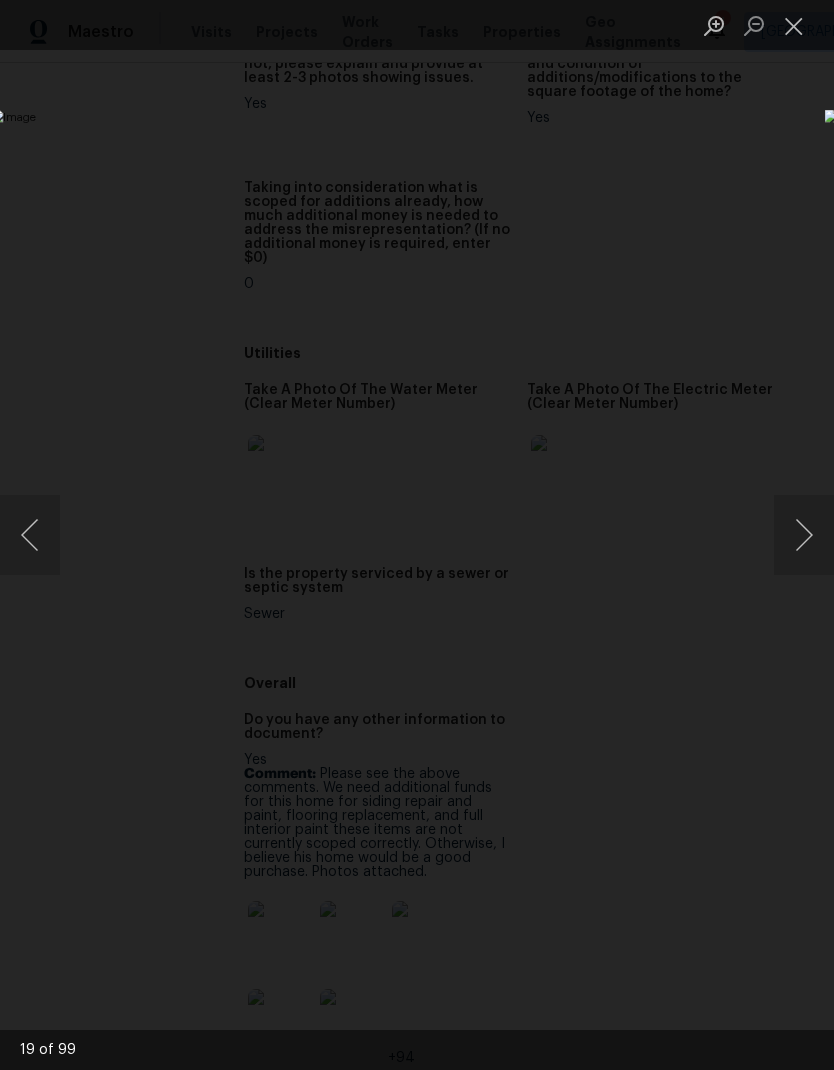 click at bounding box center (804, 535) 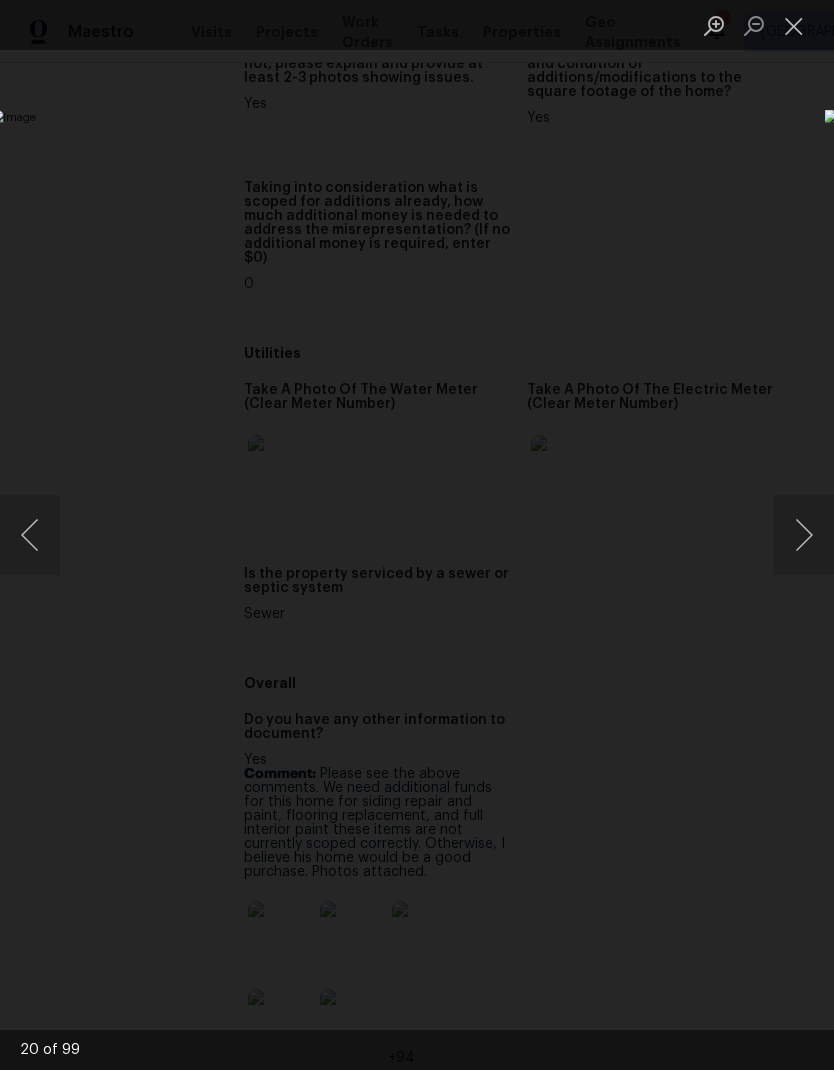click at bounding box center (804, 535) 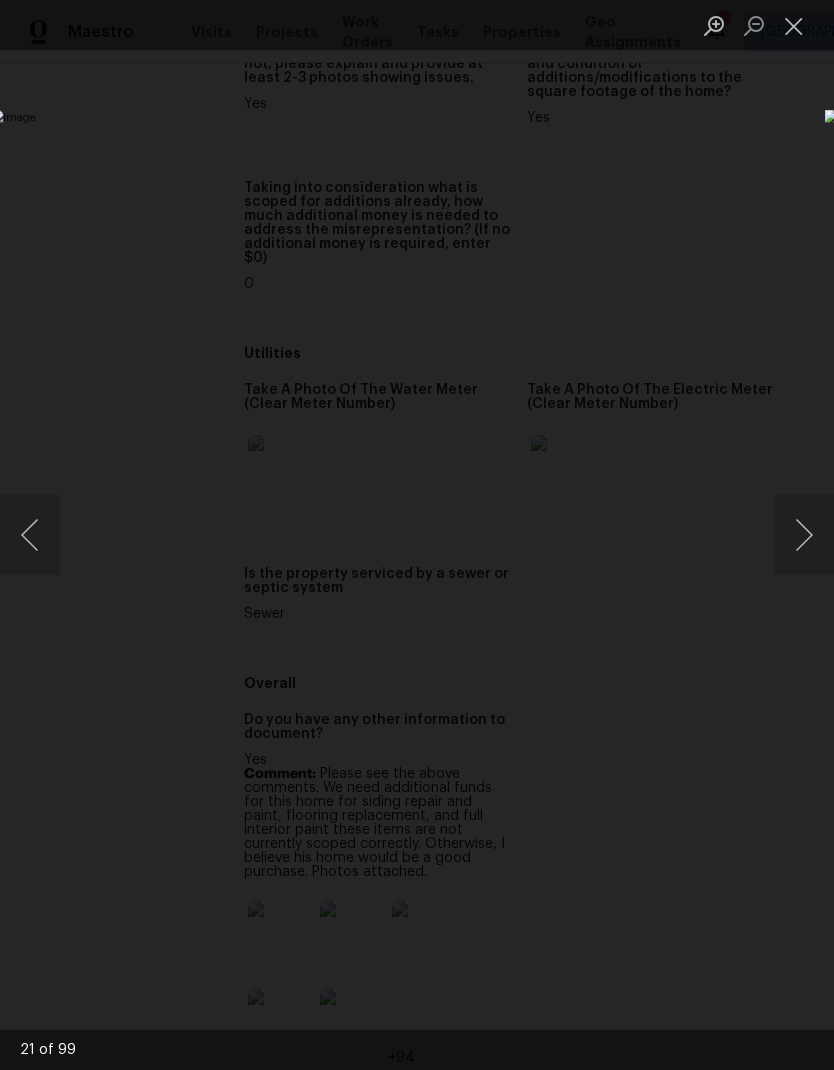 click at bounding box center (804, 535) 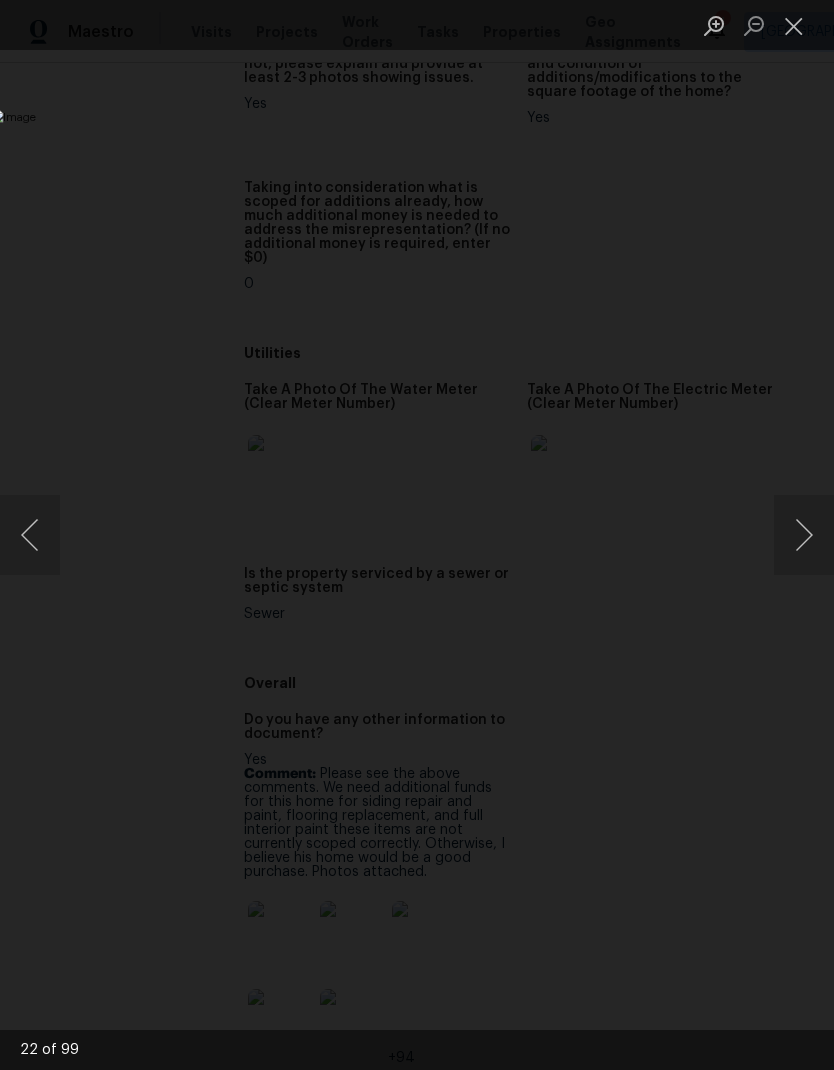 click at bounding box center (804, 535) 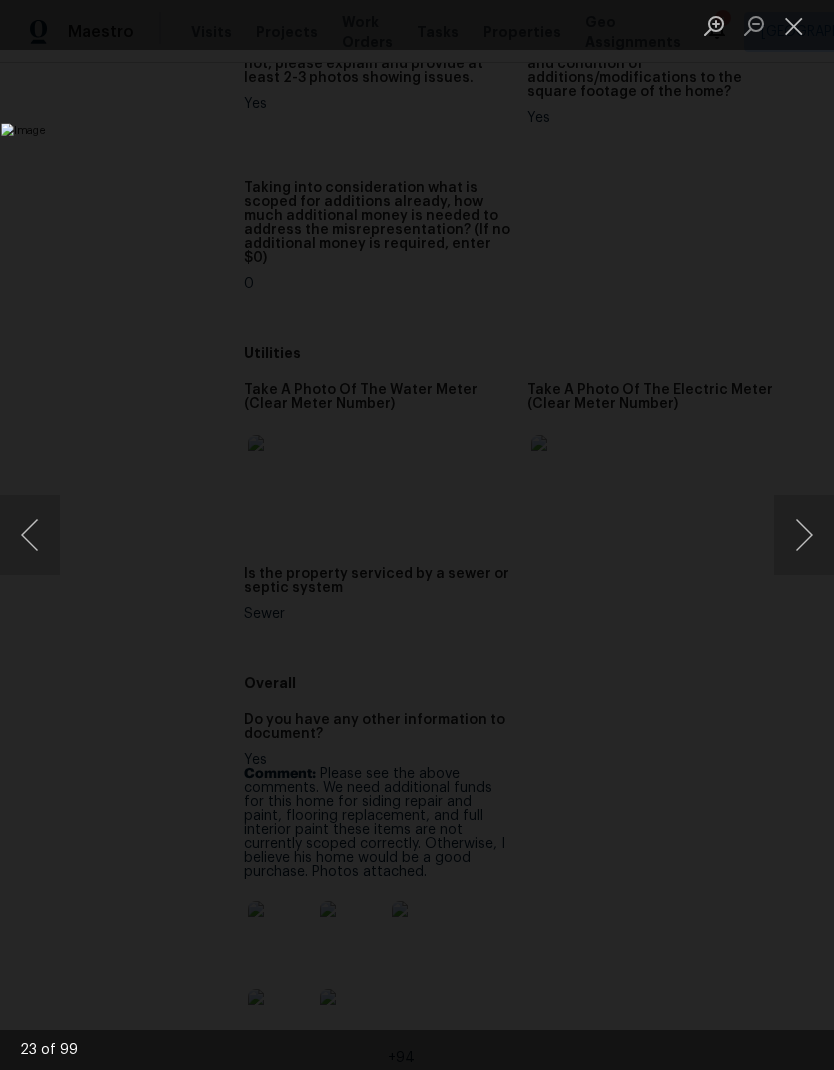 click at bounding box center (804, 535) 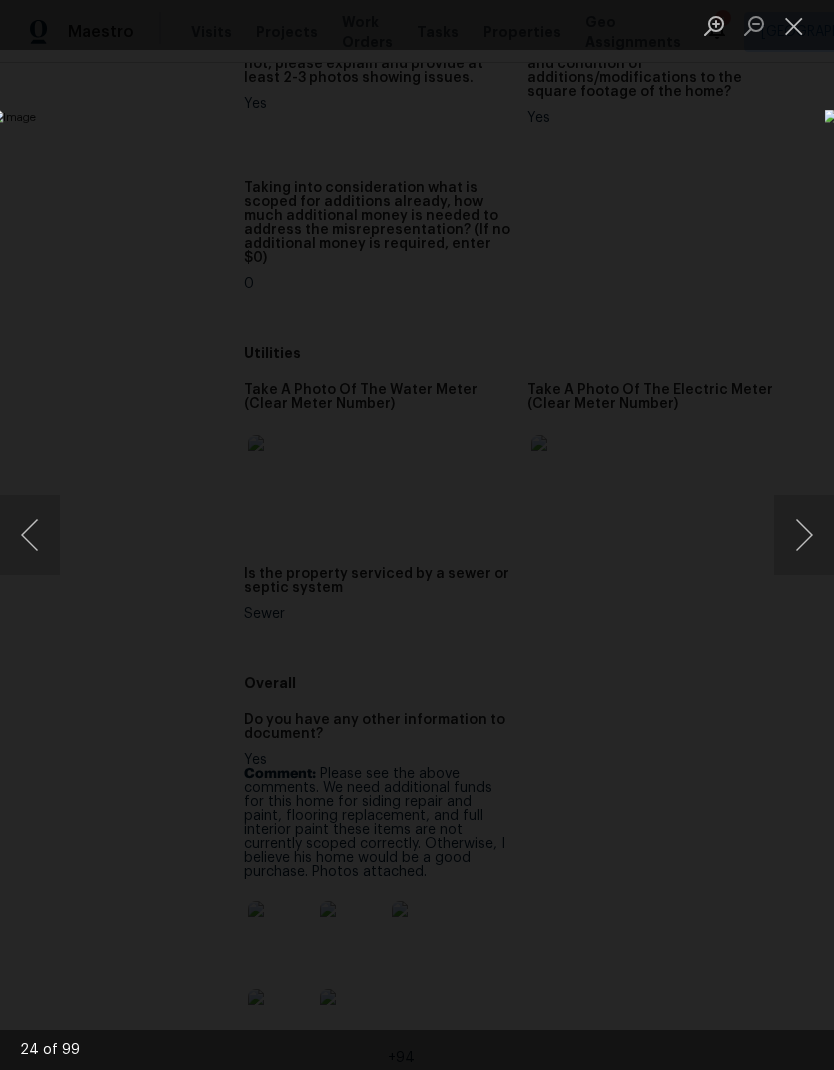 click at bounding box center [804, 535] 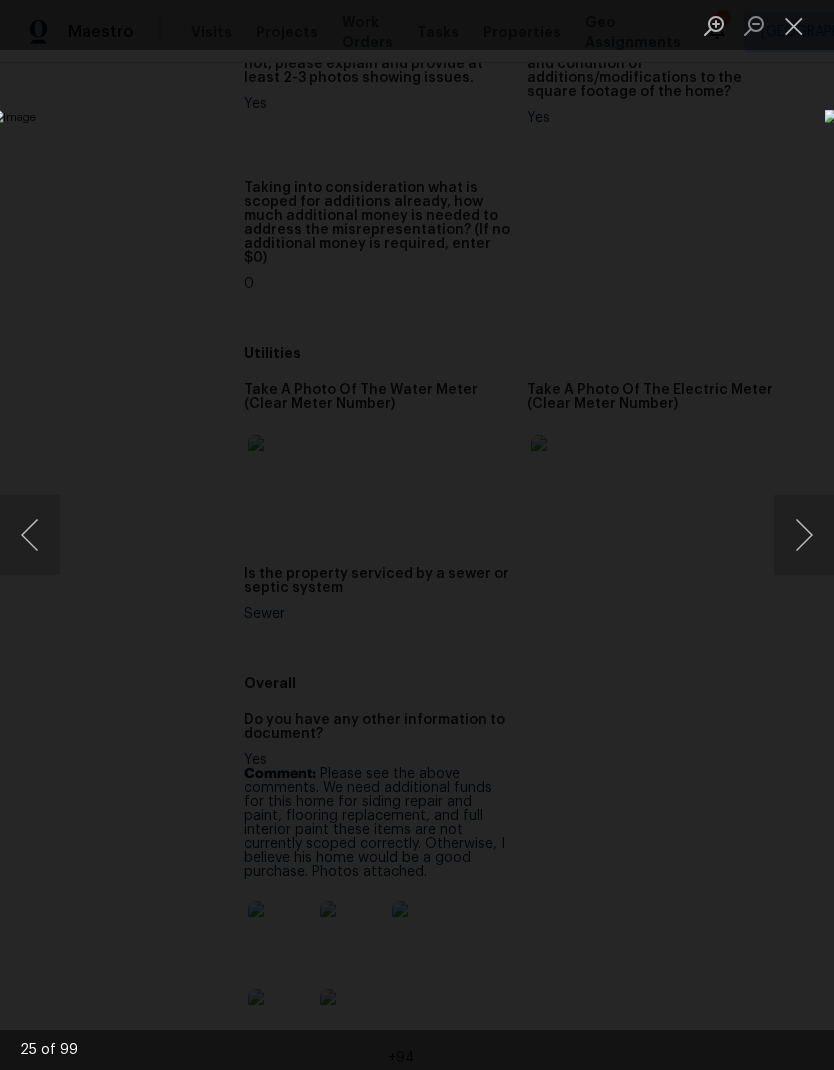 click at bounding box center [804, 535] 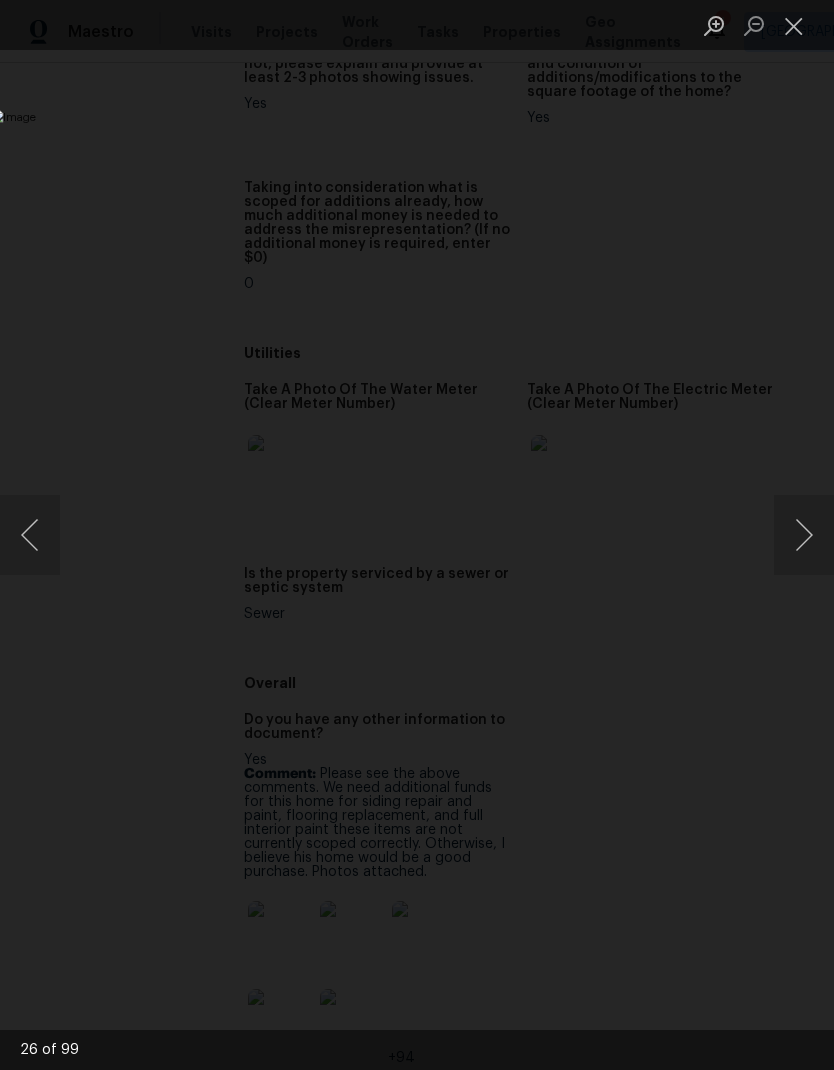 click at bounding box center (804, 535) 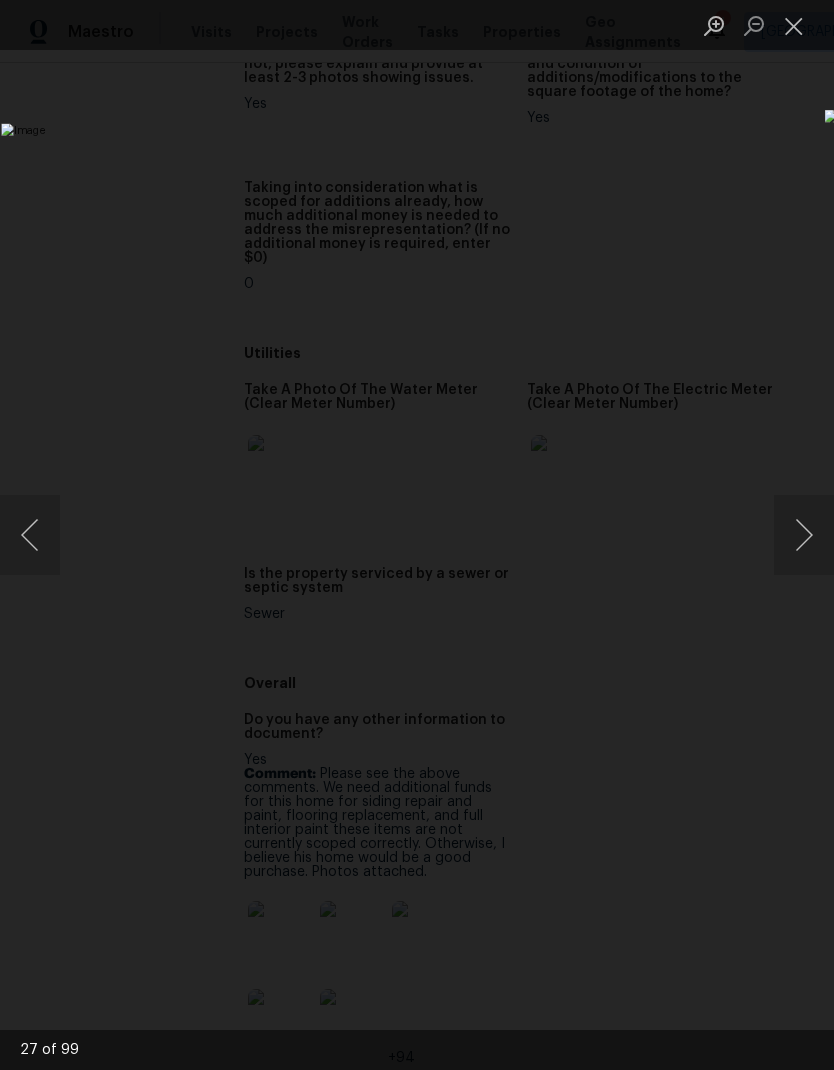 click at bounding box center (804, 535) 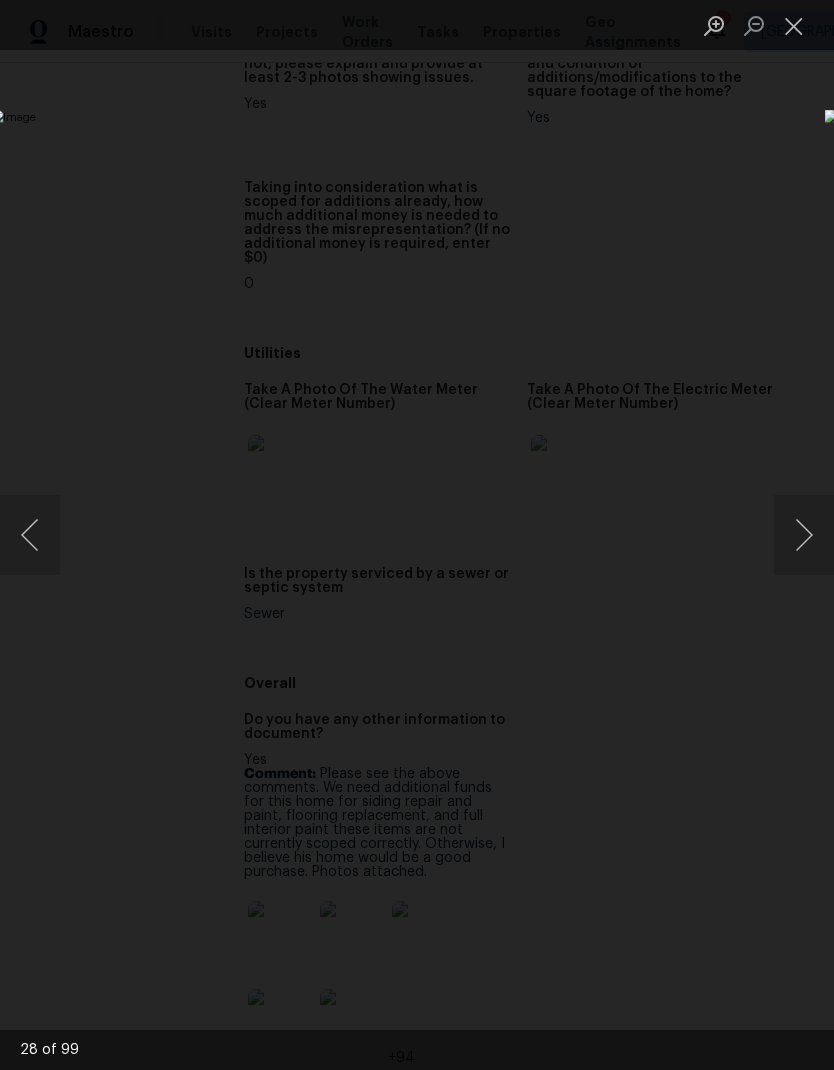 click at bounding box center (804, 535) 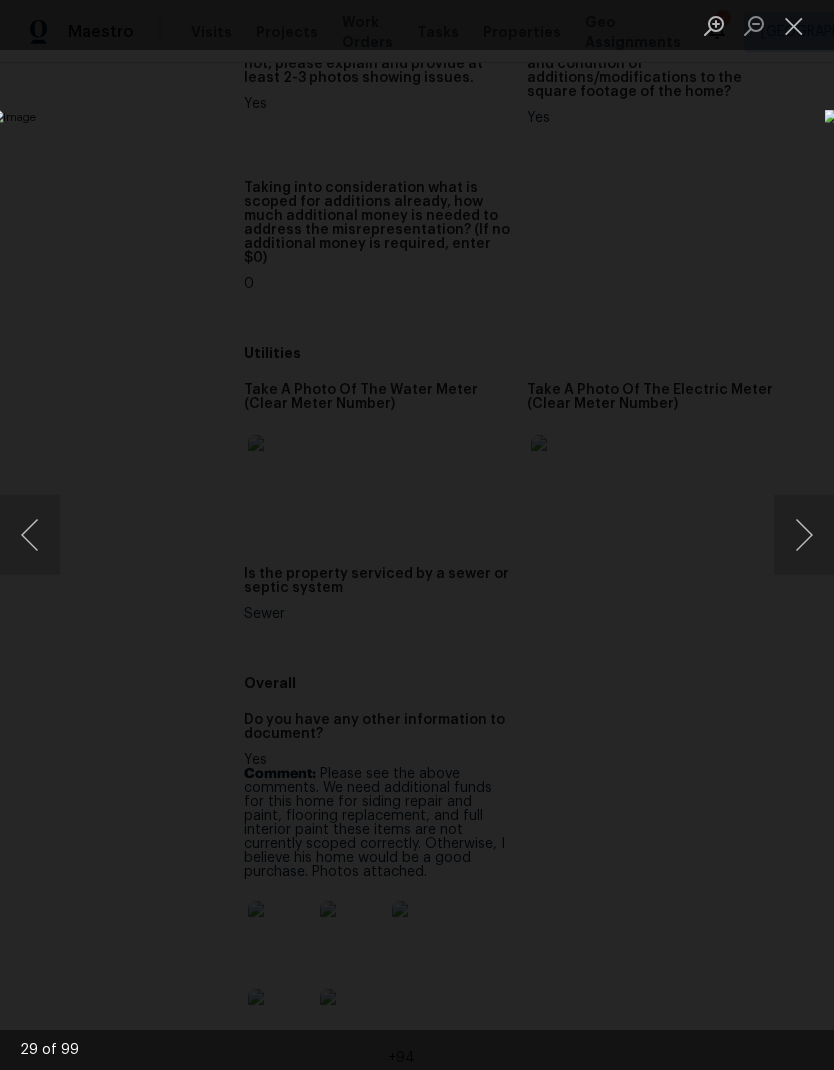 click at bounding box center [804, 535] 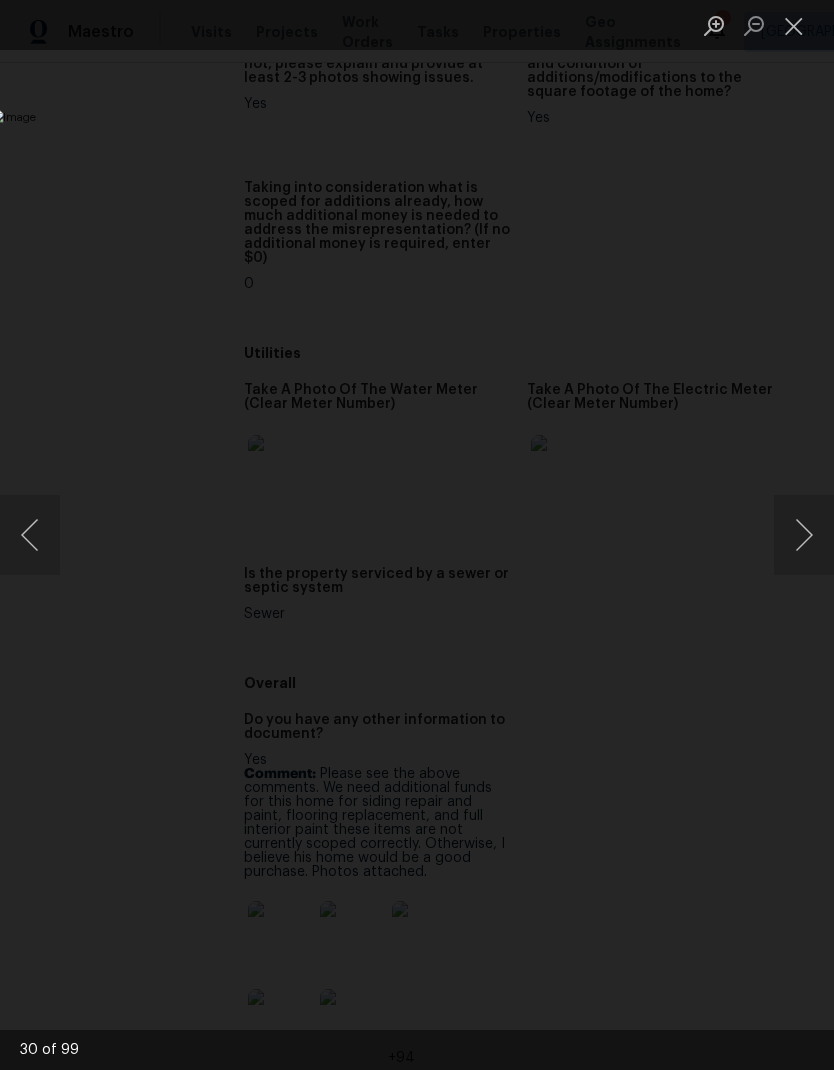 click at bounding box center (804, 535) 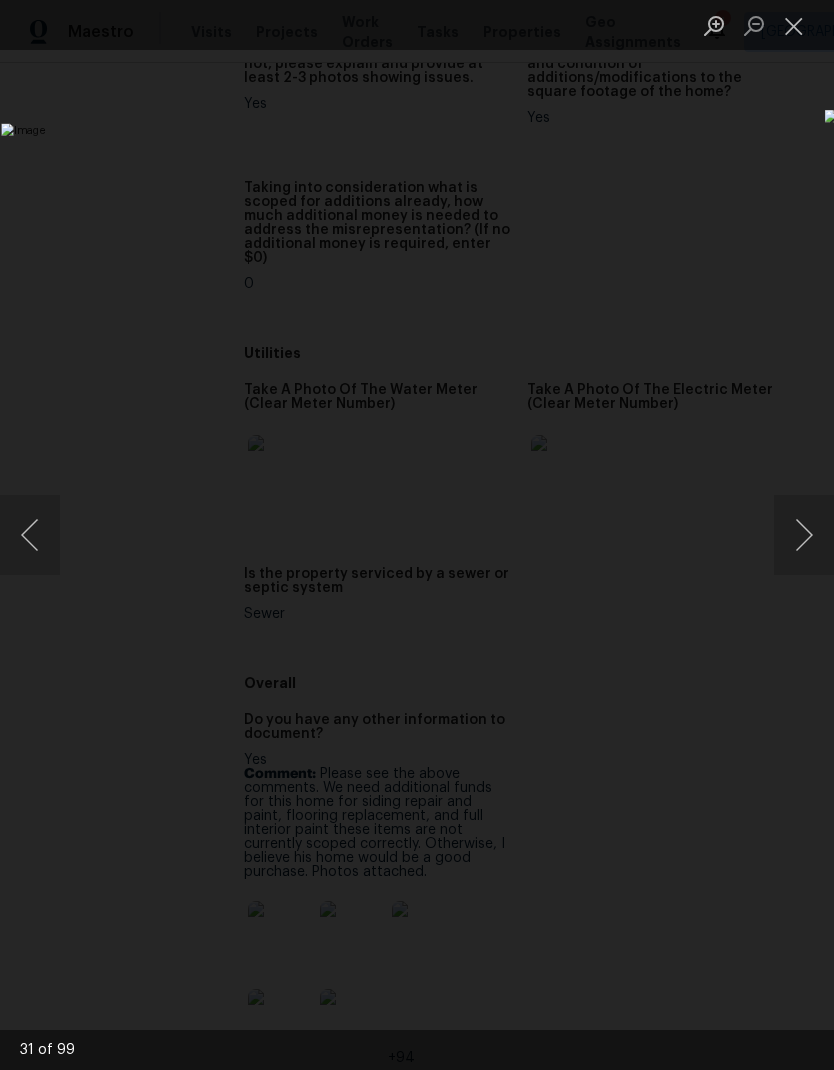 click at bounding box center [804, 535] 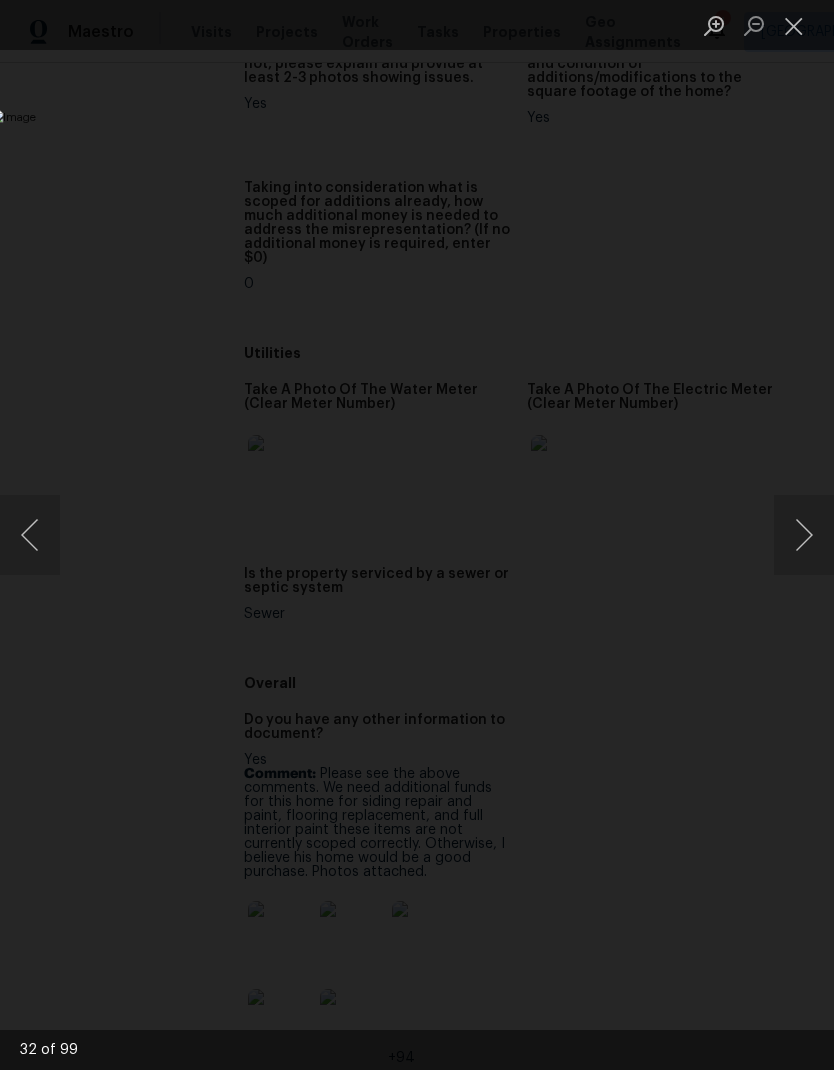click at bounding box center (804, 535) 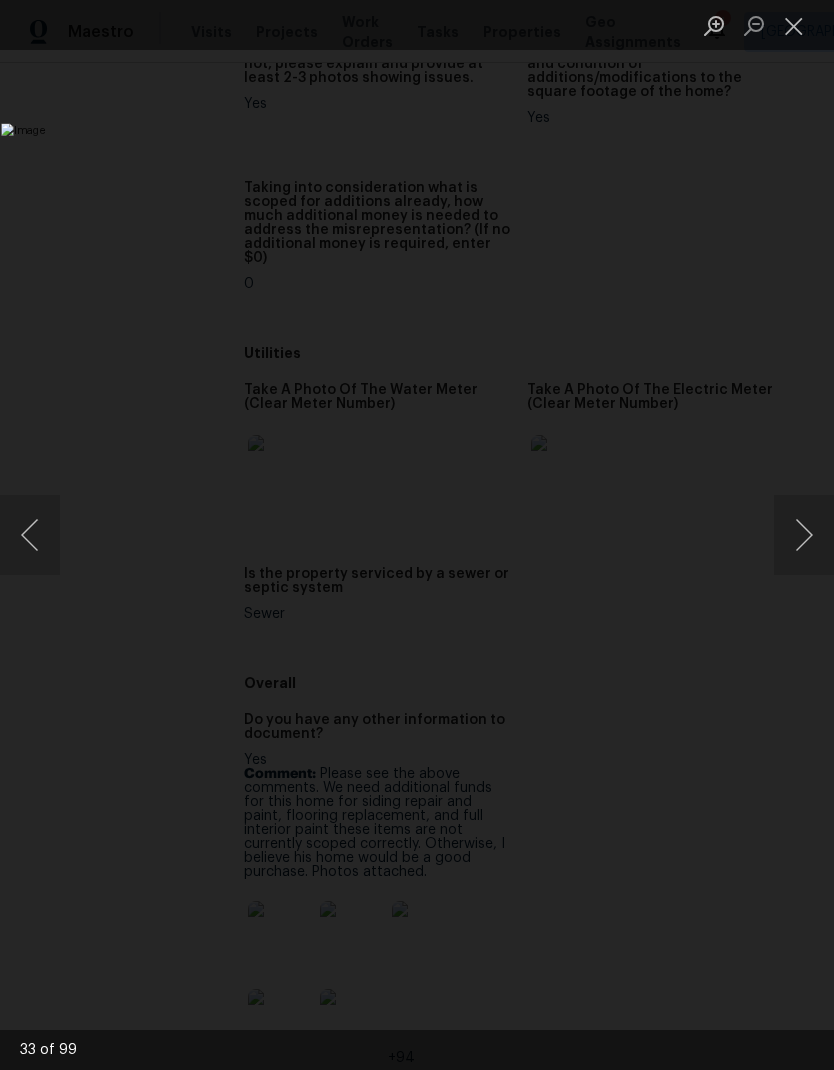 click at bounding box center (804, 535) 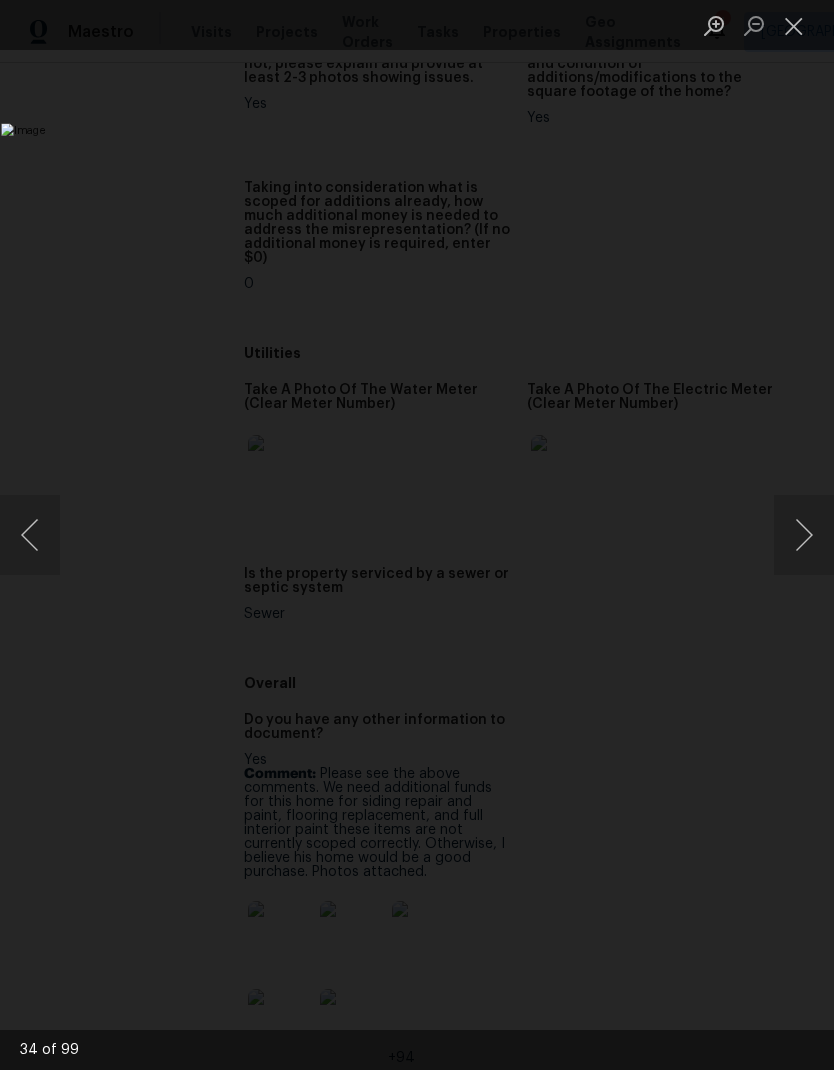click at bounding box center [804, 535] 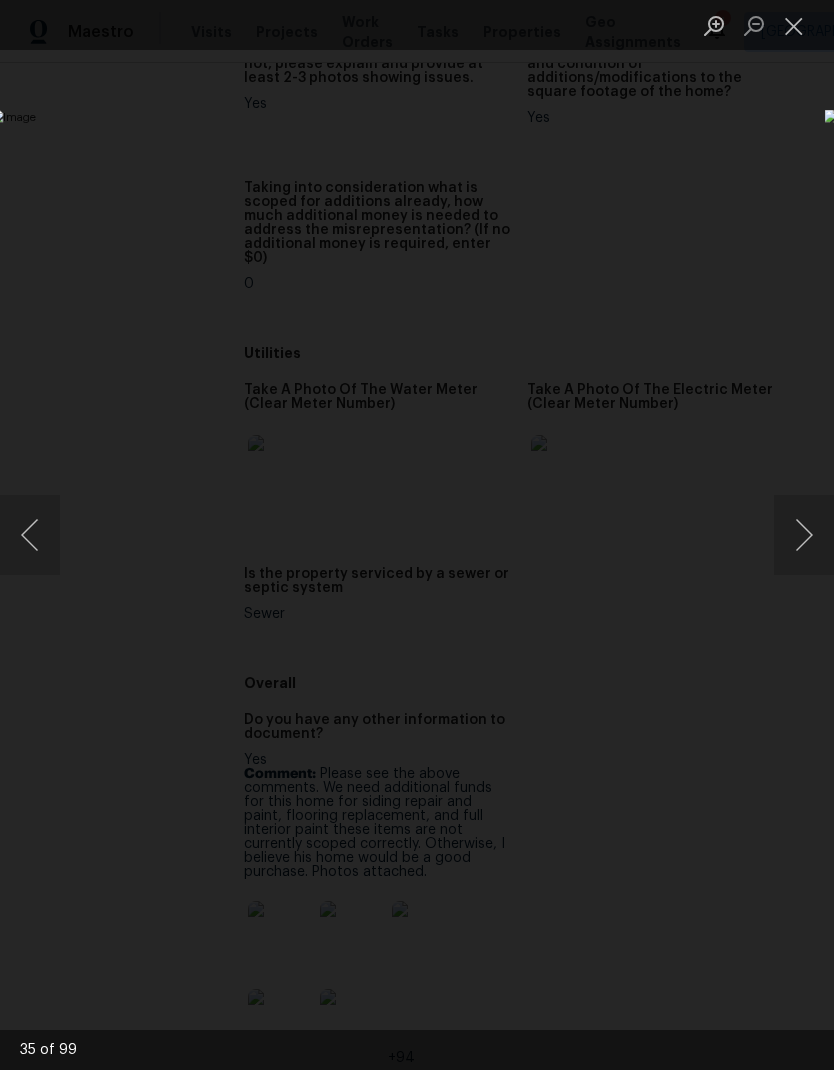 click at bounding box center [804, 535] 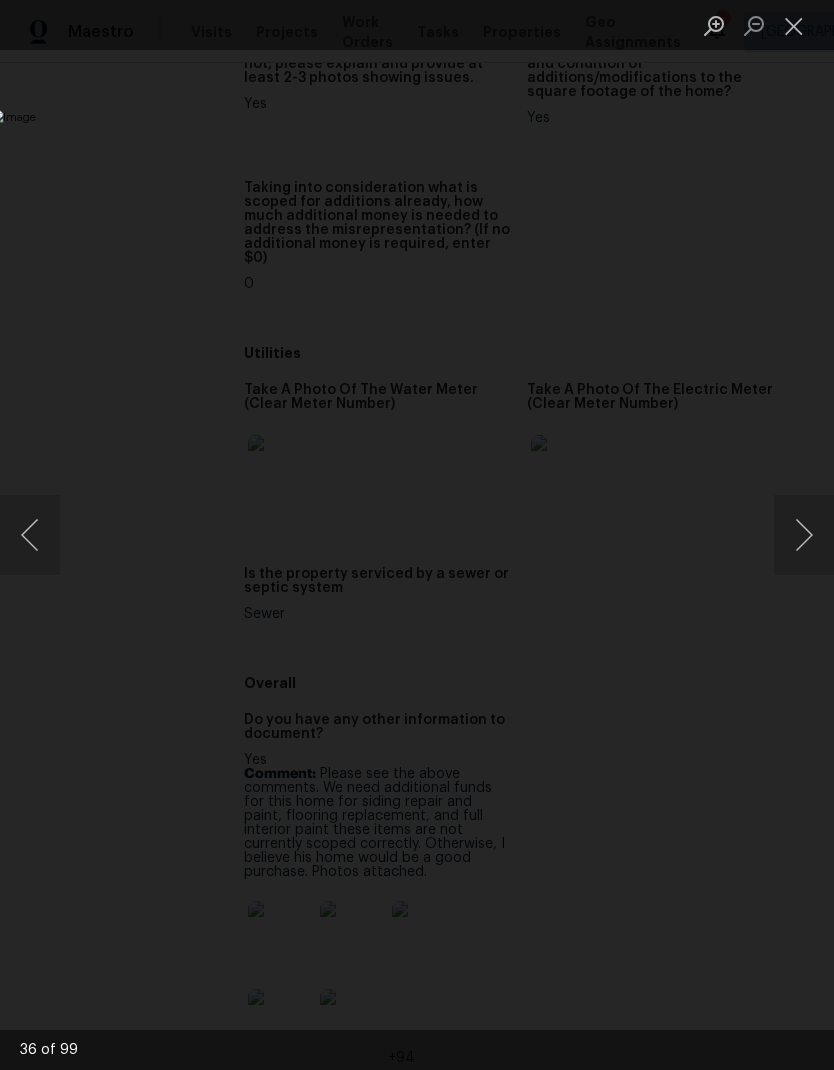 click at bounding box center [804, 535] 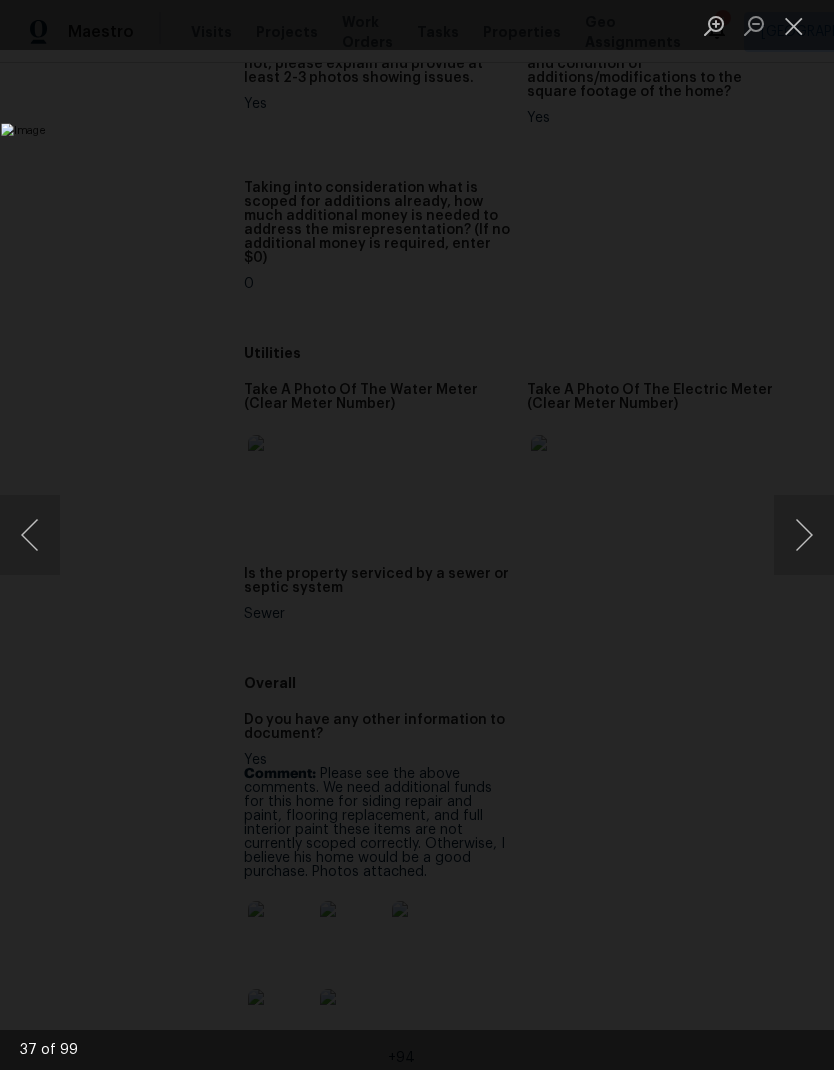 click at bounding box center (804, 535) 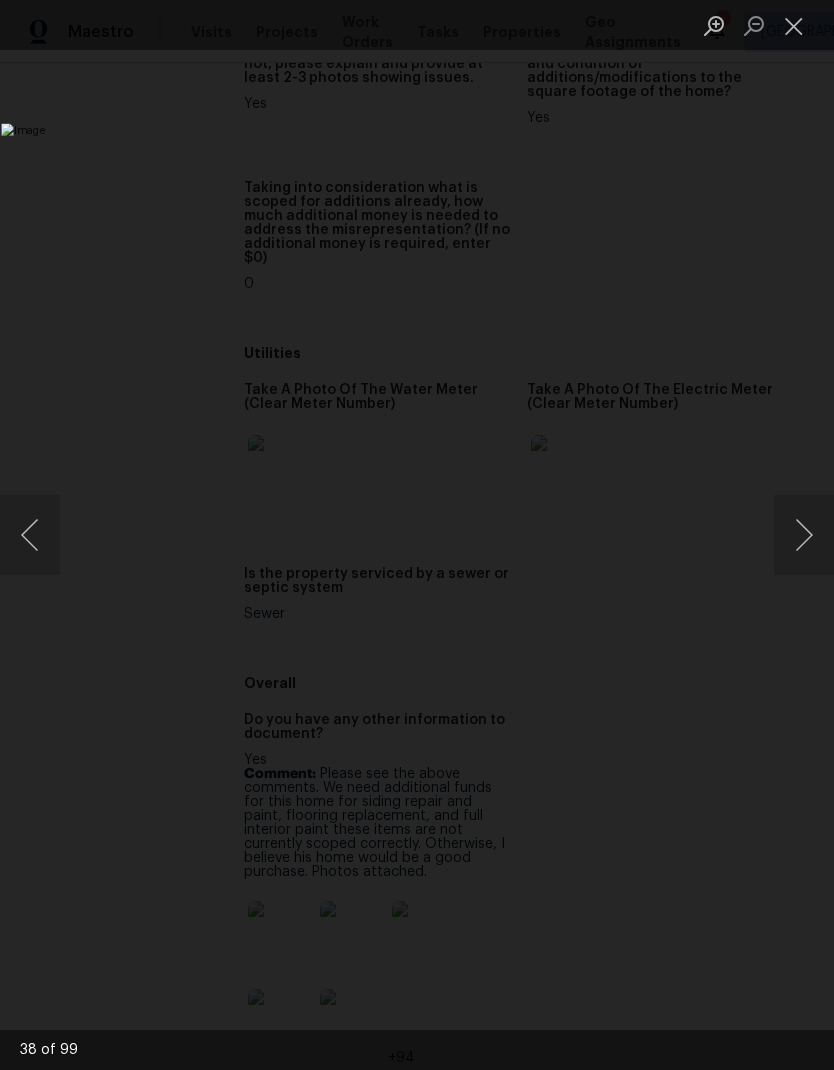 click at bounding box center [804, 535] 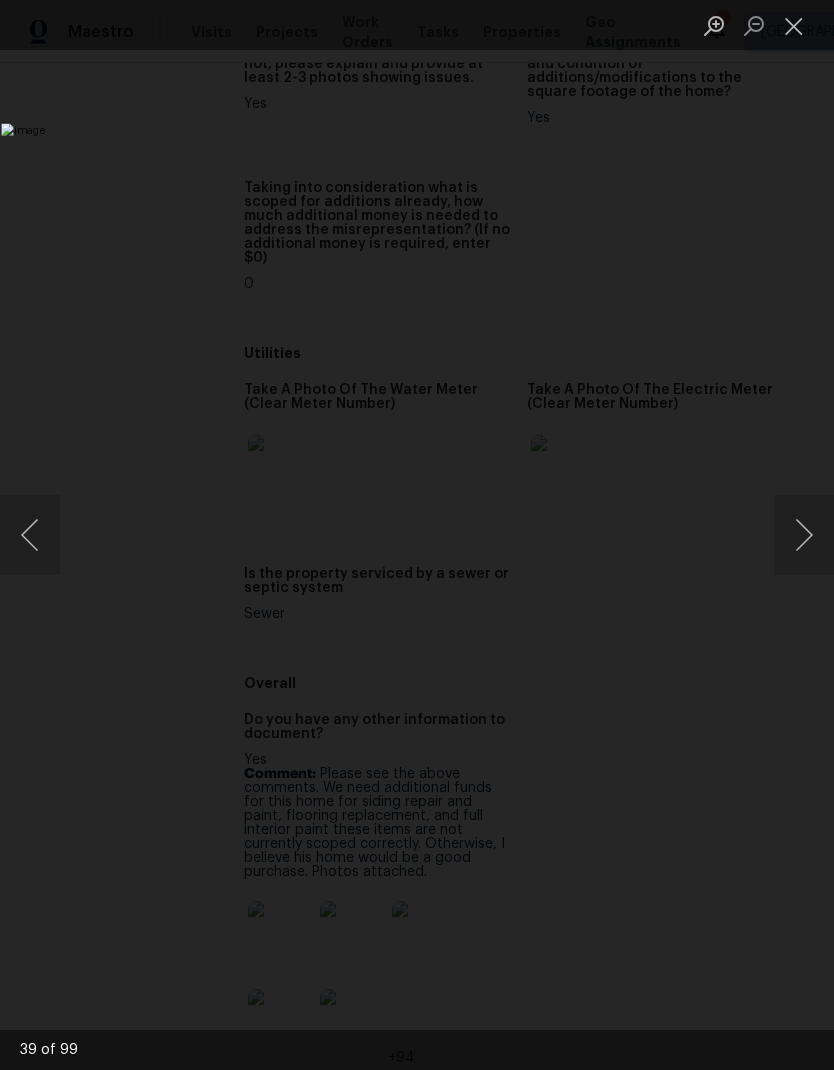 click at bounding box center [804, 535] 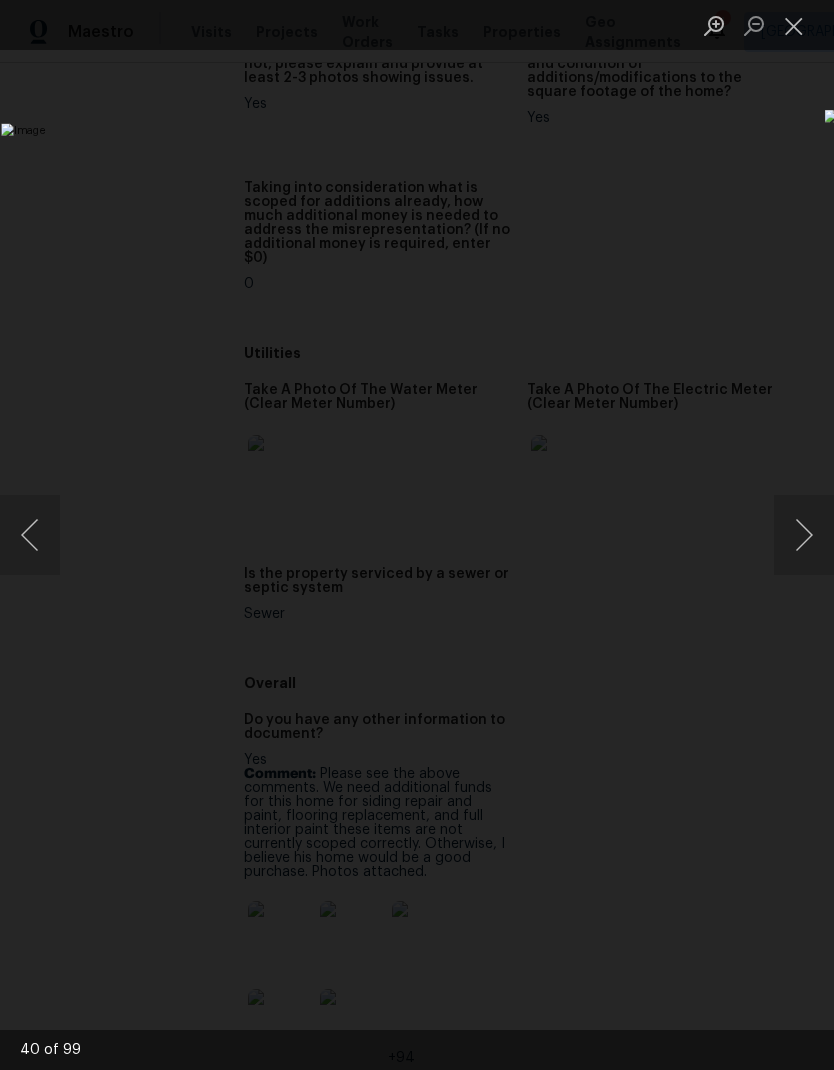 click at bounding box center [804, 535] 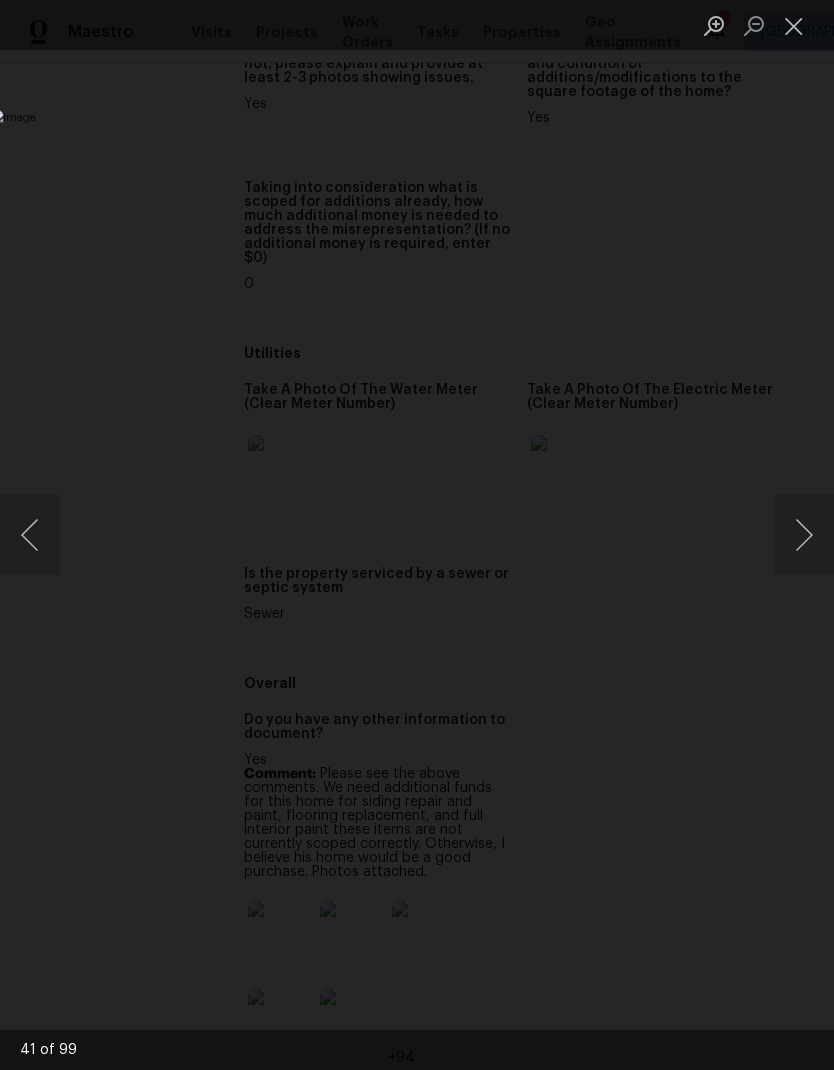 click at bounding box center (804, 535) 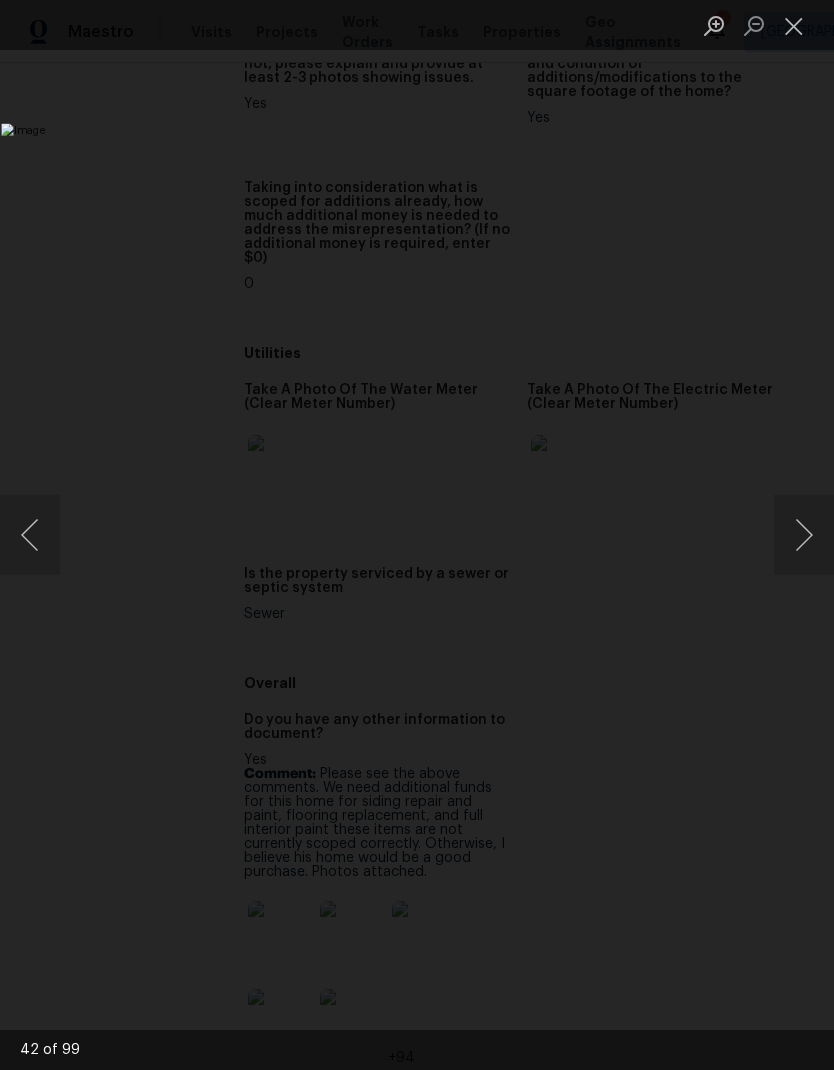 click at bounding box center (804, 535) 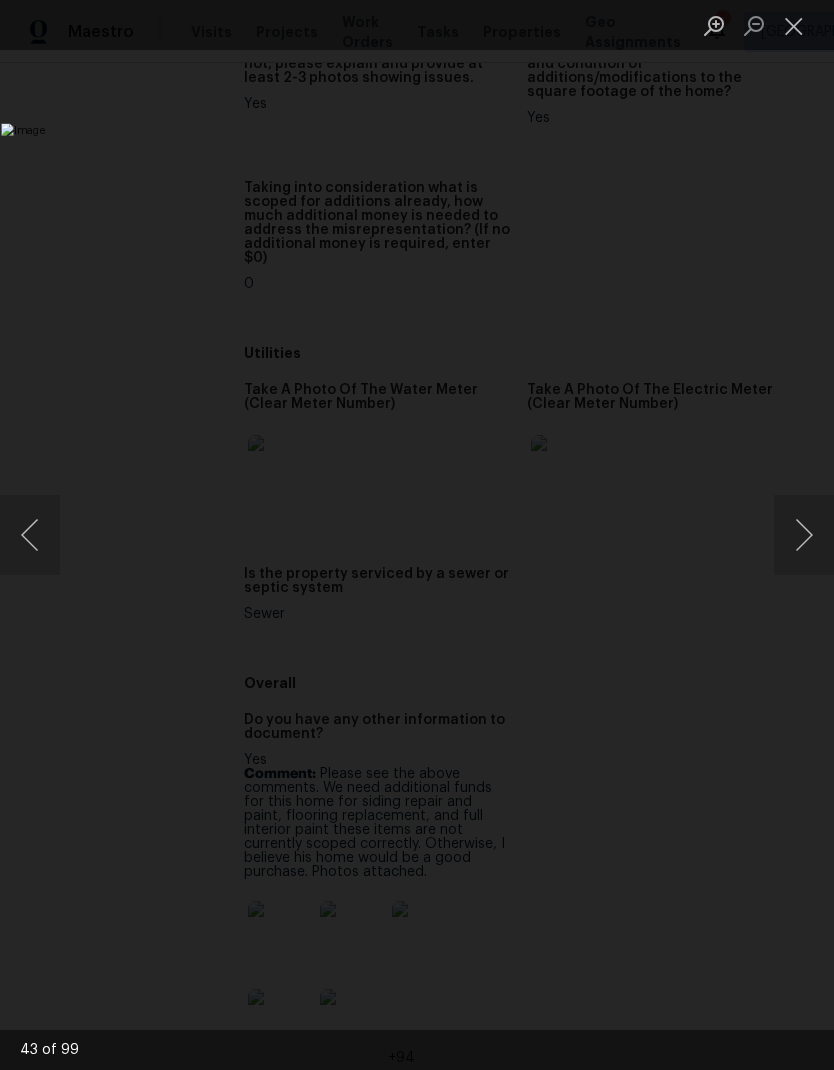 click at bounding box center (804, 535) 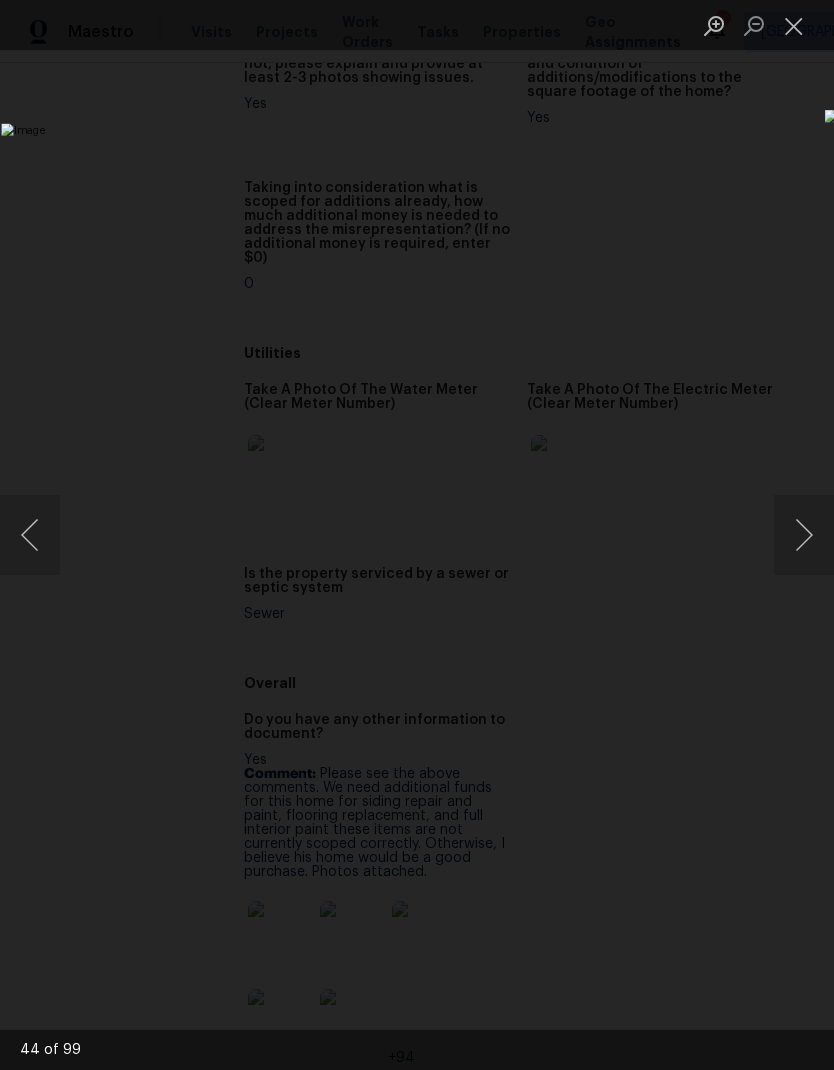 click at bounding box center (804, 535) 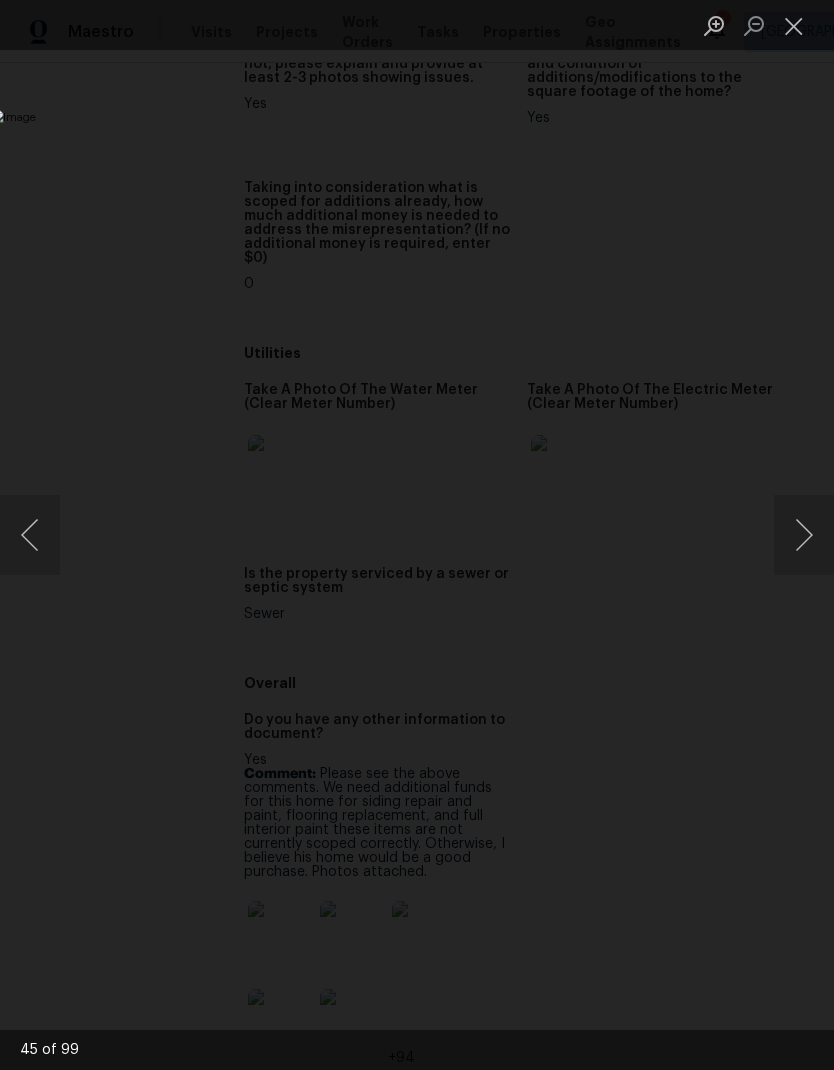 click at bounding box center [804, 535] 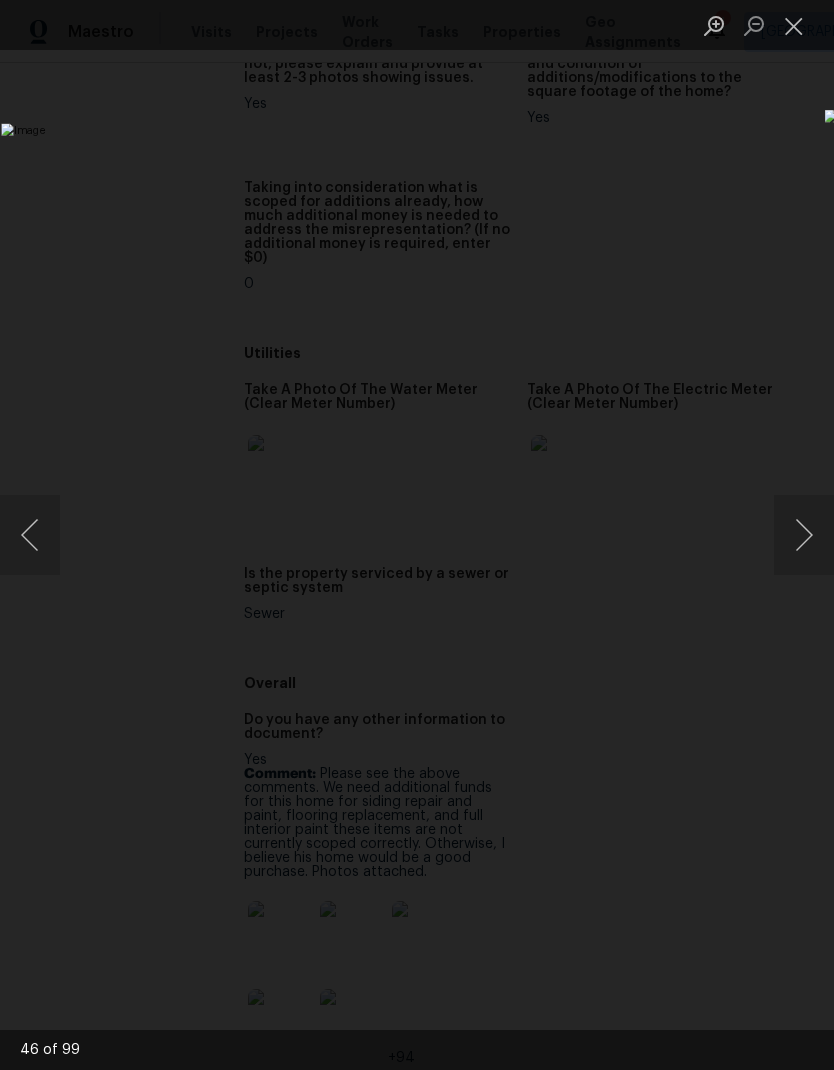 click at bounding box center [804, 535] 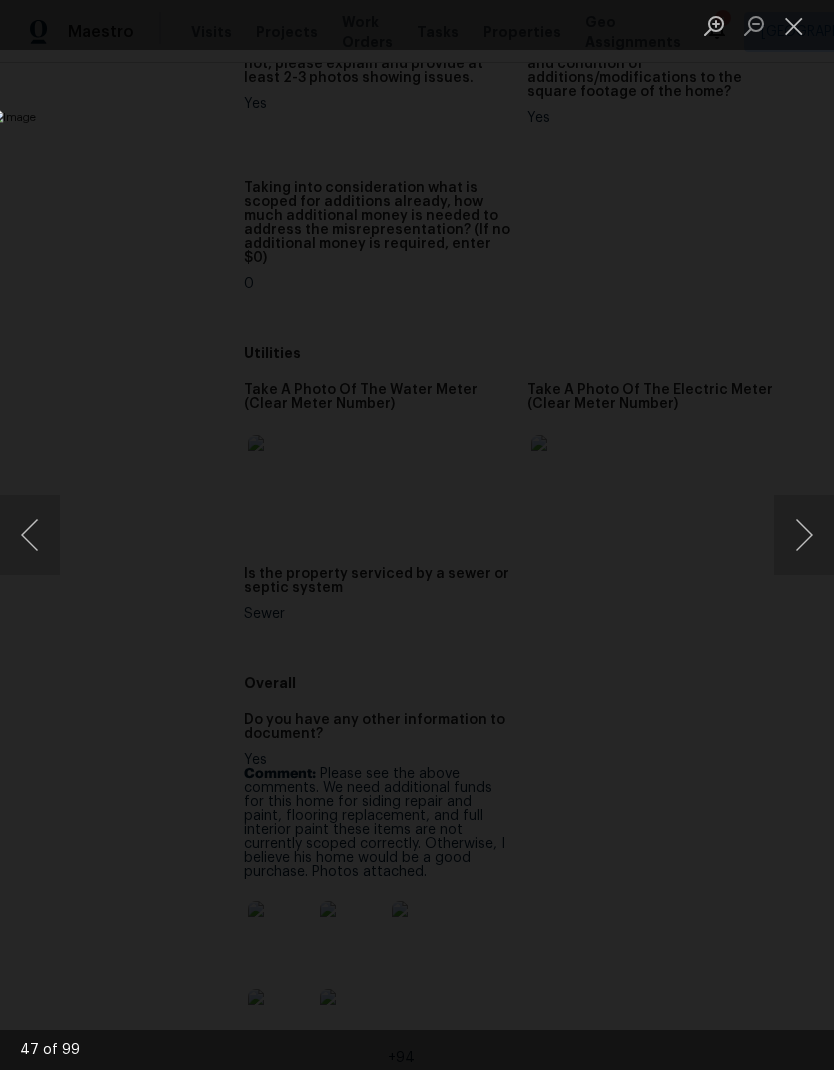 click at bounding box center (804, 535) 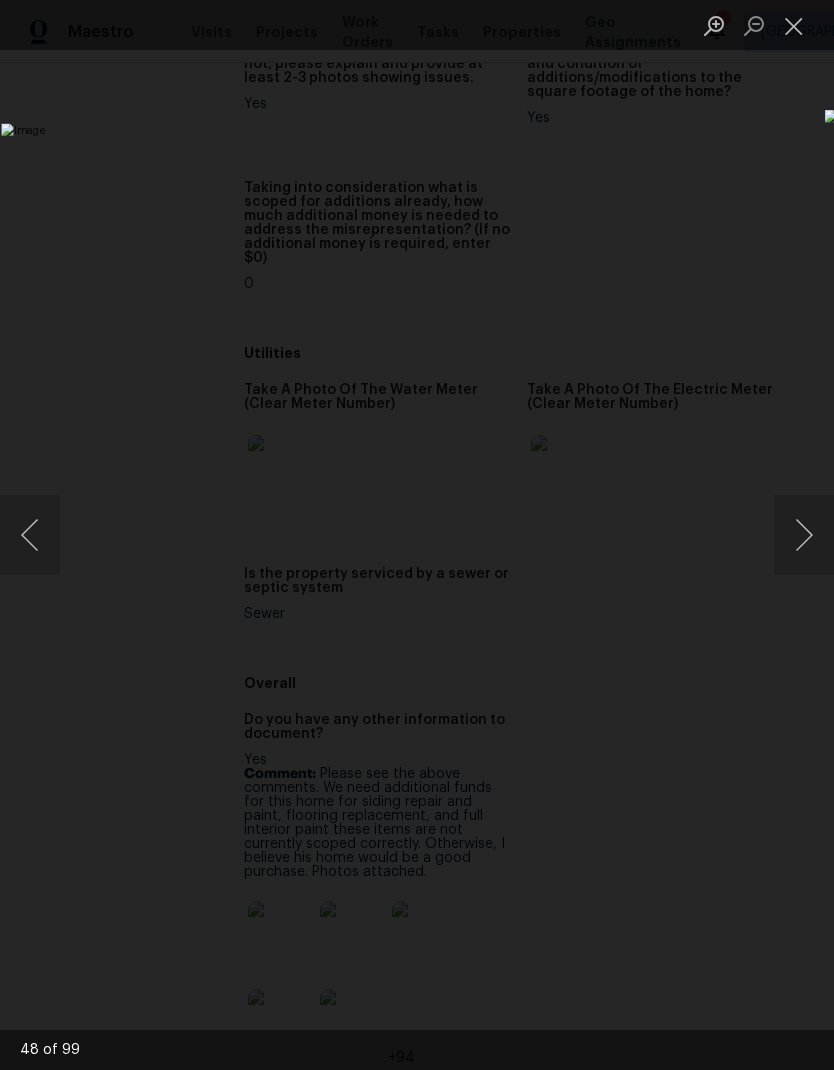 click at bounding box center [804, 535] 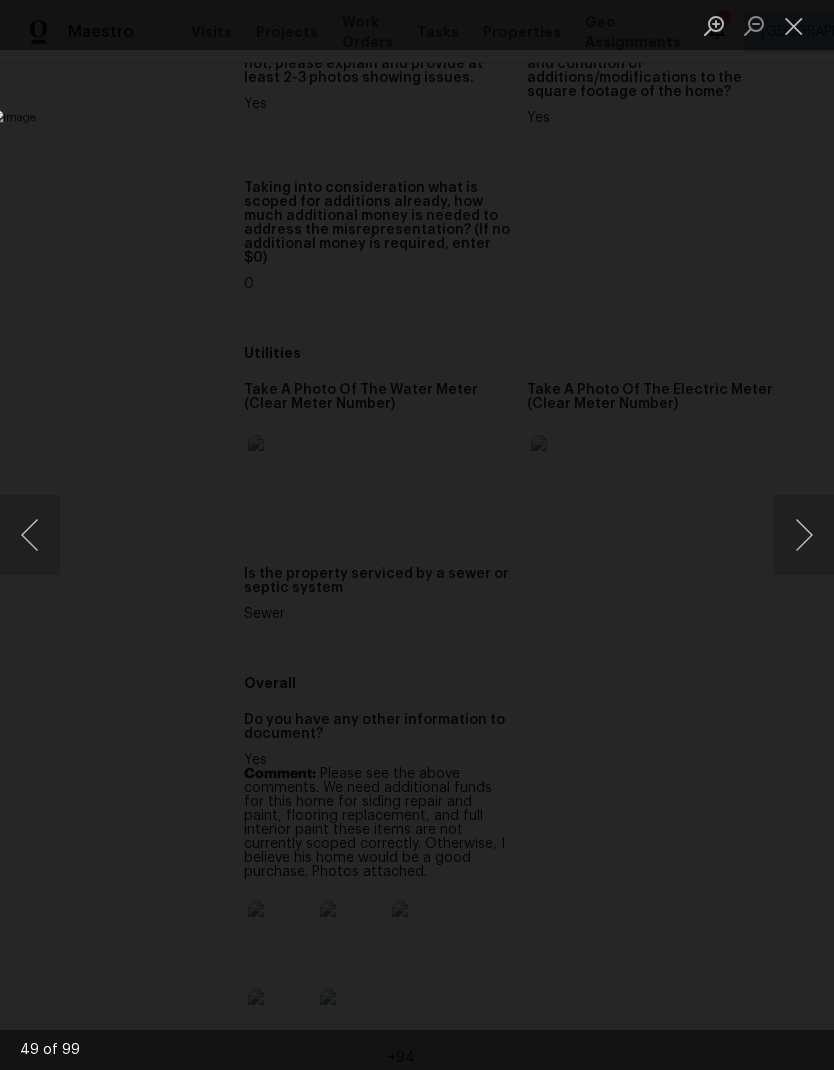 click at bounding box center (804, 535) 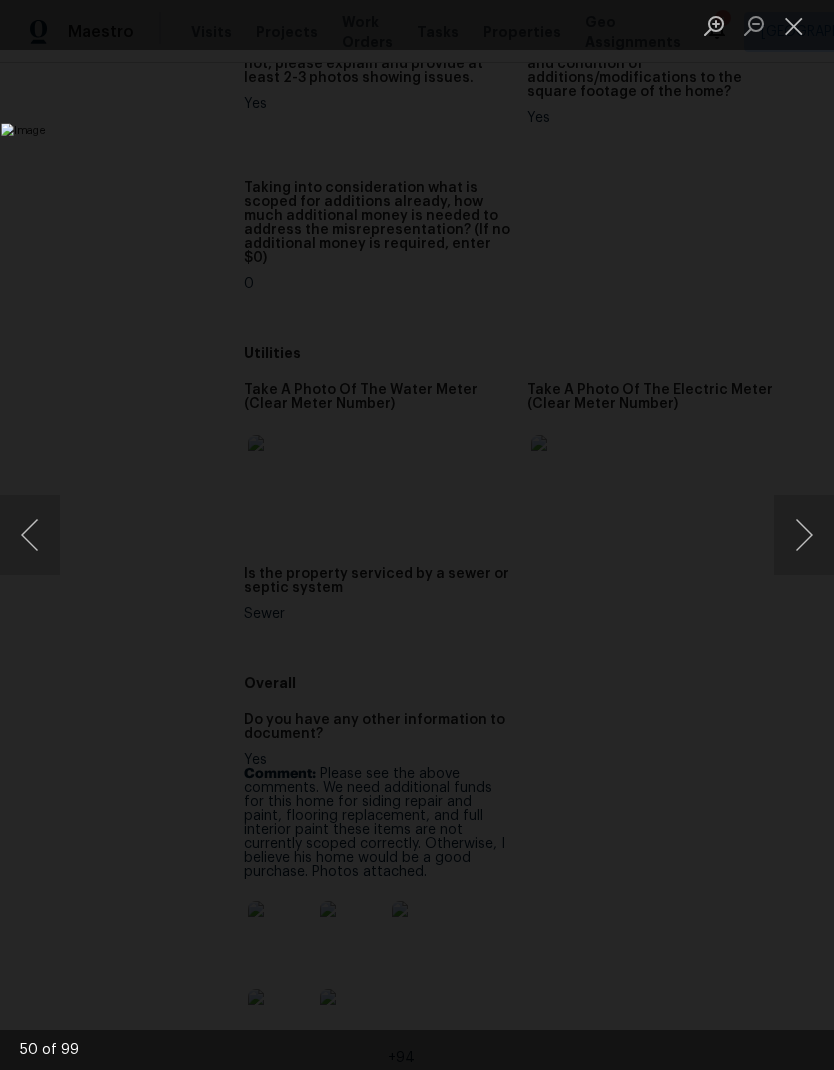 click at bounding box center [804, 535] 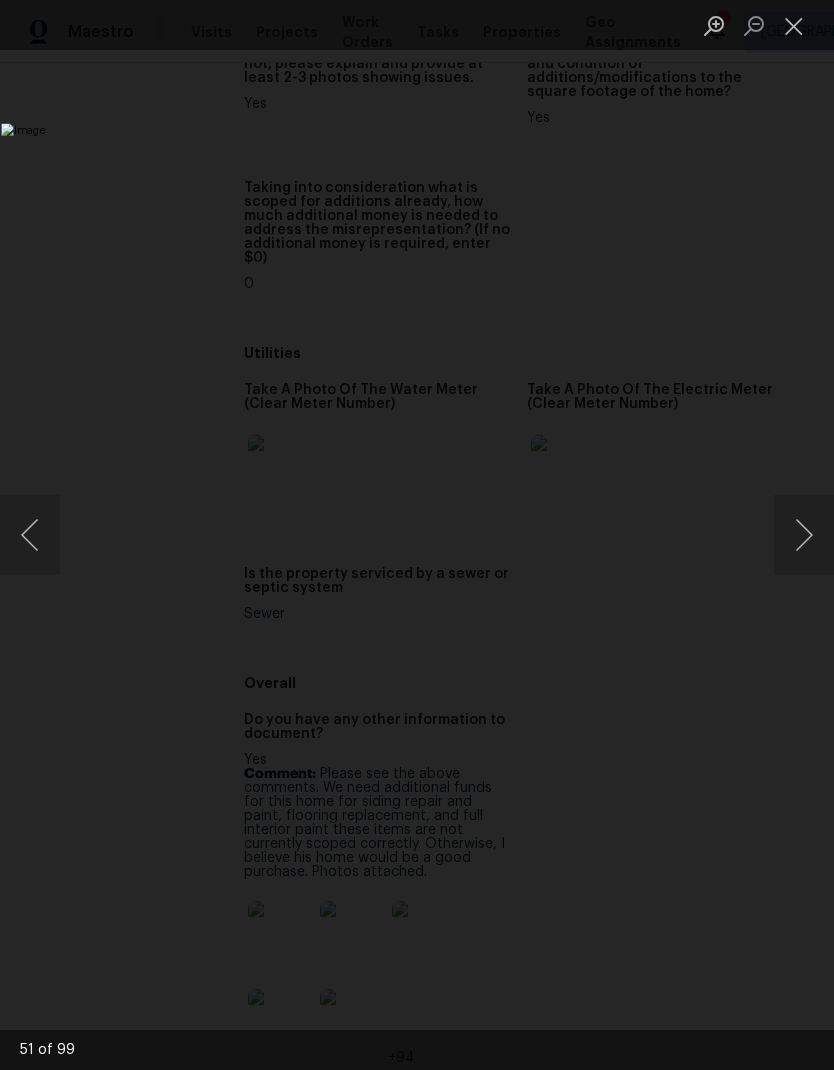 click at bounding box center (804, 535) 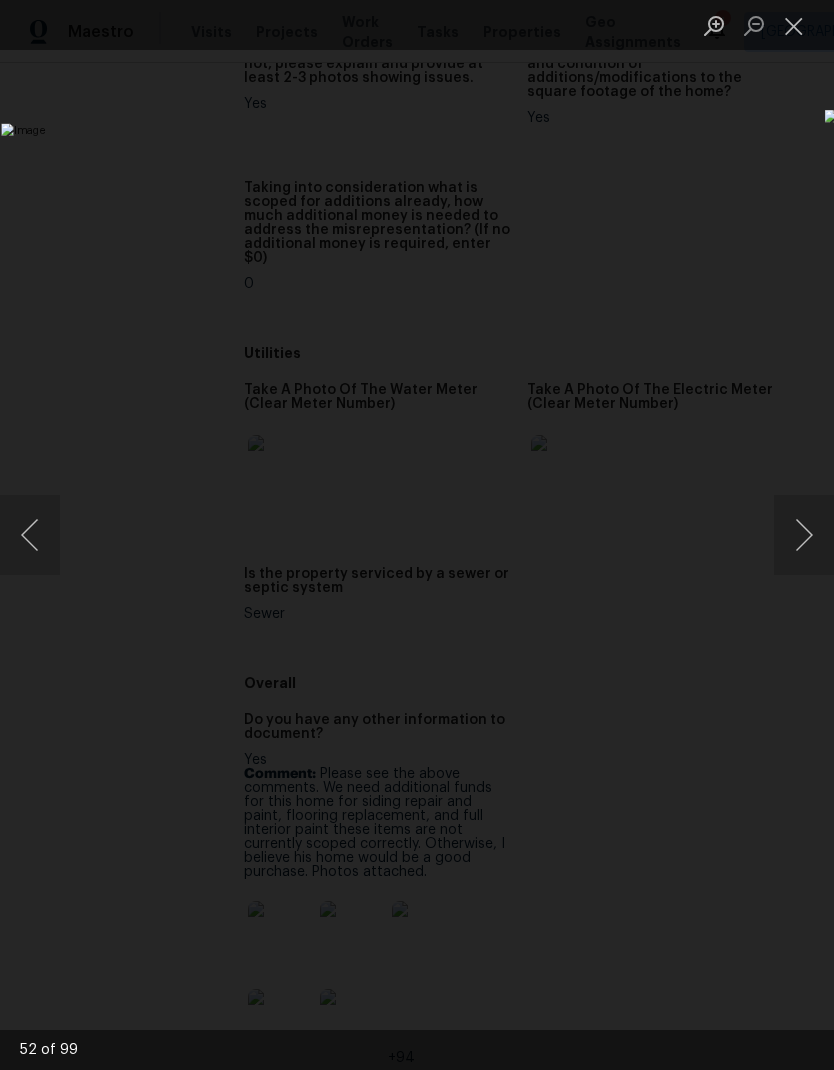 click at bounding box center [804, 535] 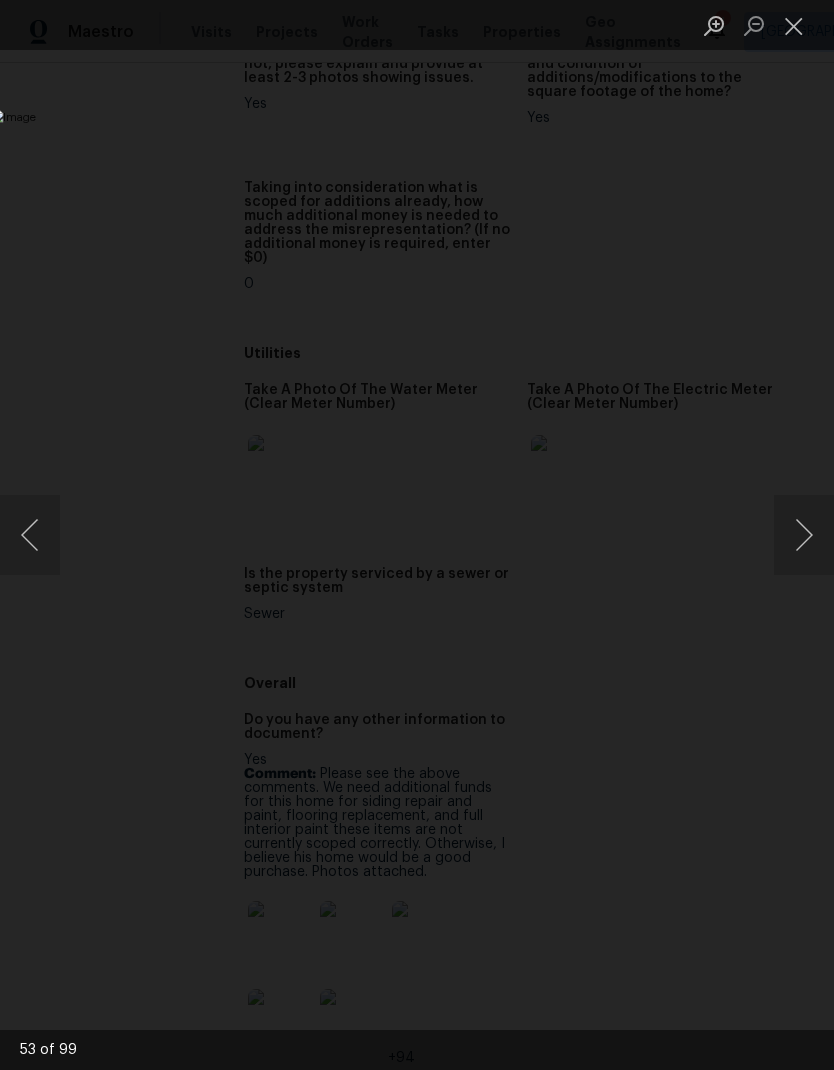 click at bounding box center (804, 535) 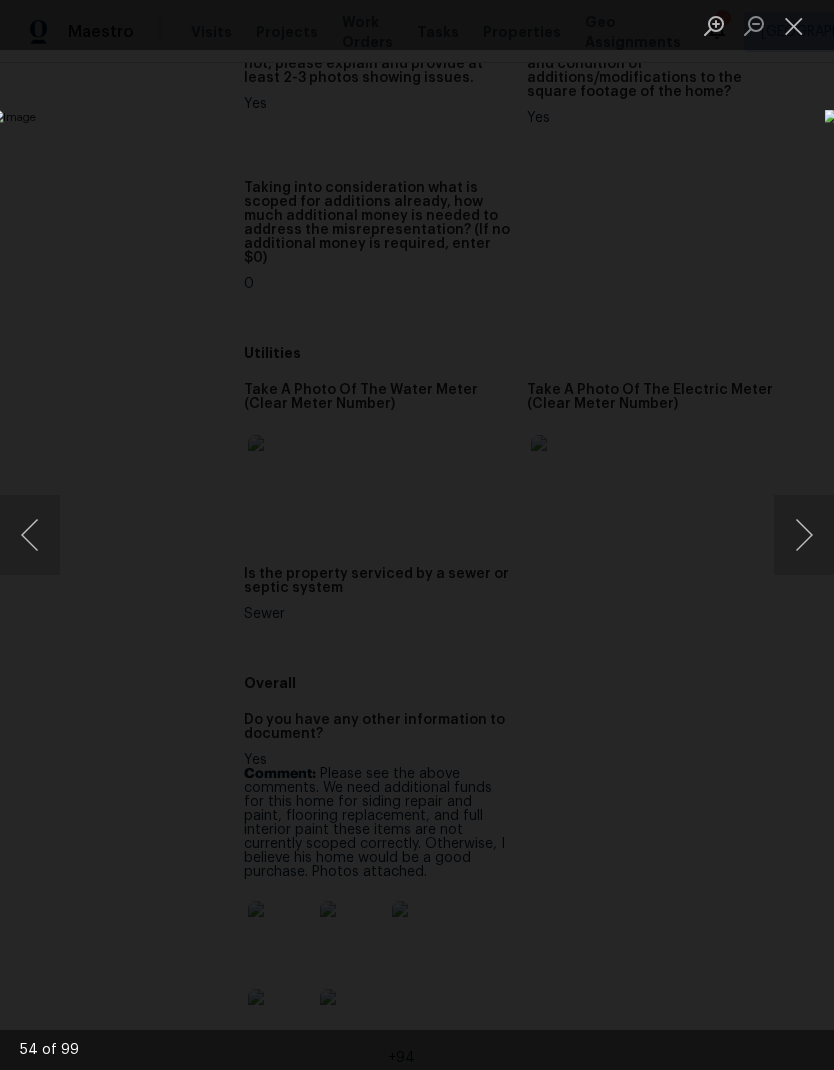 click at bounding box center (804, 535) 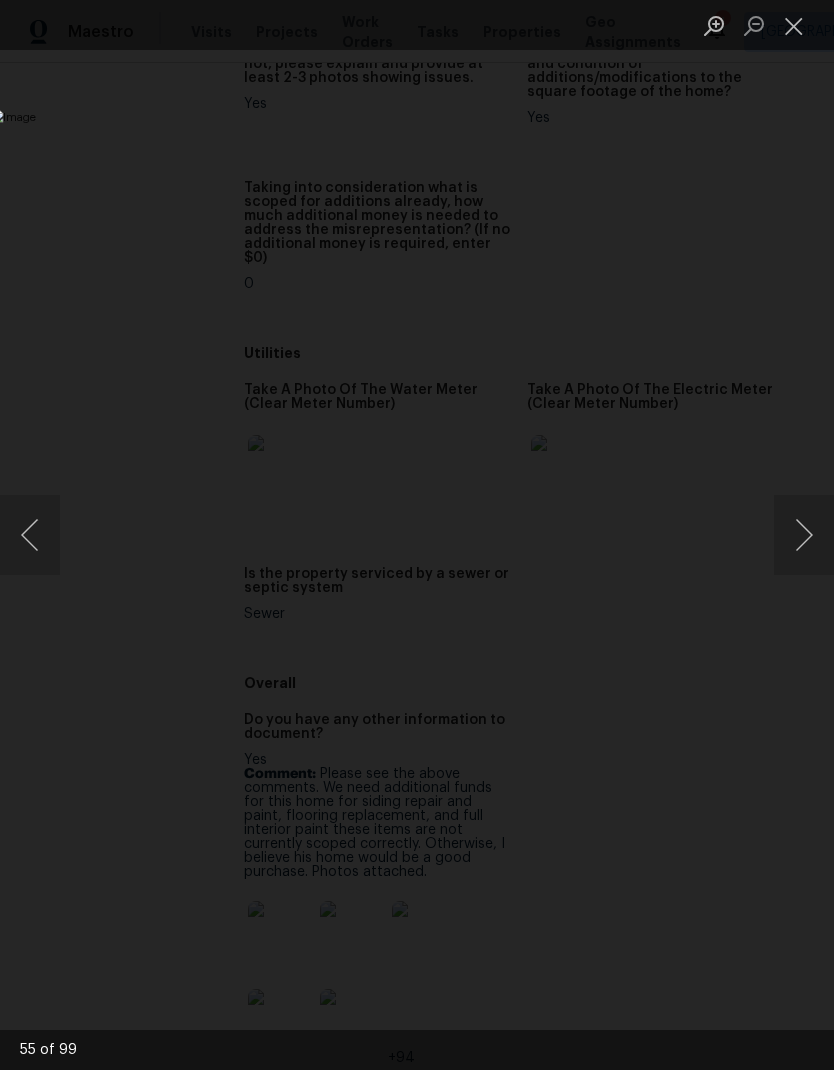 click at bounding box center [30, 535] 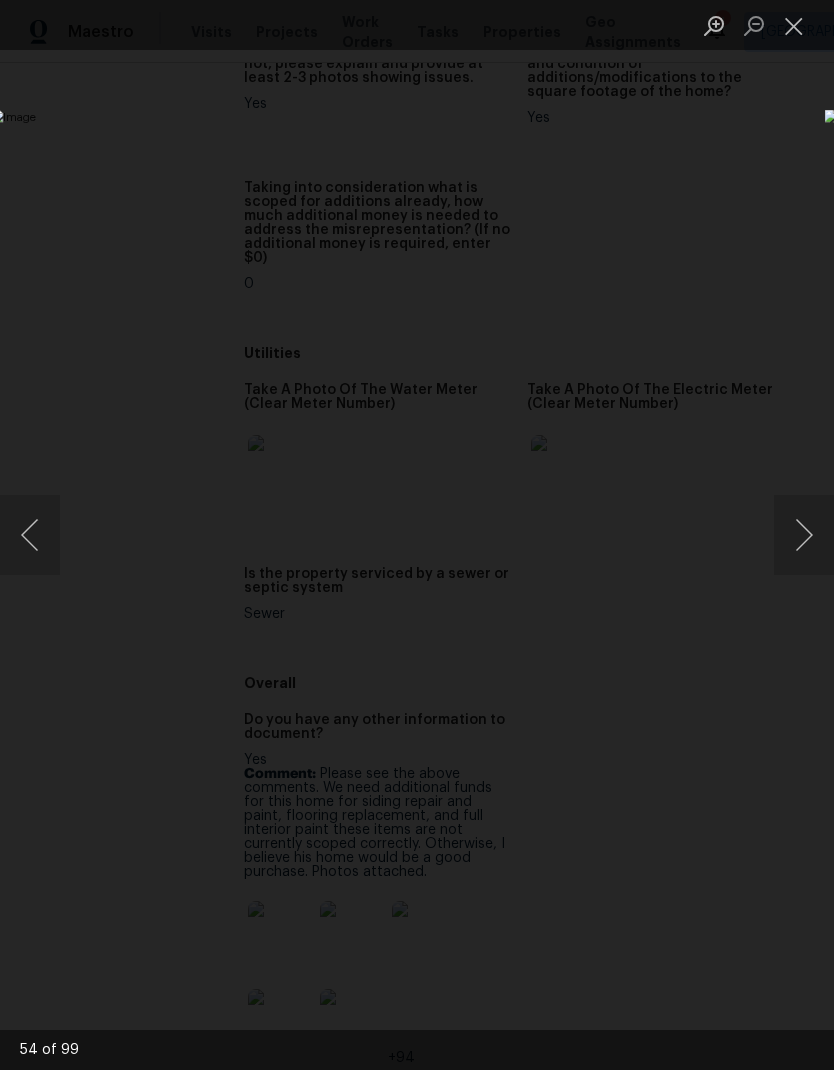 click at bounding box center [804, 535] 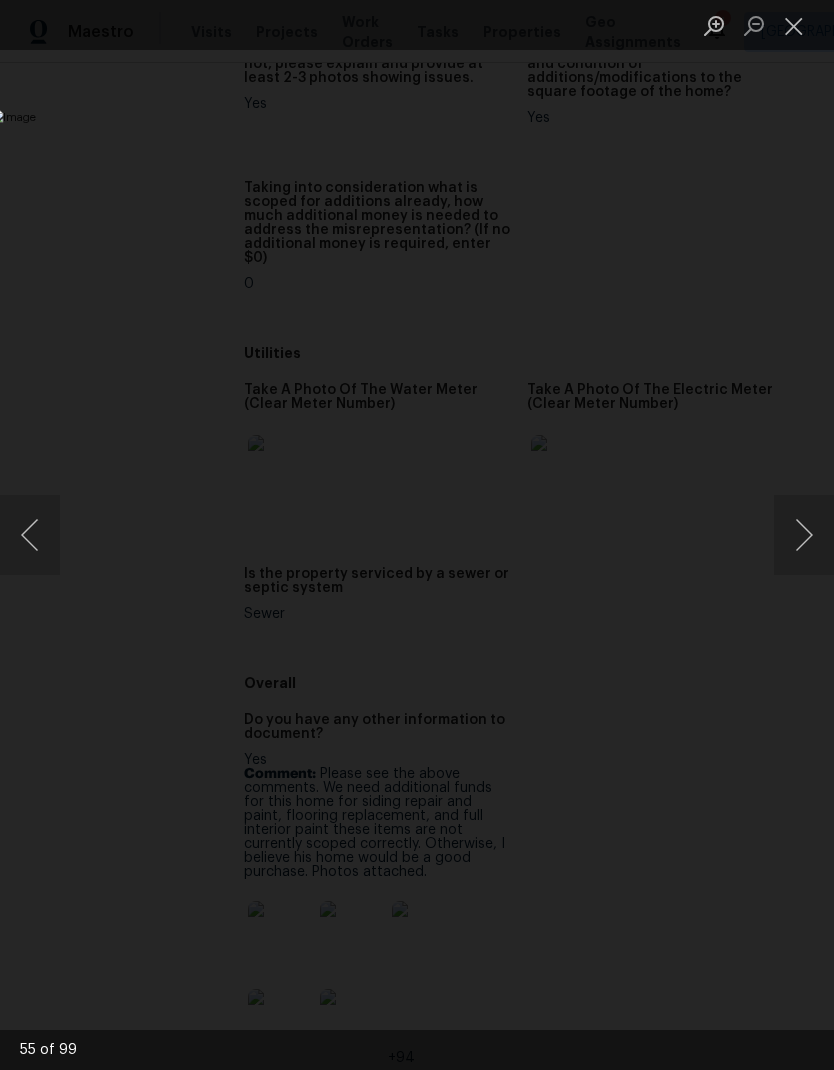 click at bounding box center (804, 535) 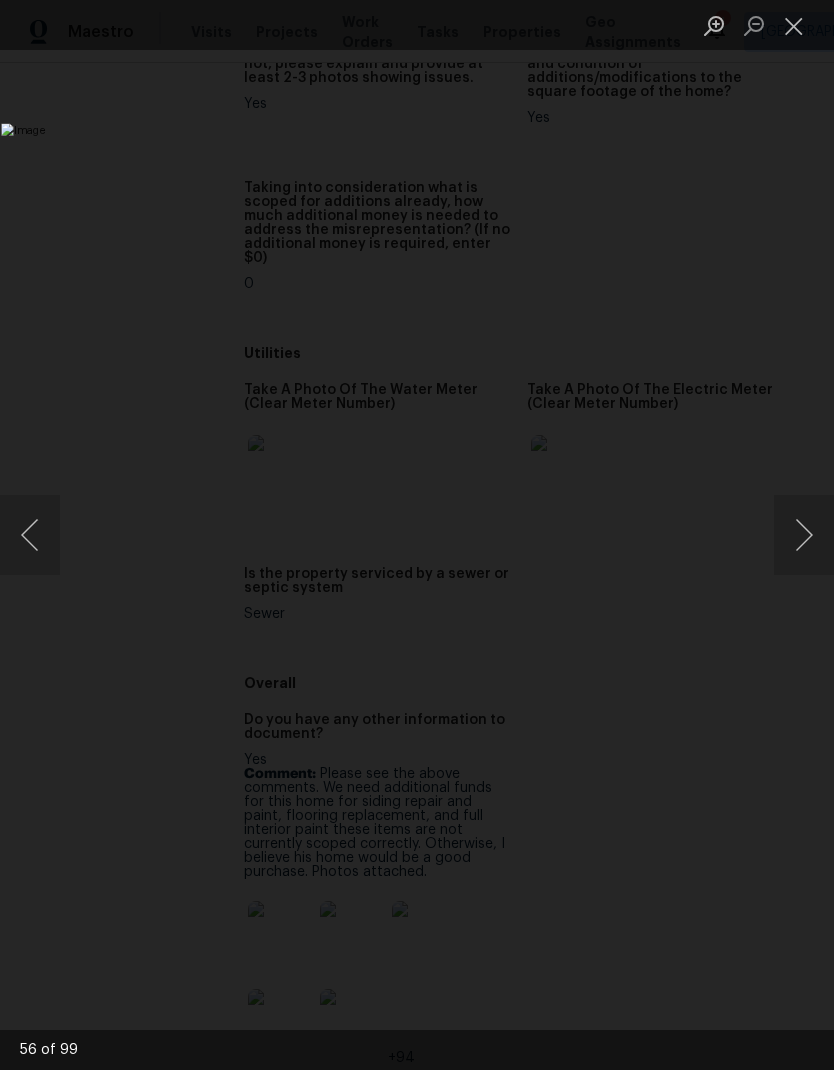 click at bounding box center [804, 535] 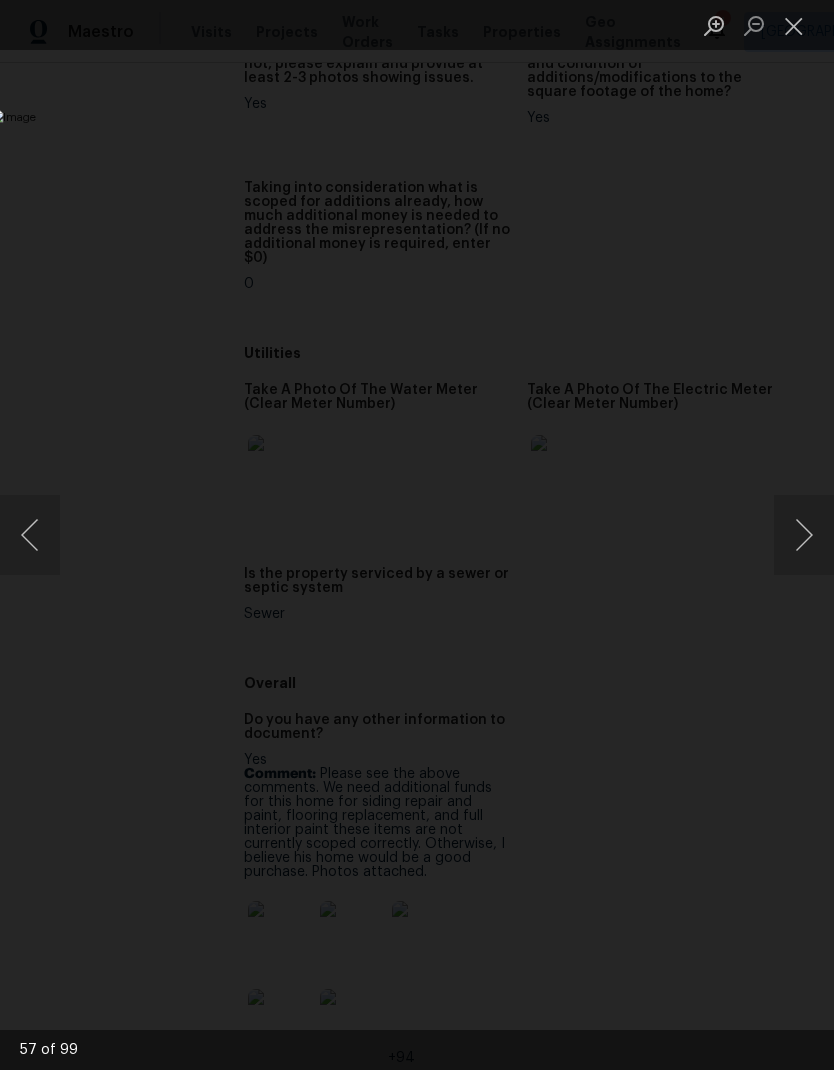 click at bounding box center (804, 535) 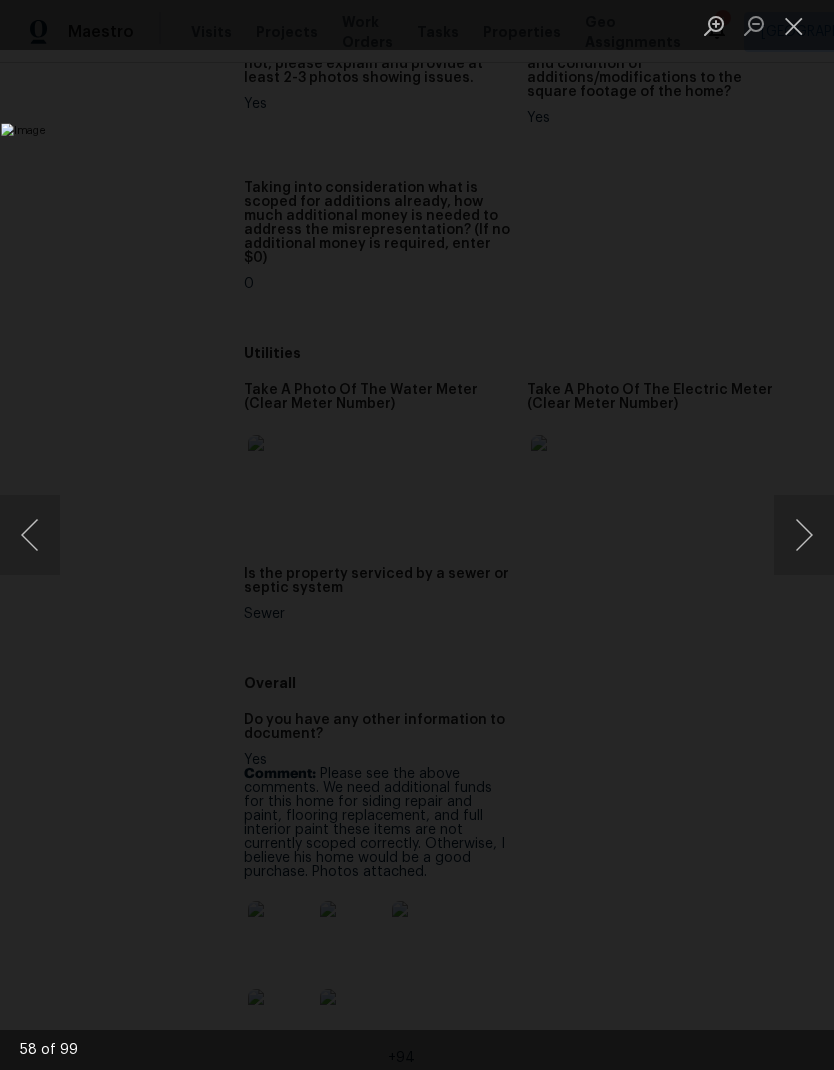 click at bounding box center (804, 535) 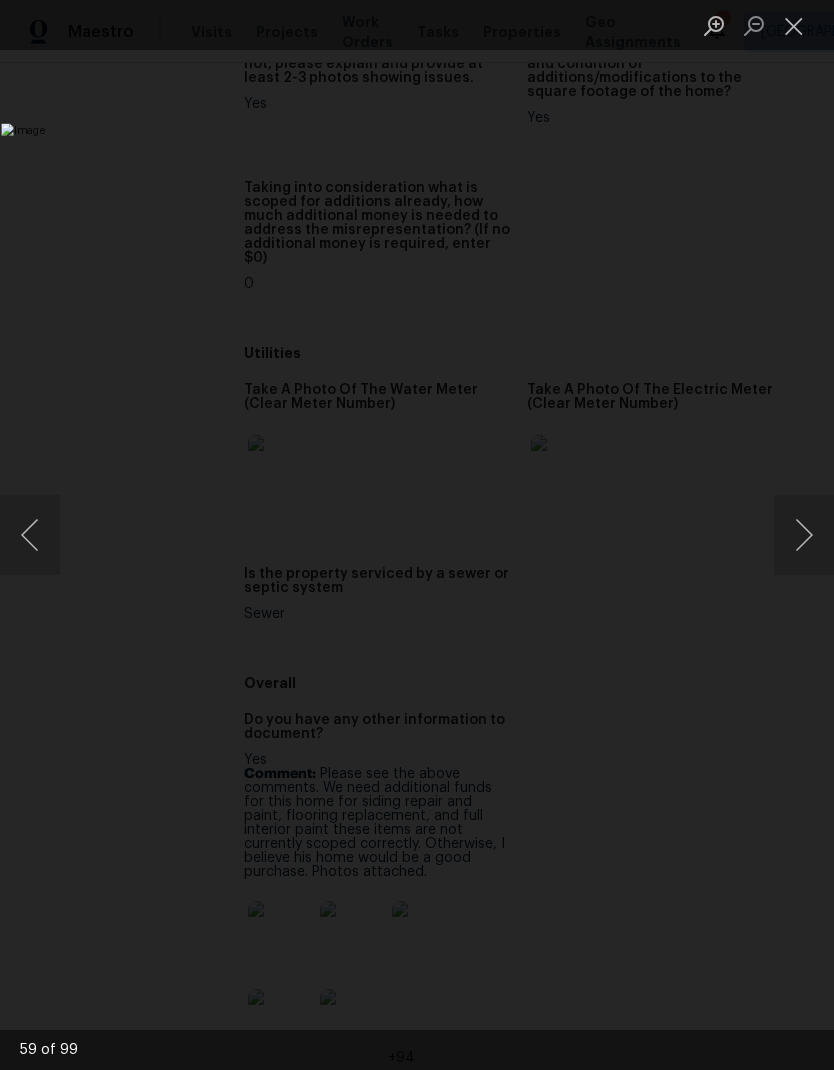 click at bounding box center [804, 535] 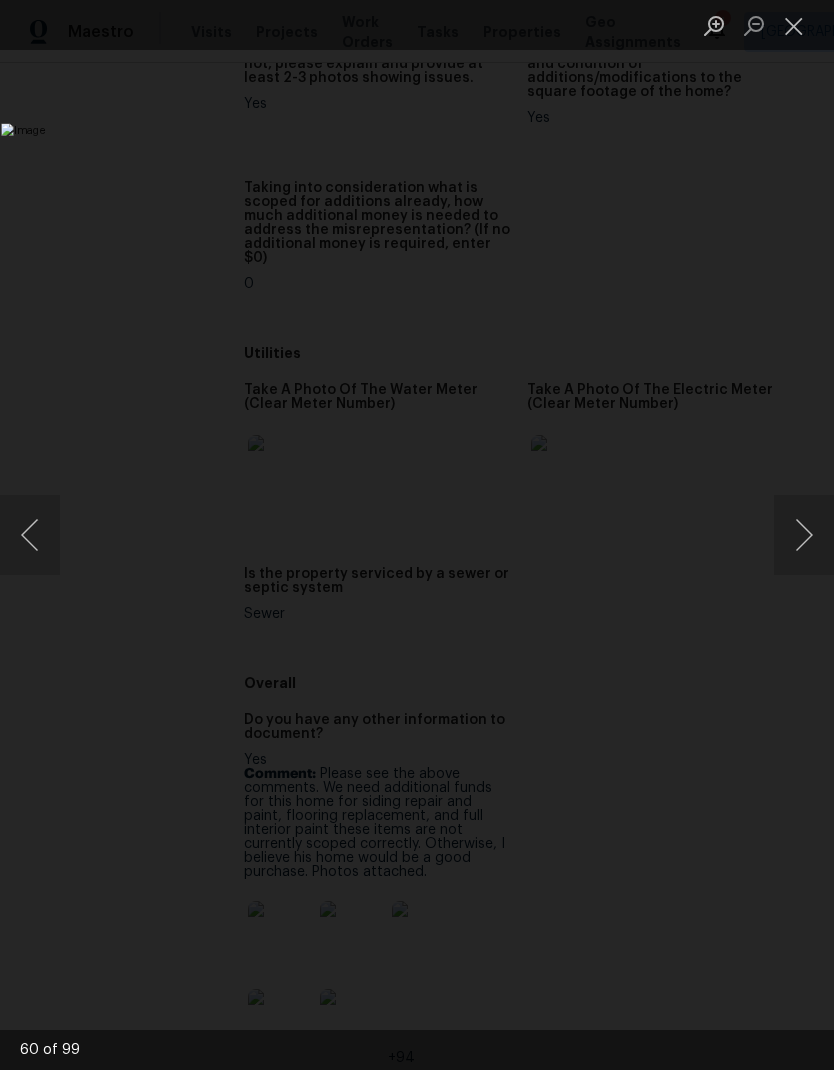 click at bounding box center [804, 535] 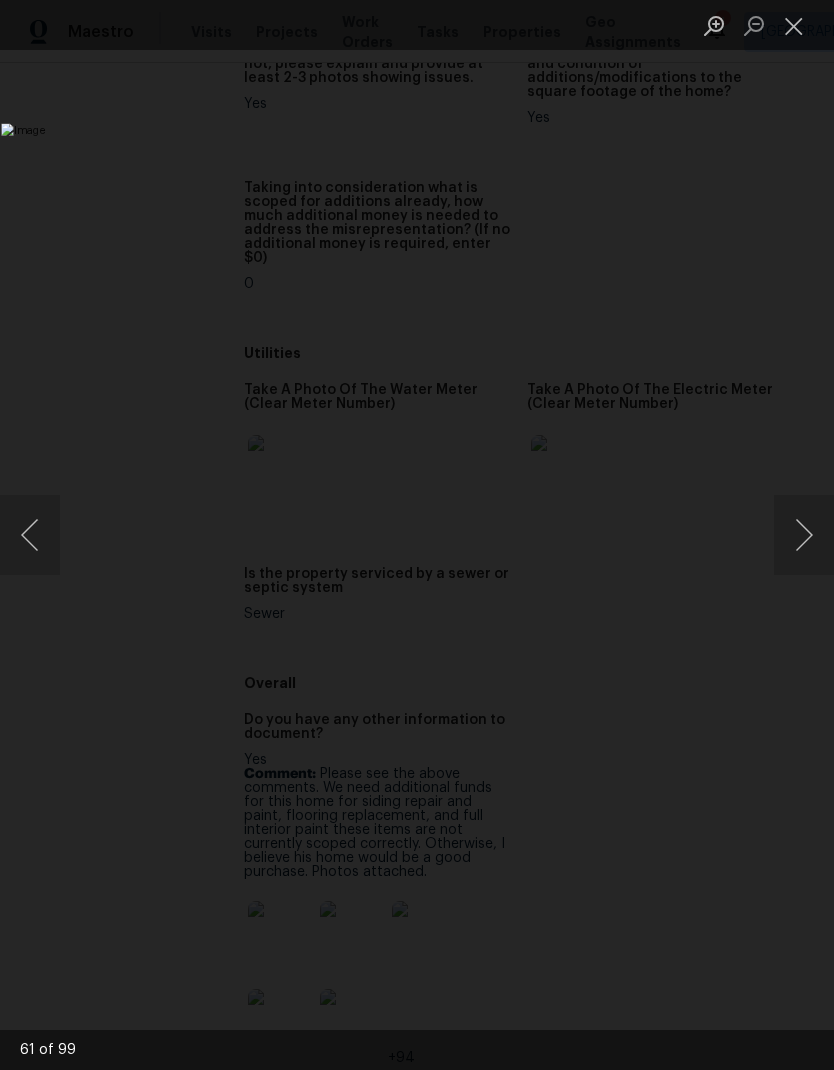 click at bounding box center (804, 535) 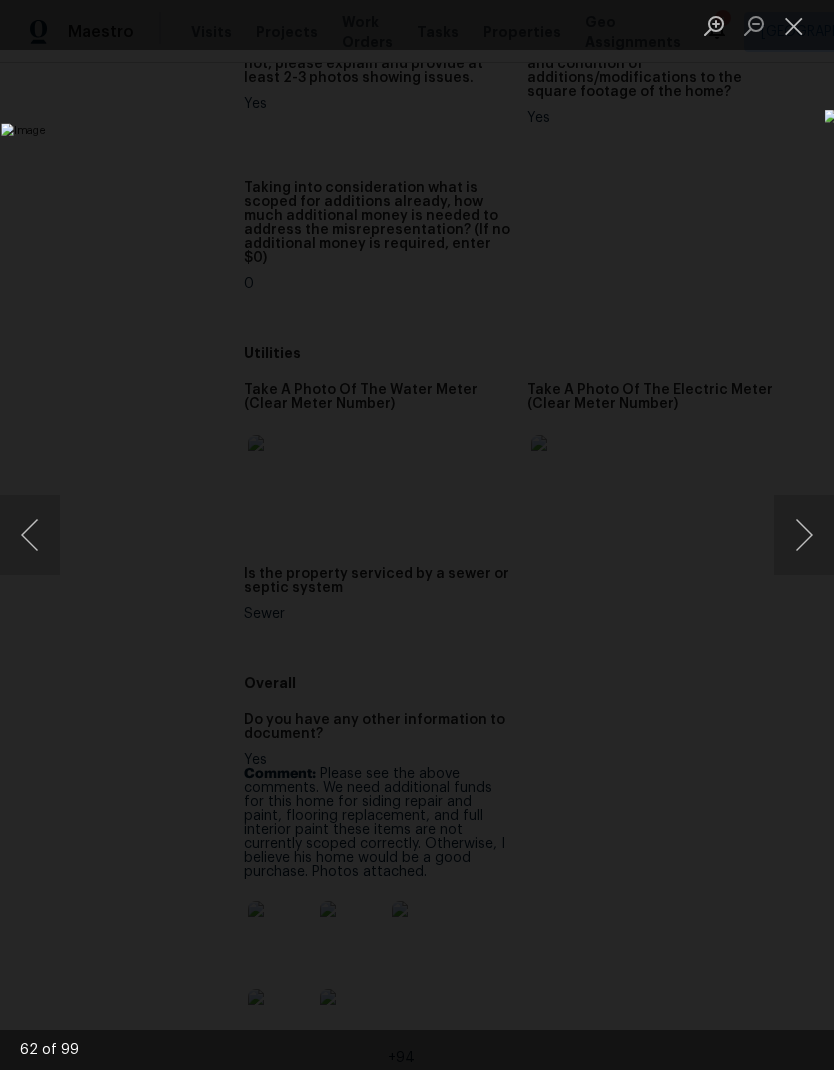 click at bounding box center (804, 535) 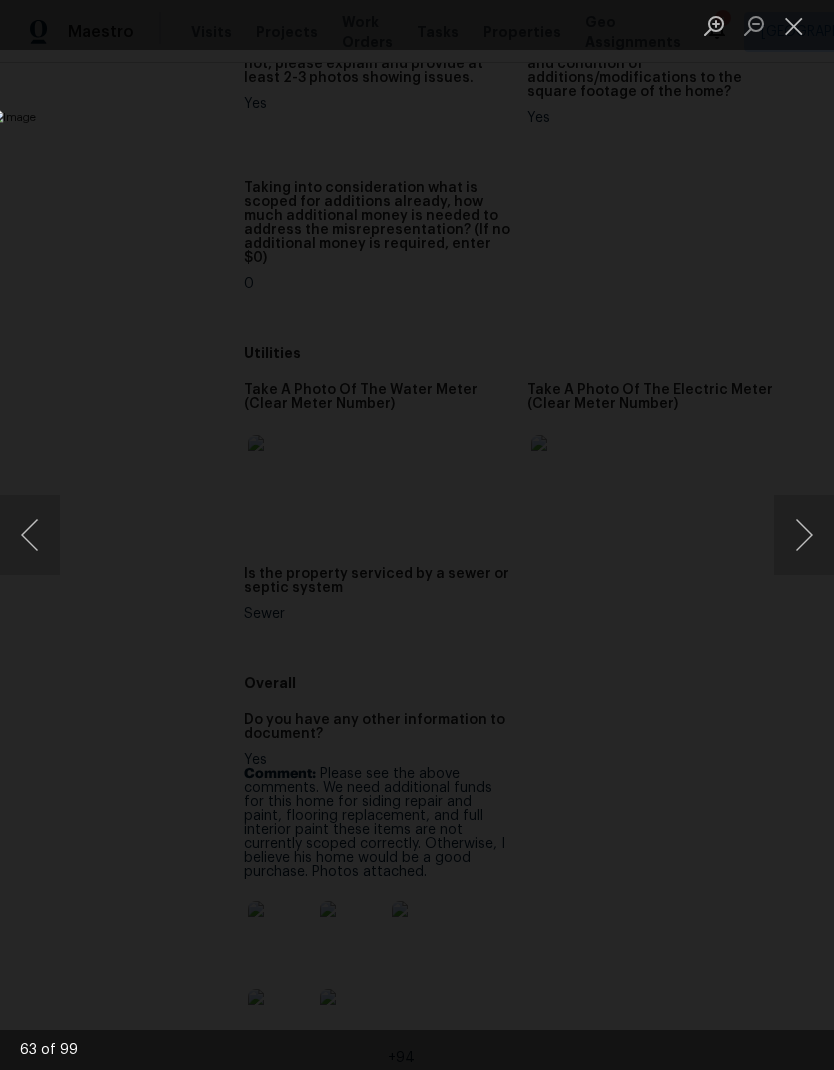 click at bounding box center (30, 535) 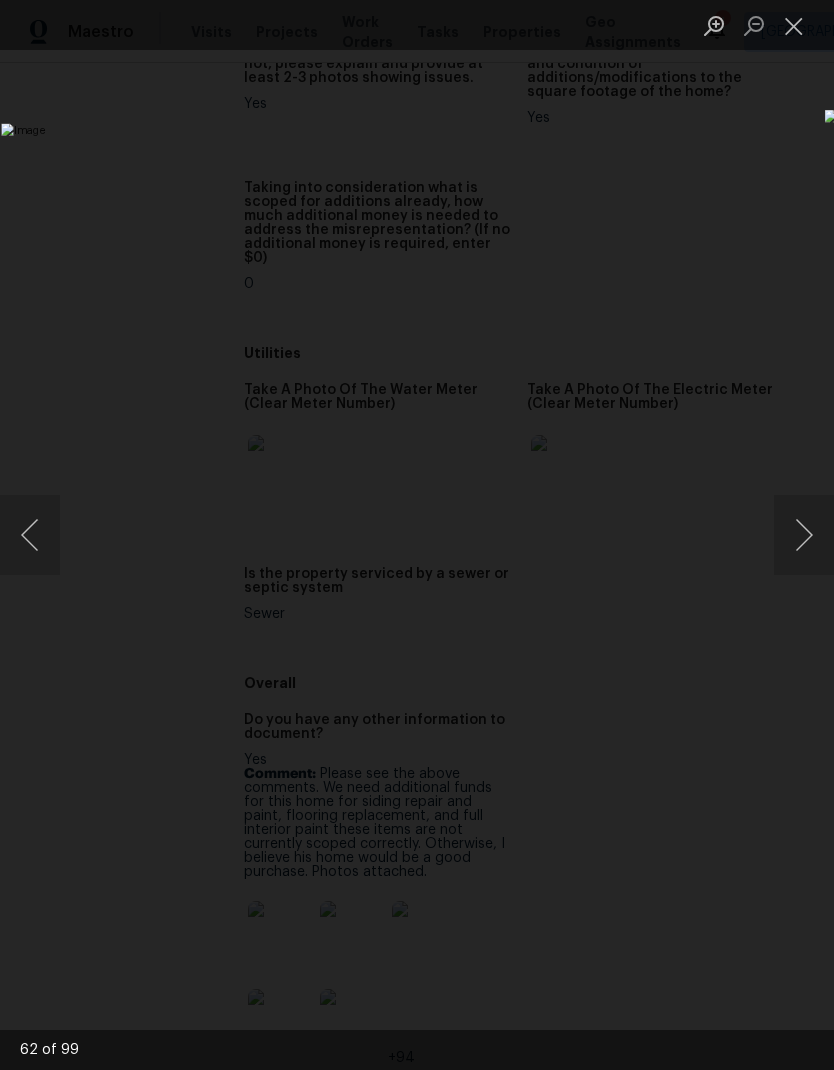 click at bounding box center [804, 535] 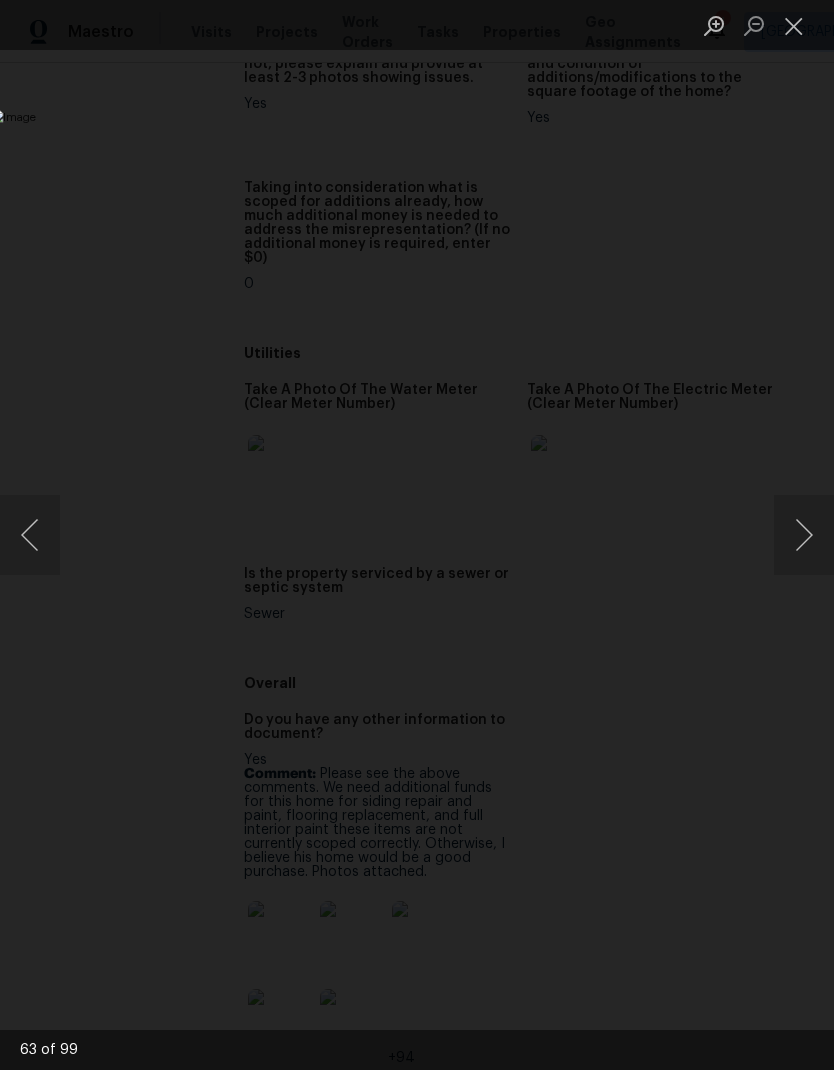 click at bounding box center [30, 535] 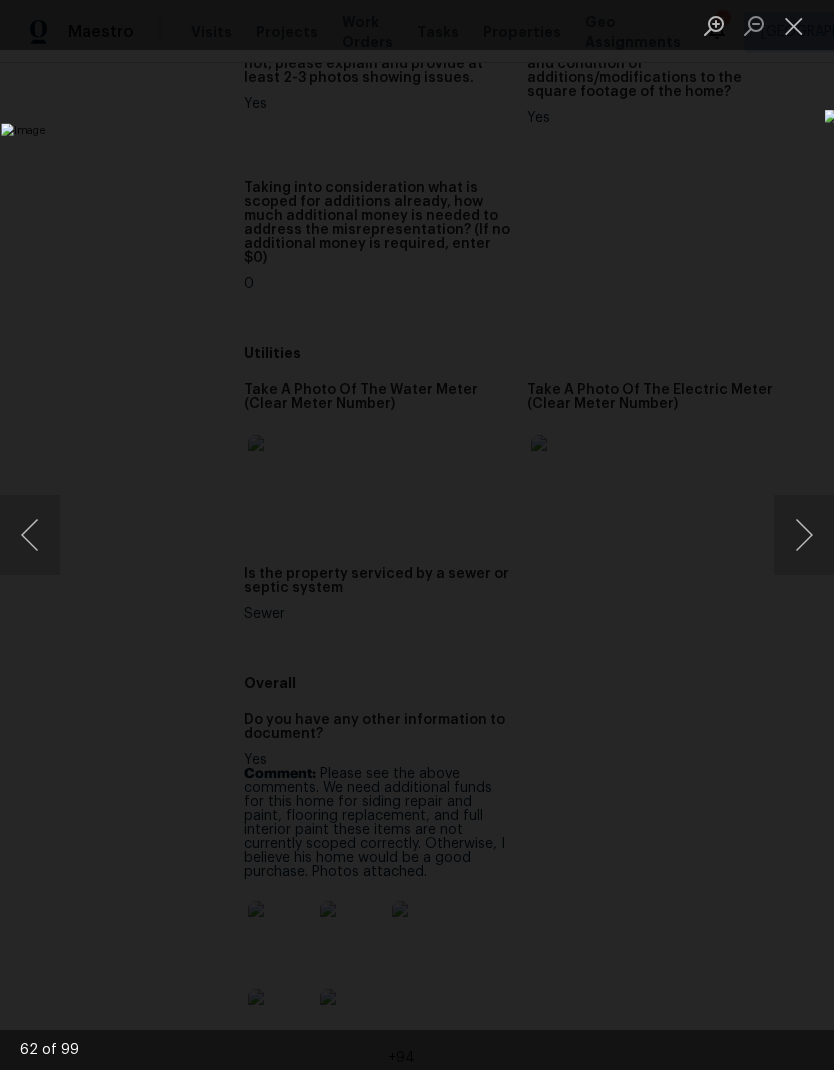 click at bounding box center (804, 535) 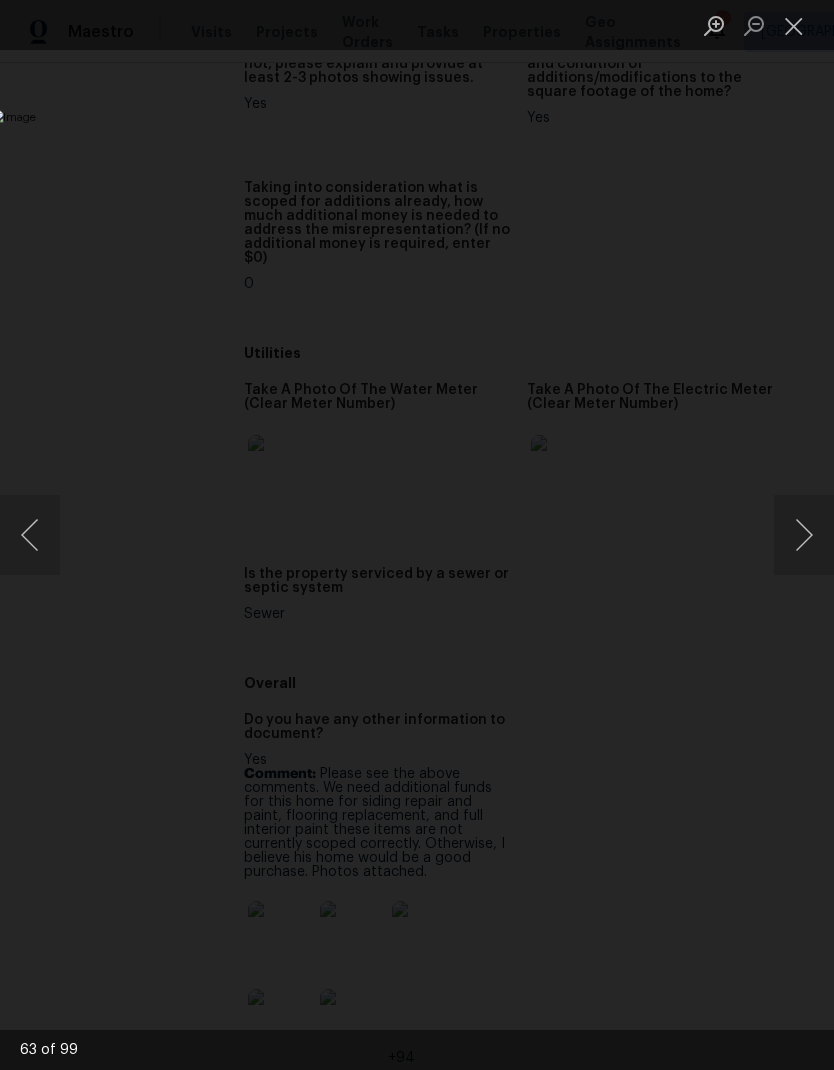 click at bounding box center (804, 535) 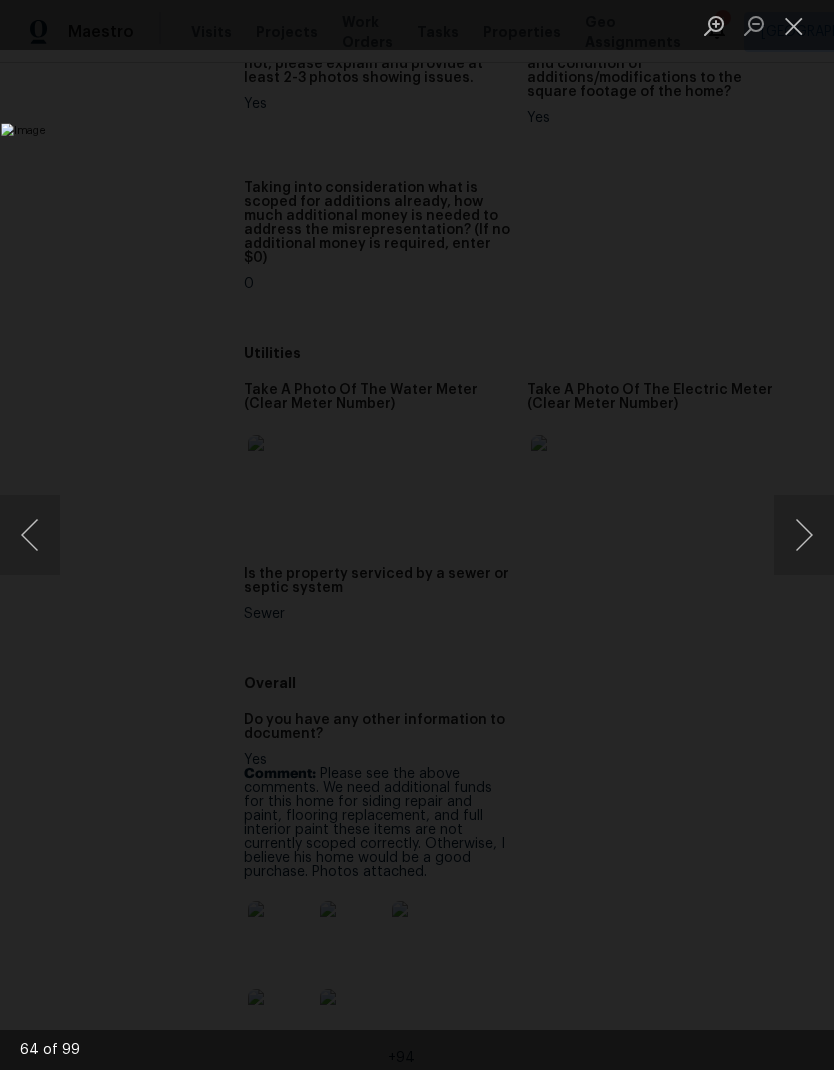 click at bounding box center [804, 535] 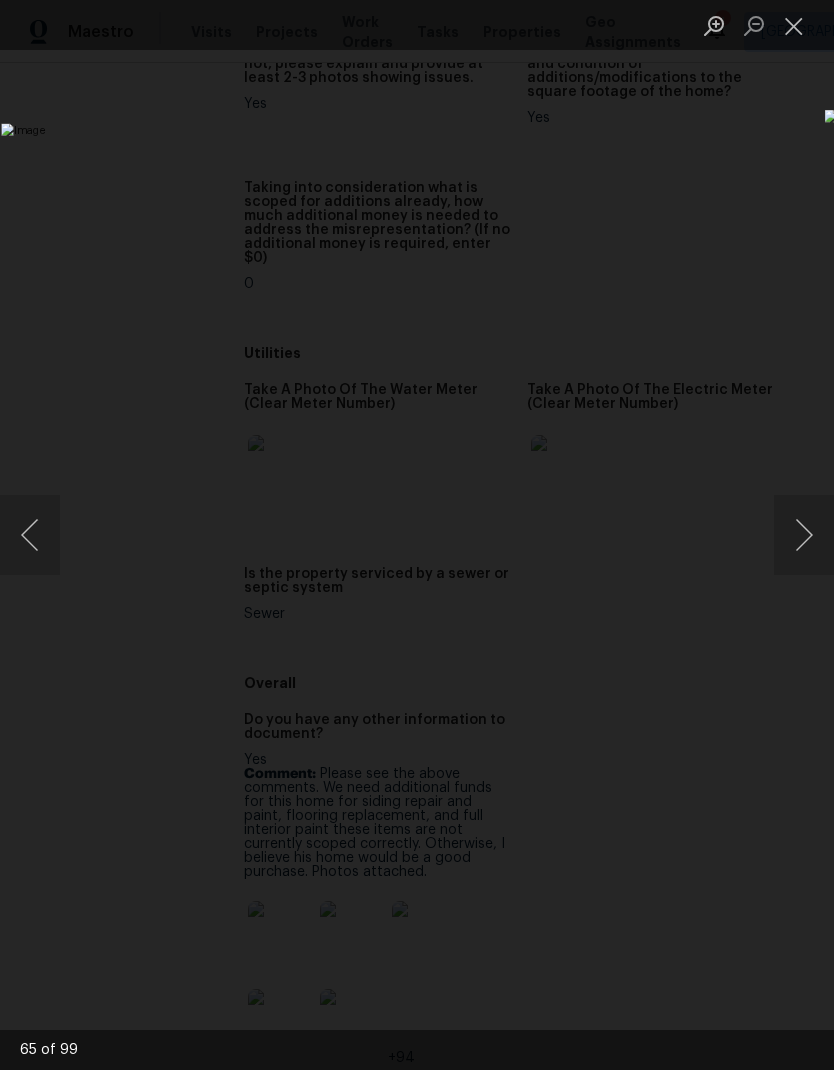 click at bounding box center (804, 535) 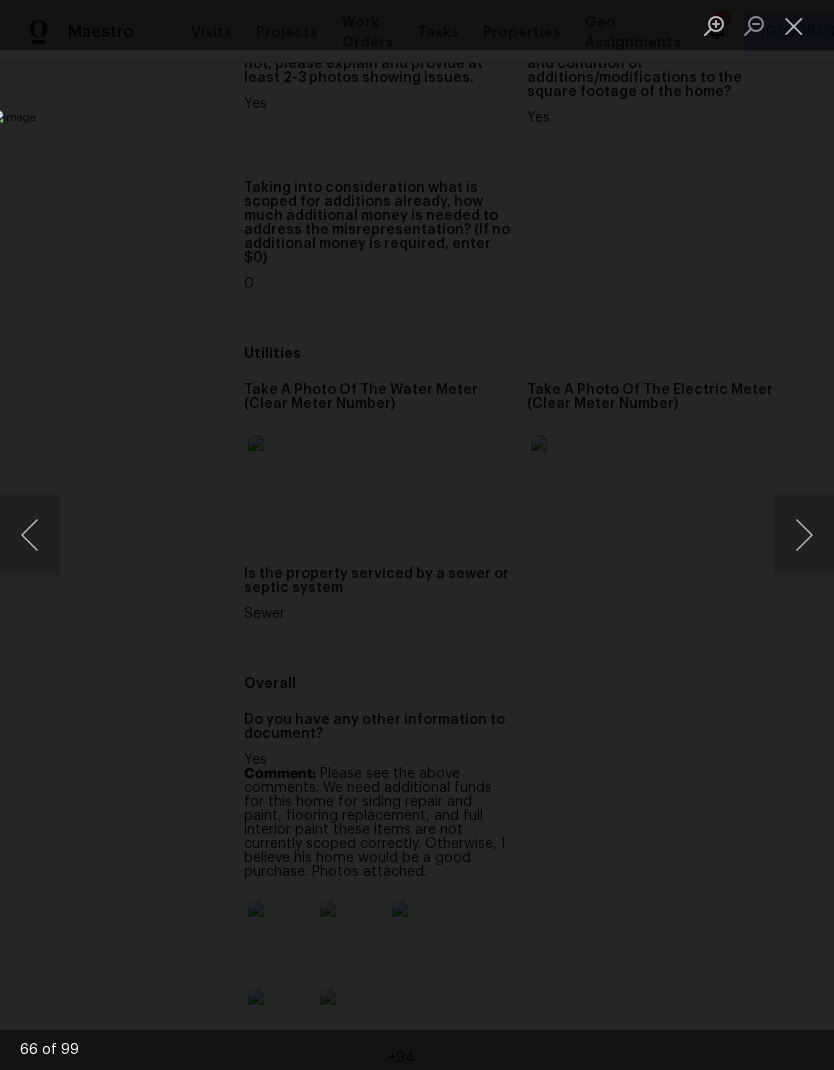 click at bounding box center [804, 535] 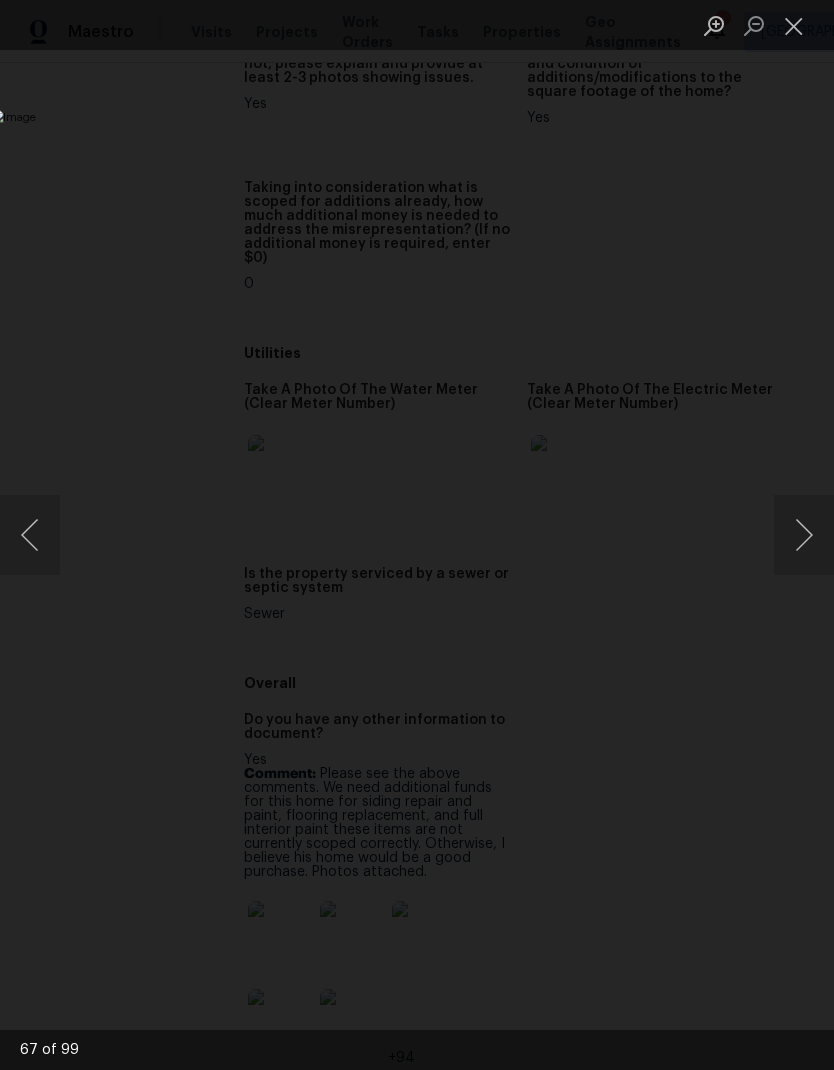 click at bounding box center [804, 535] 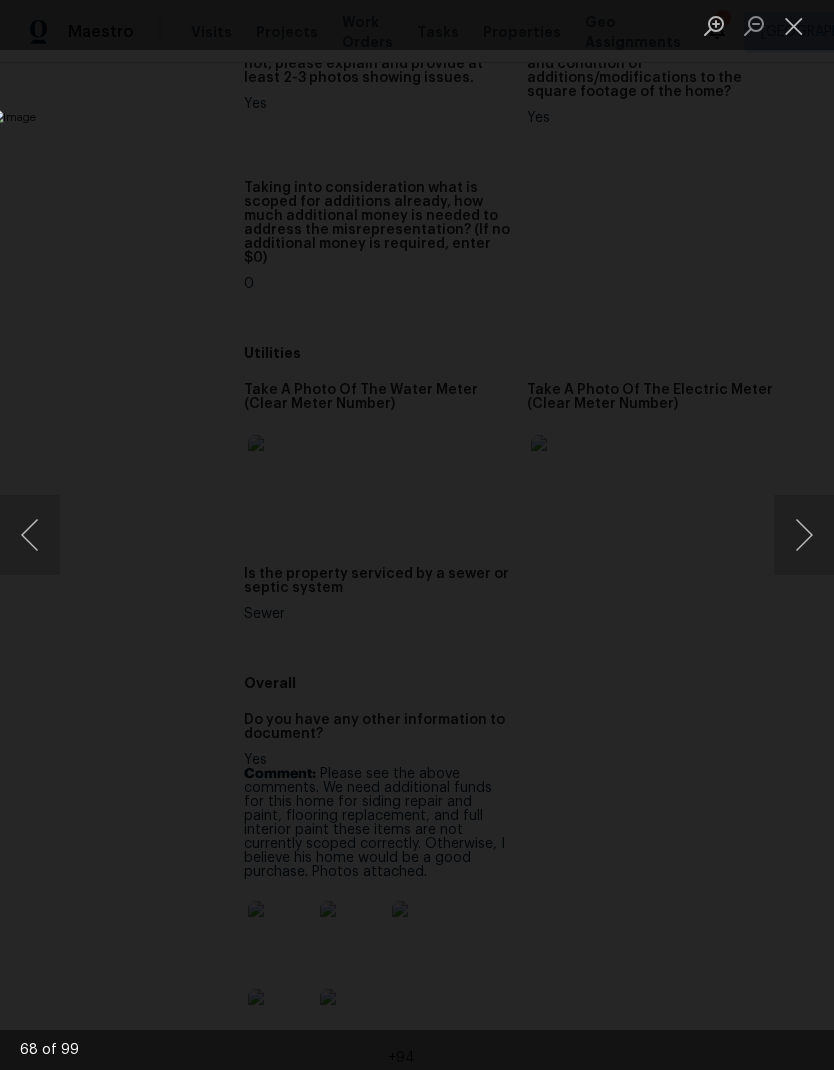 click at bounding box center (804, 535) 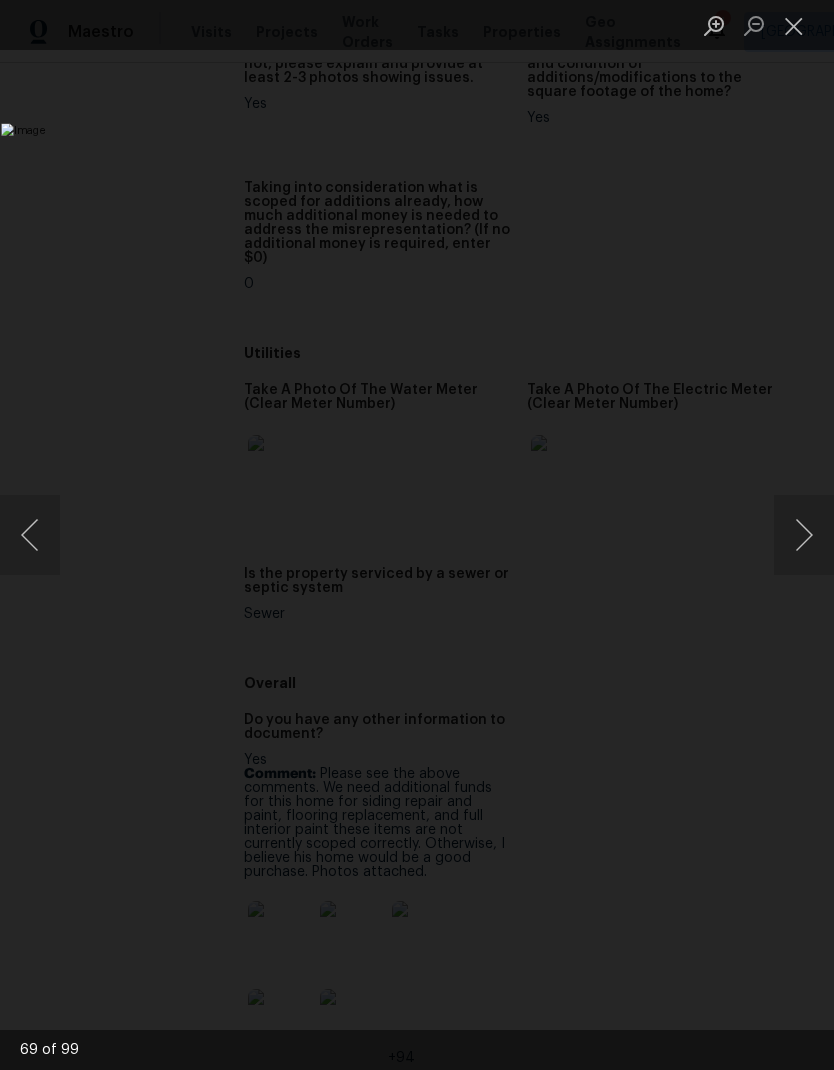 click at bounding box center [804, 535] 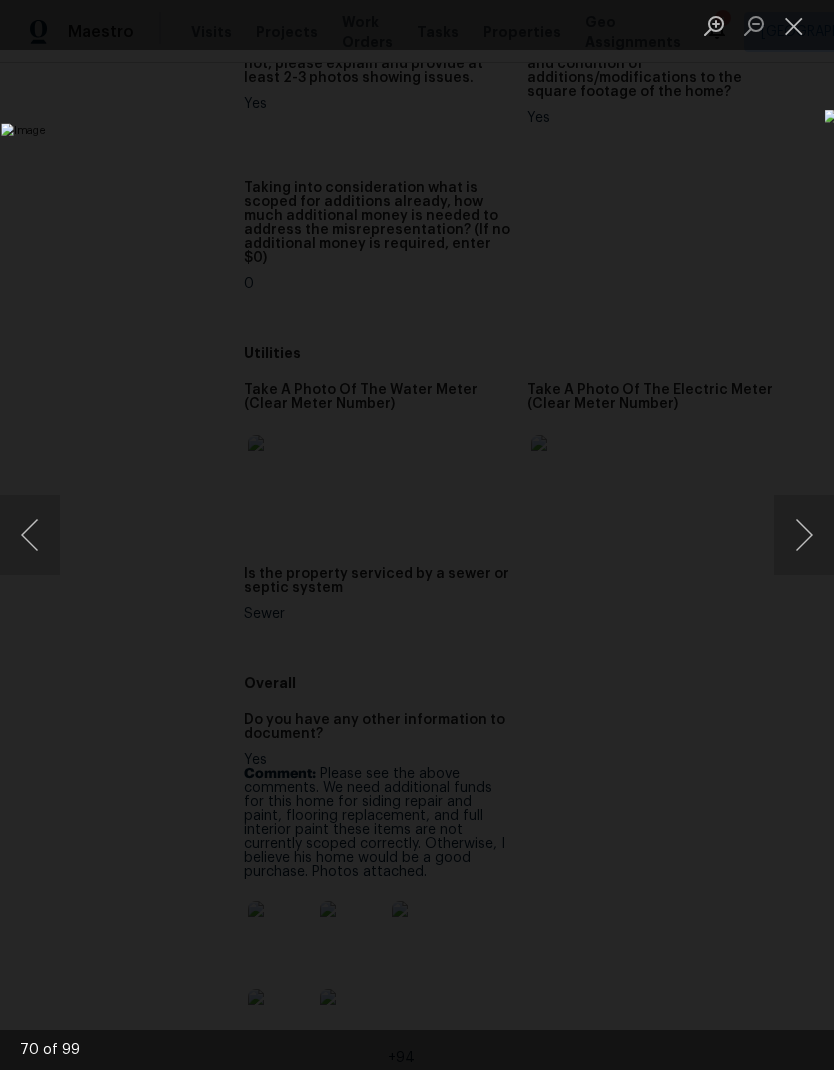 click at bounding box center (804, 535) 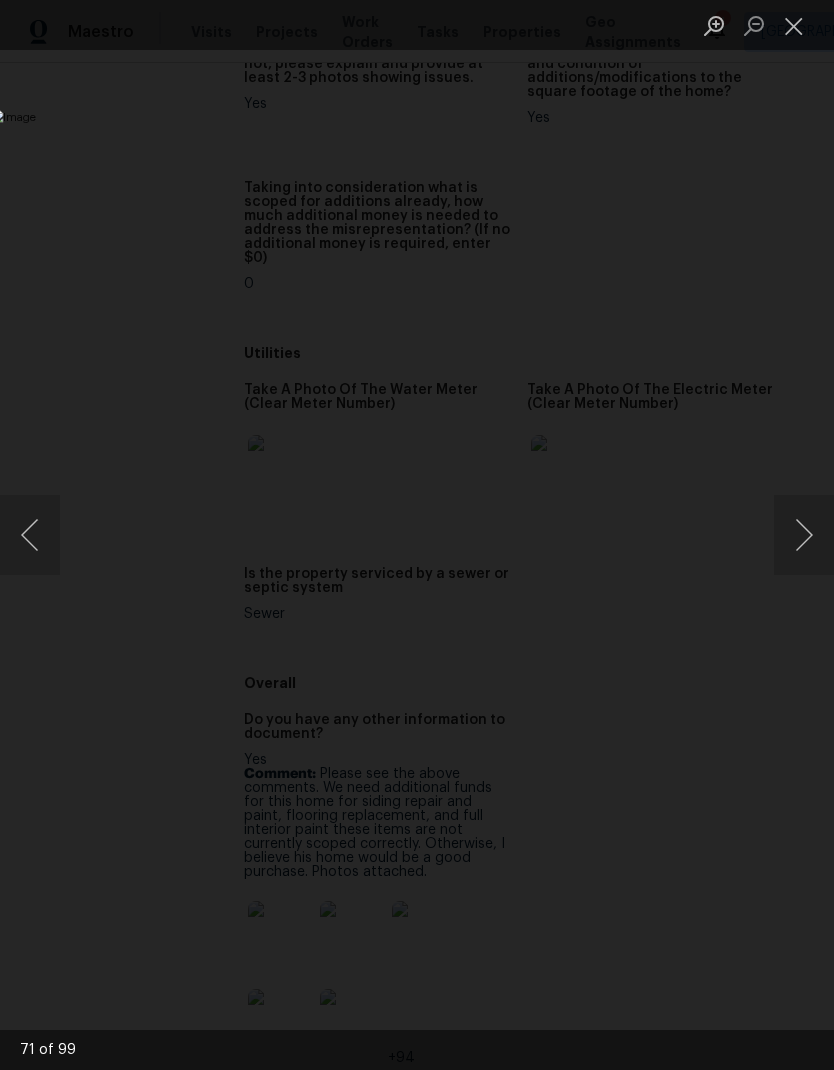 click at bounding box center [804, 535] 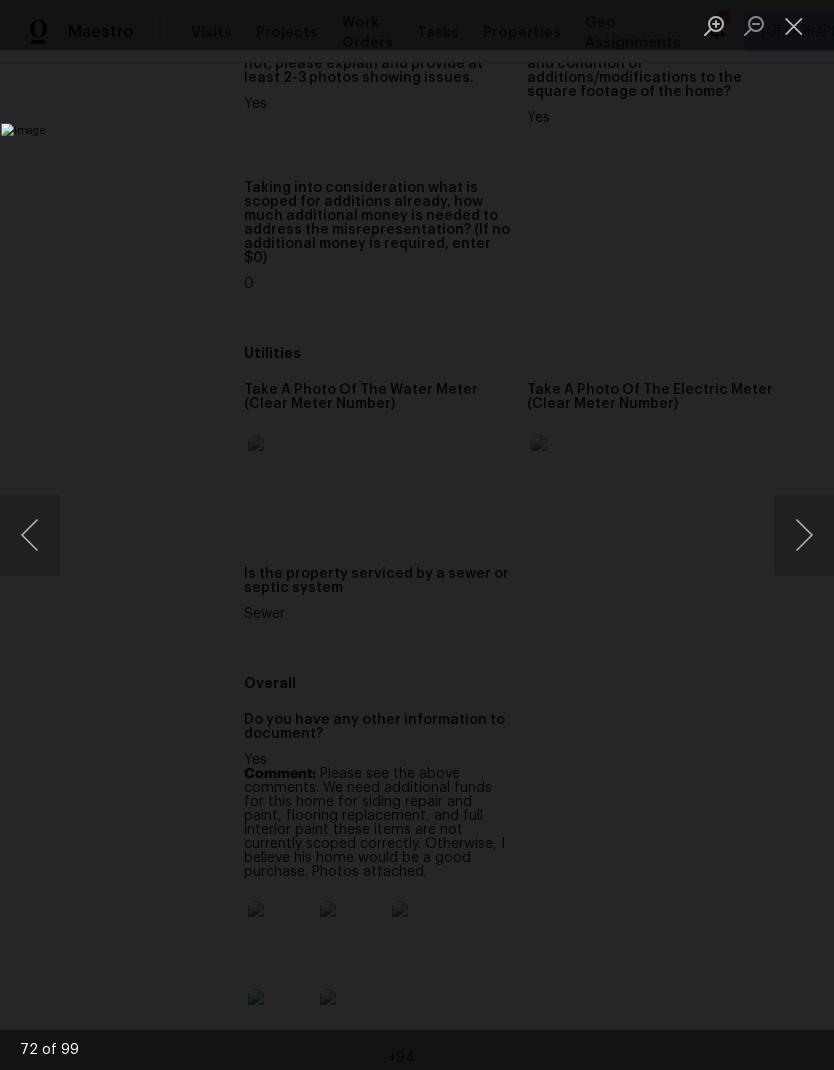 click at bounding box center (804, 535) 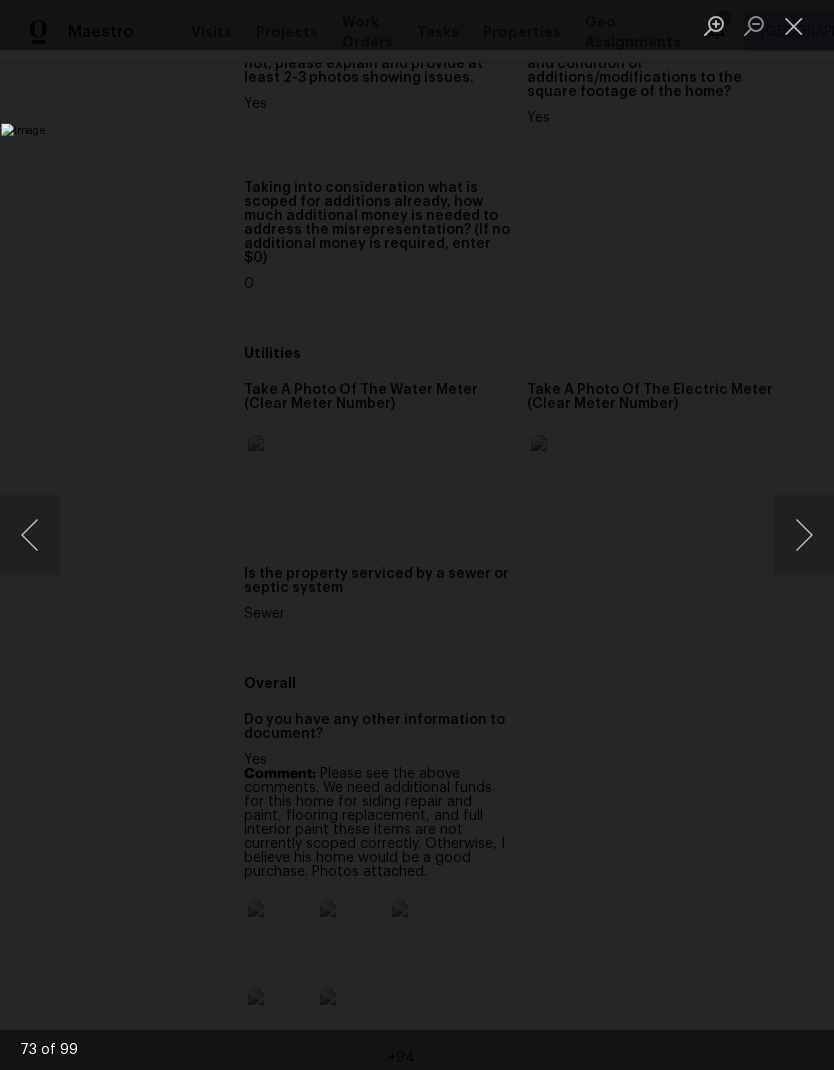 click at bounding box center [804, 535] 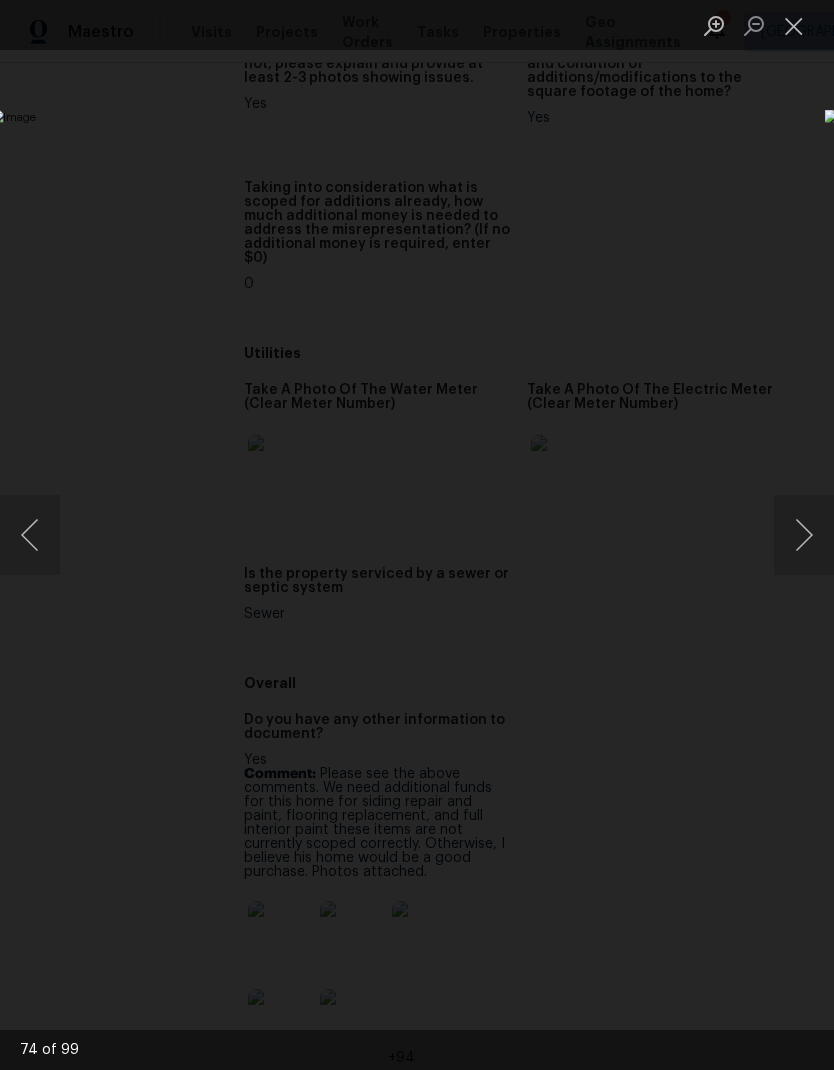 click at bounding box center (804, 535) 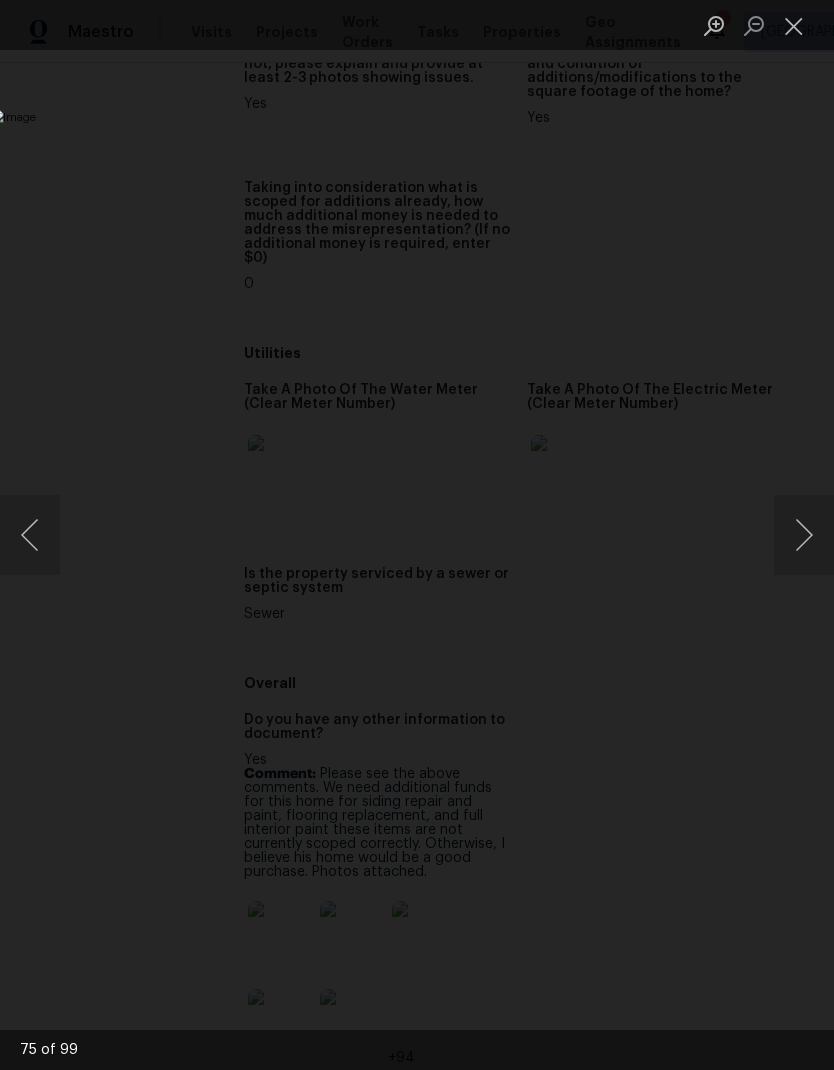 click at bounding box center [804, 535] 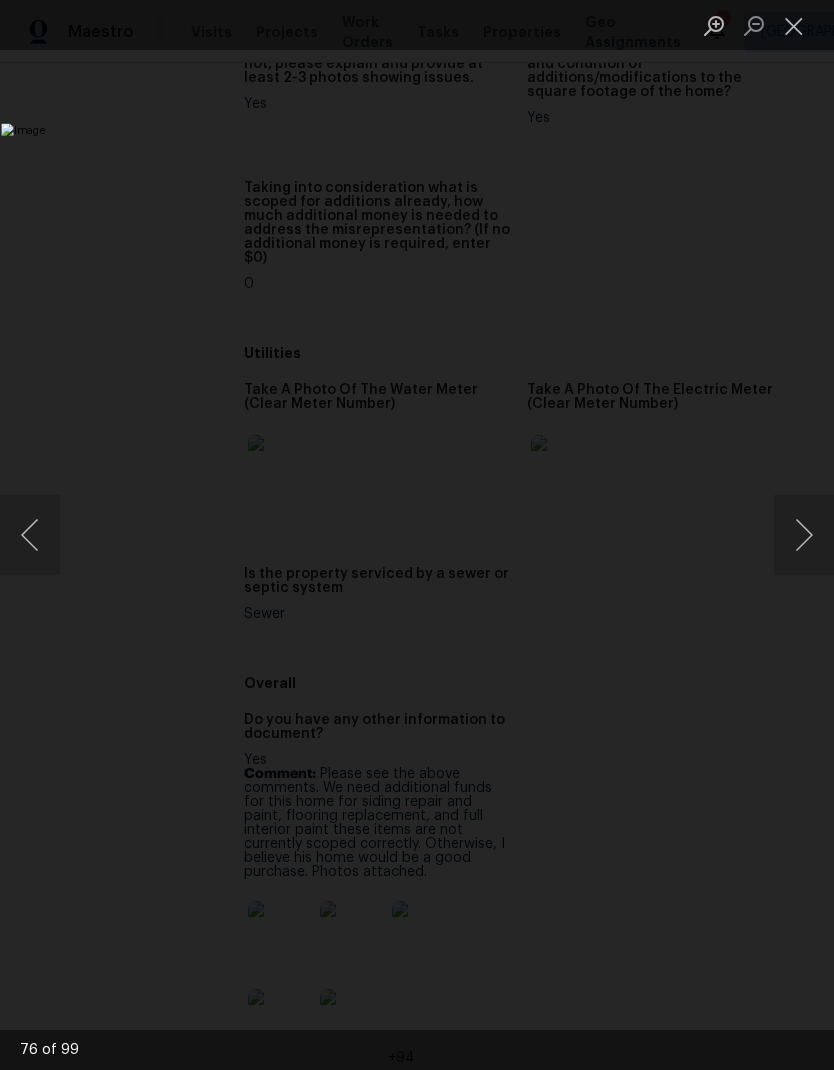 click at bounding box center [804, 535] 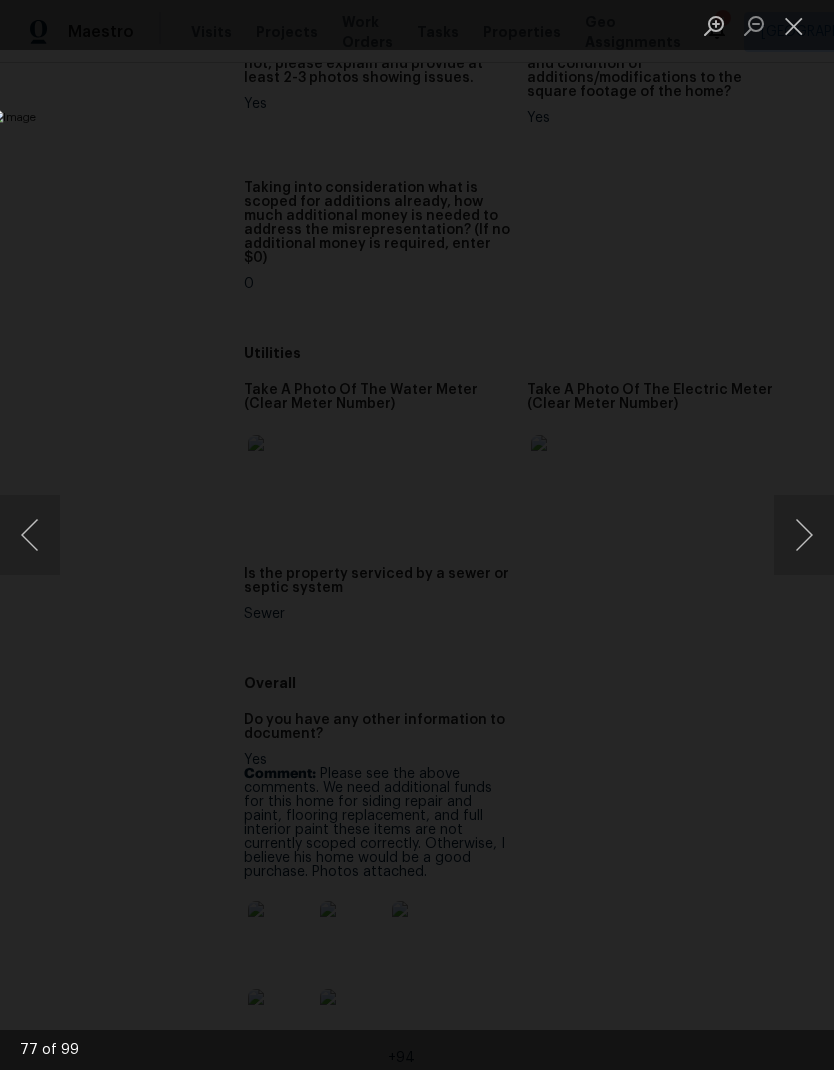 click at bounding box center (804, 535) 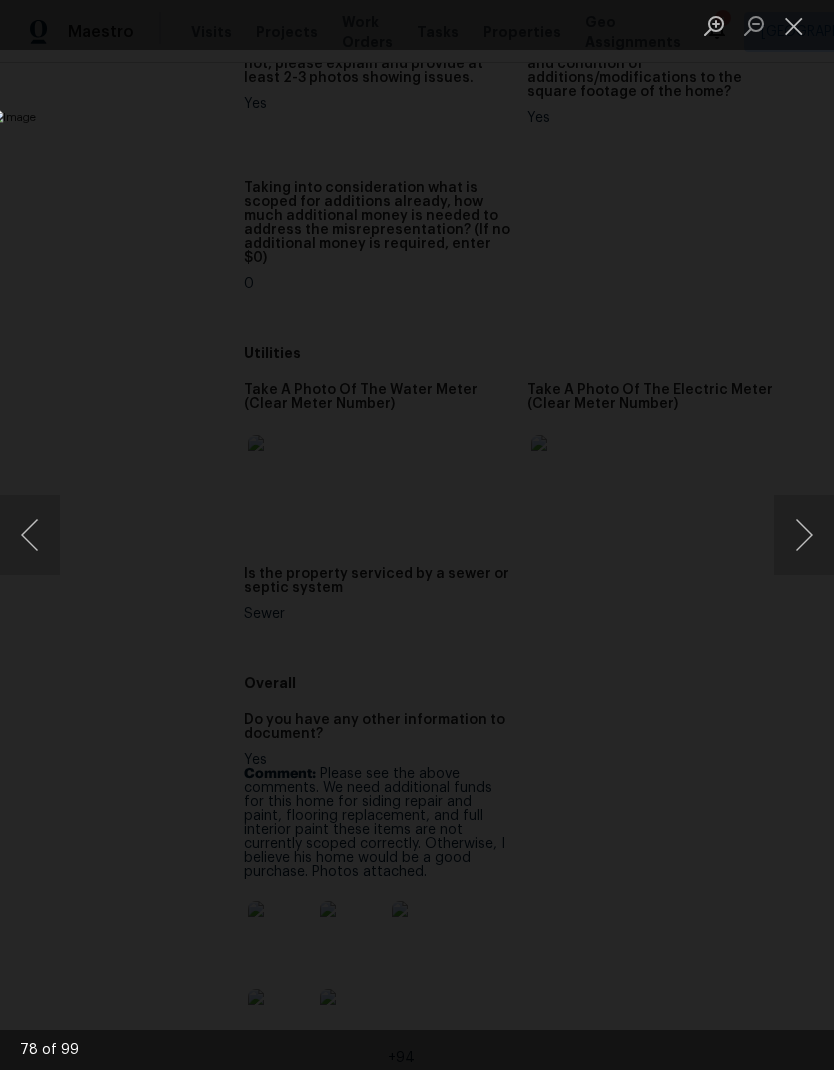 click at bounding box center (804, 535) 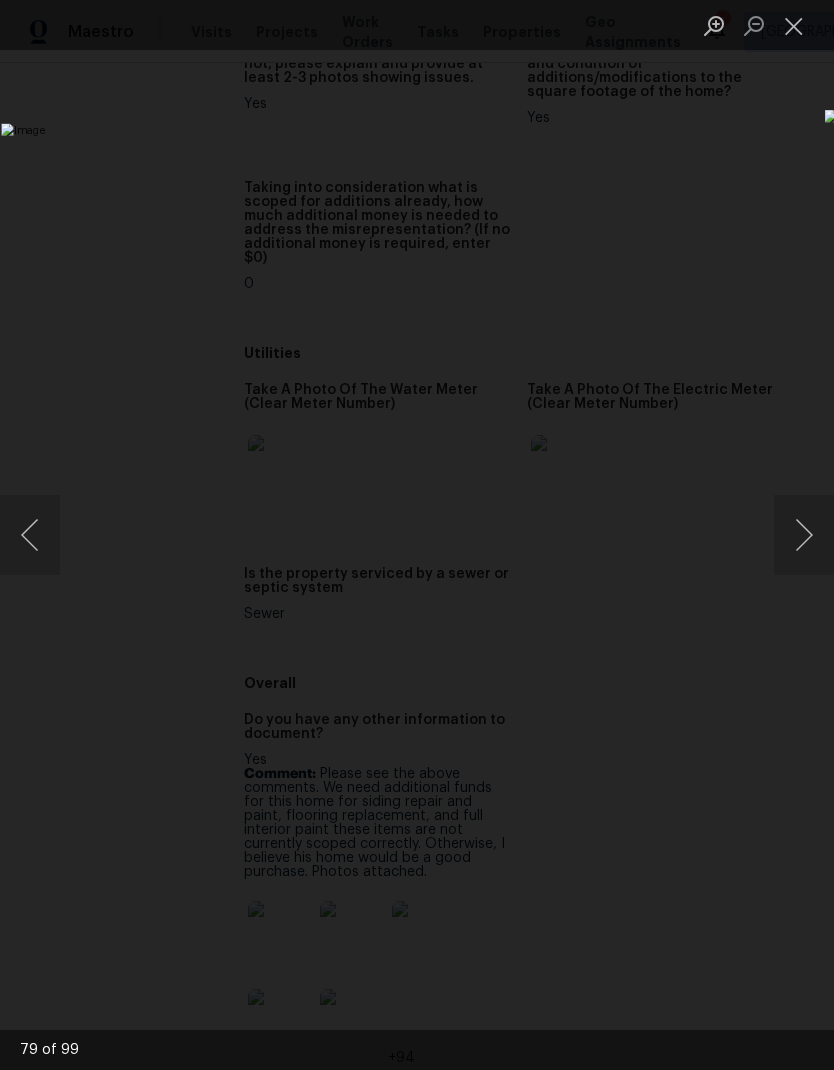 click at bounding box center [804, 535] 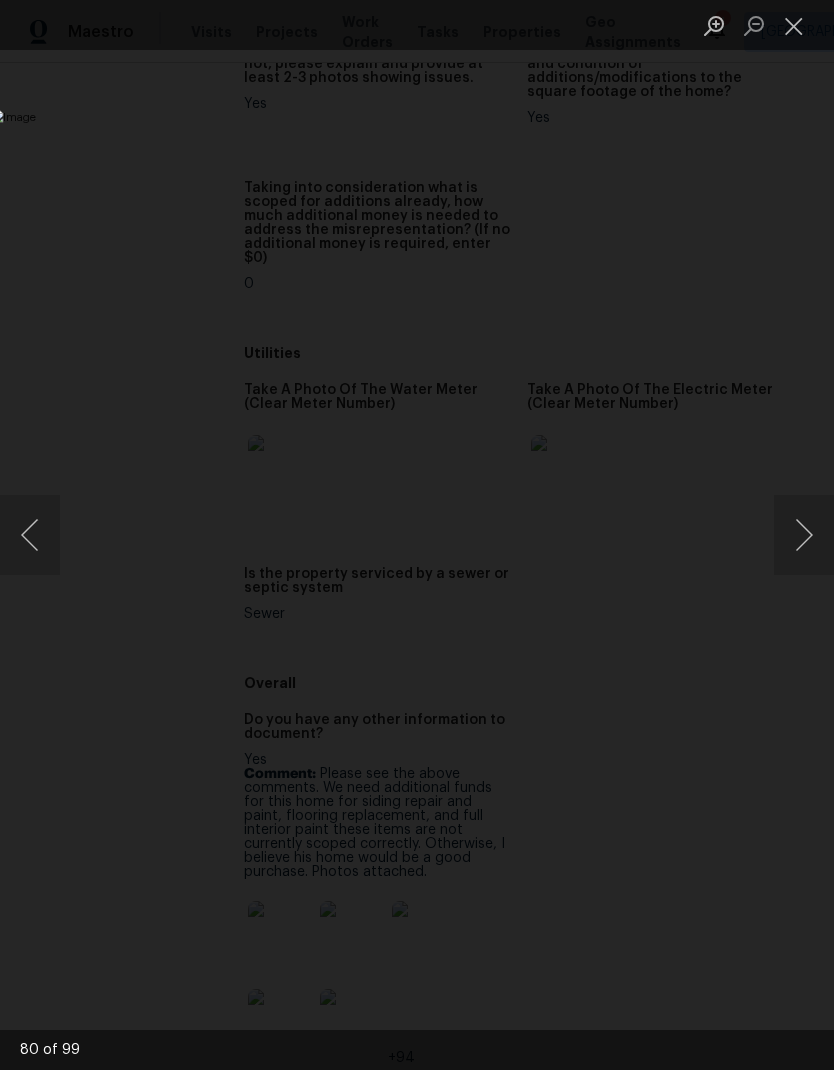 click at bounding box center [804, 535] 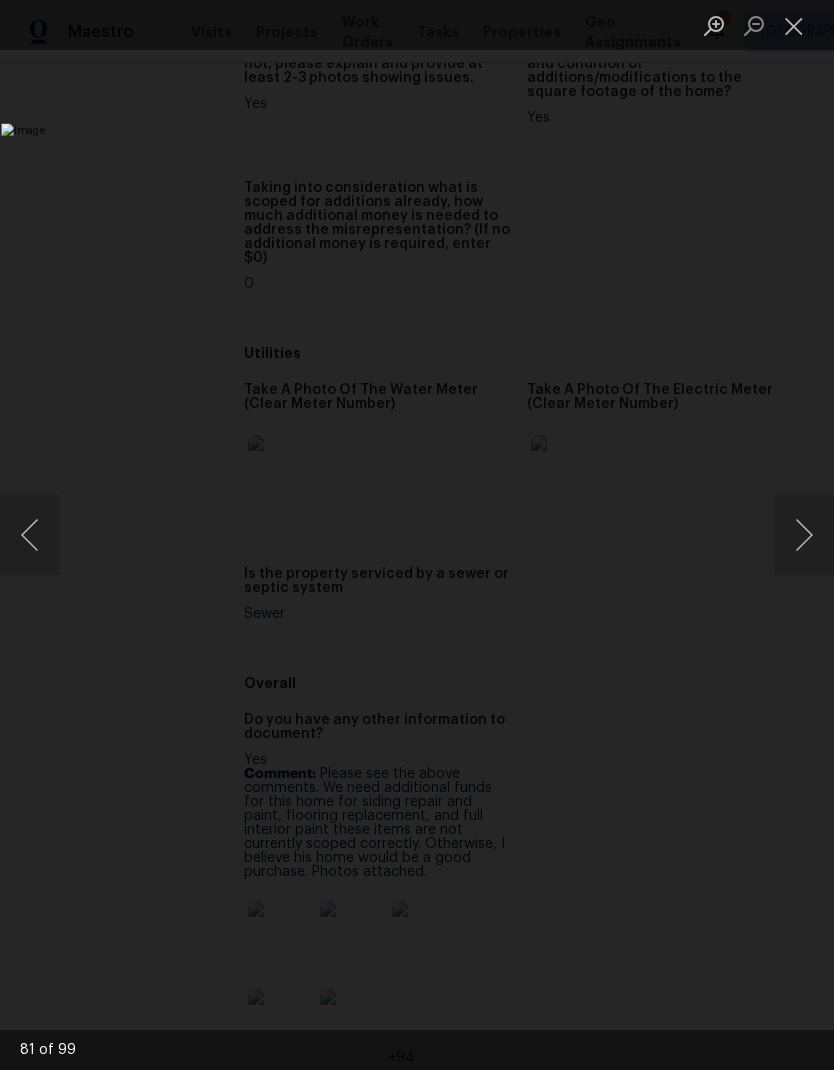 click at bounding box center (804, 535) 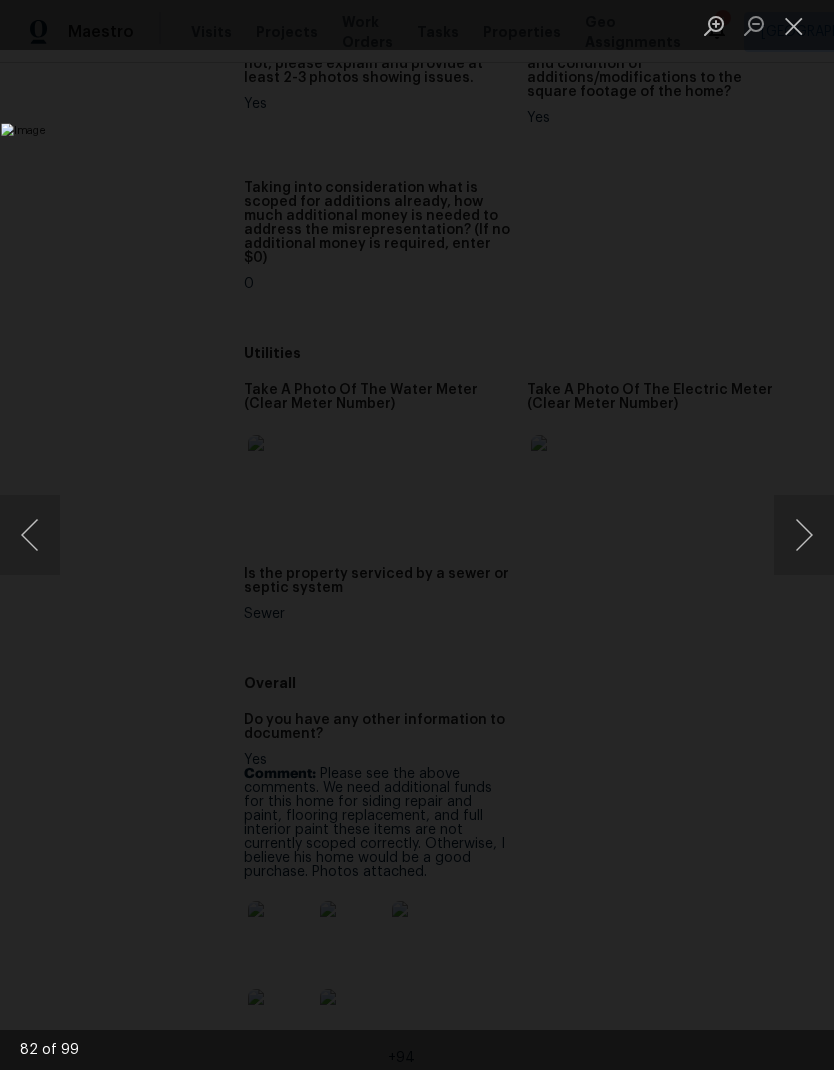 click at bounding box center [804, 535] 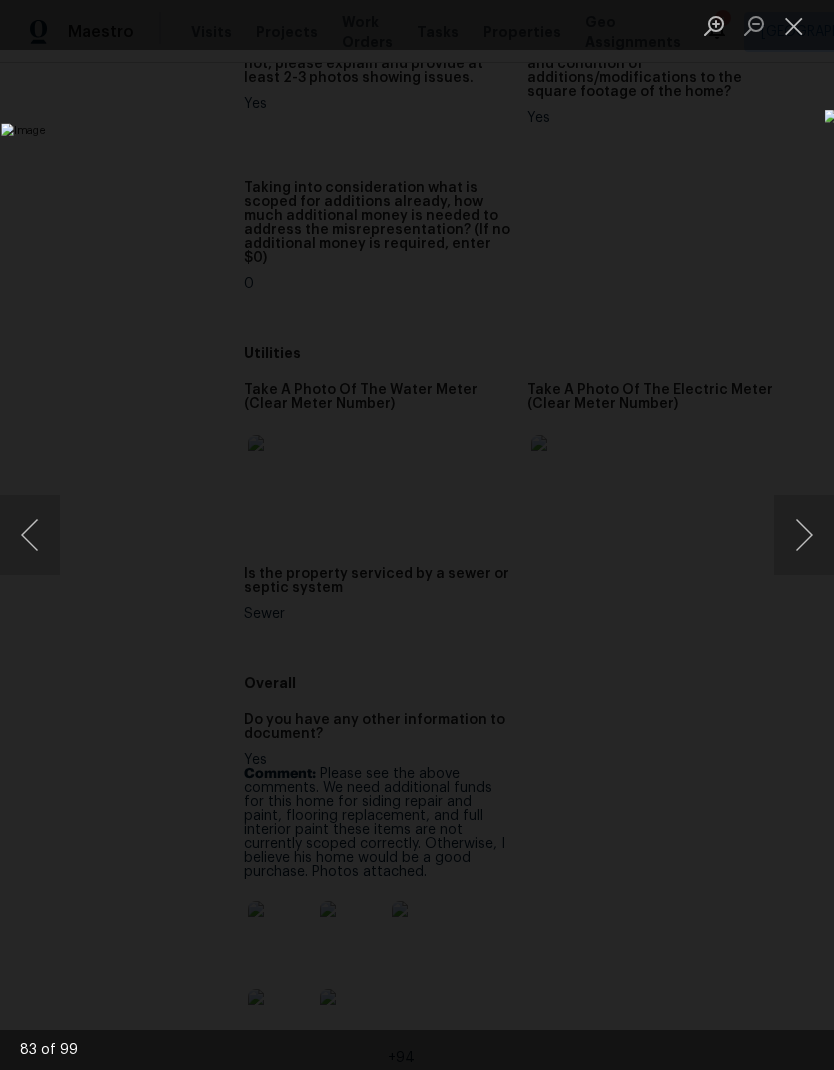 click at bounding box center (804, 535) 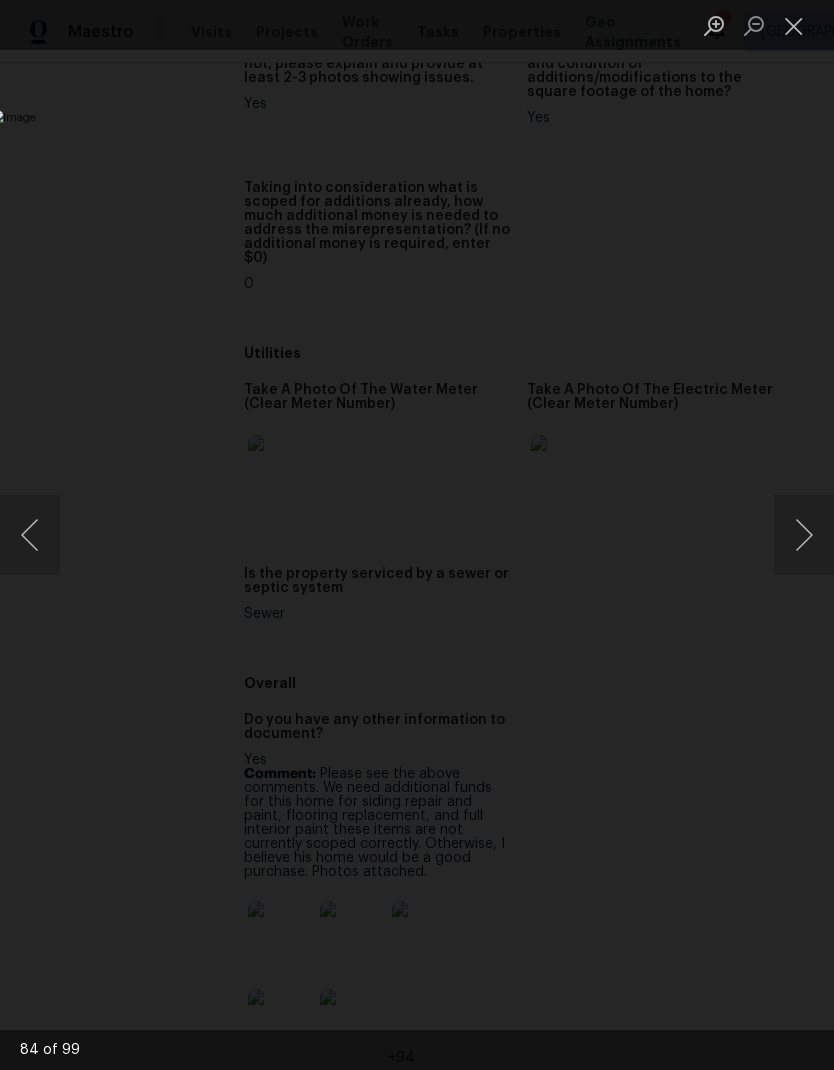 click at bounding box center [804, 535] 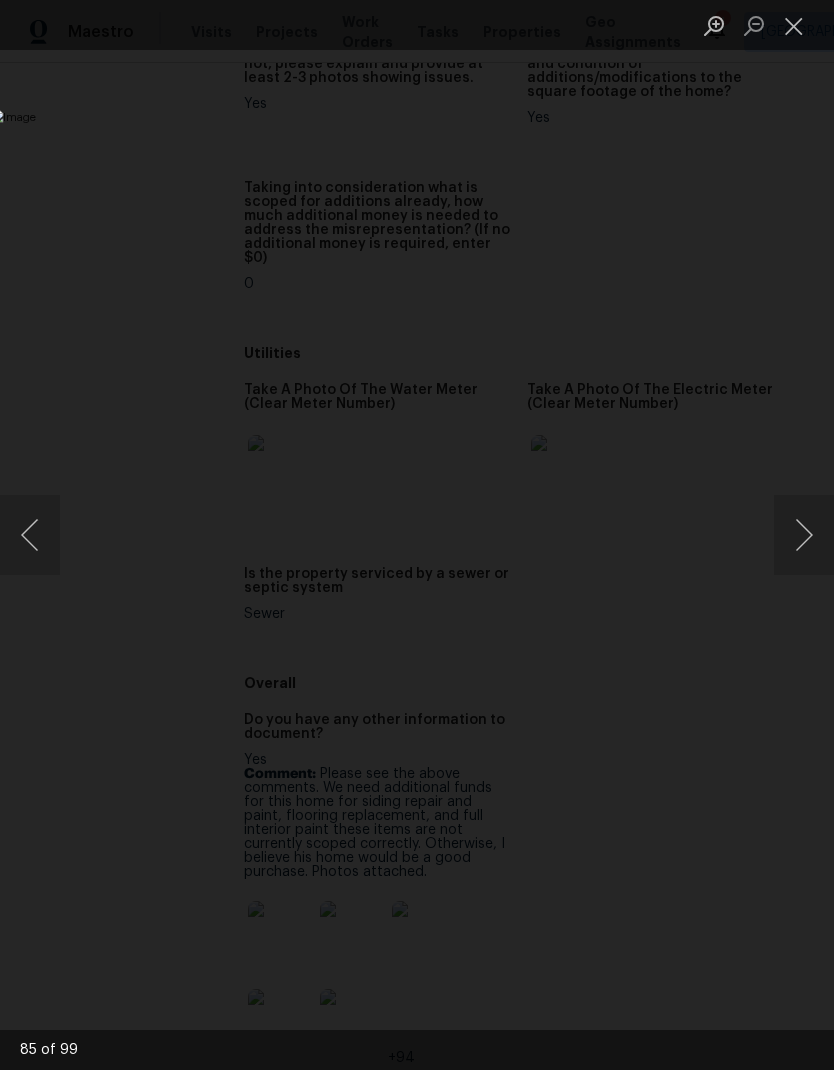 click at bounding box center (804, 535) 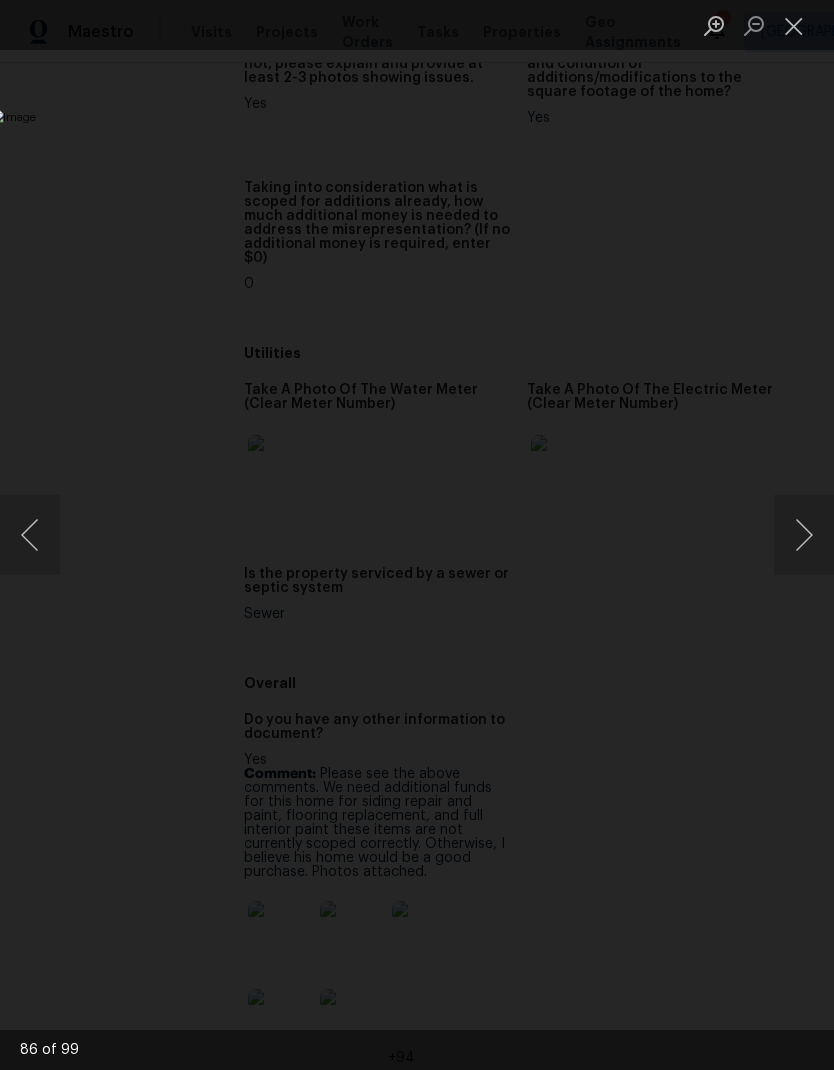 click at bounding box center (804, 535) 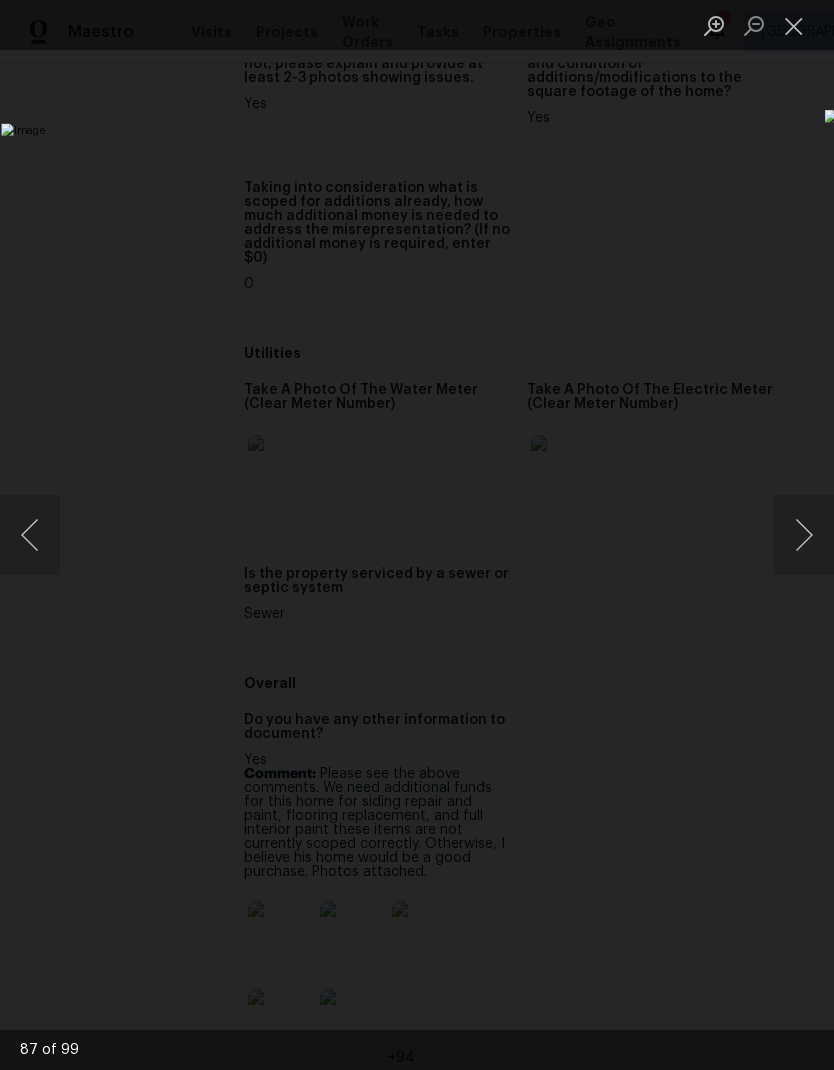 click at bounding box center [804, 535] 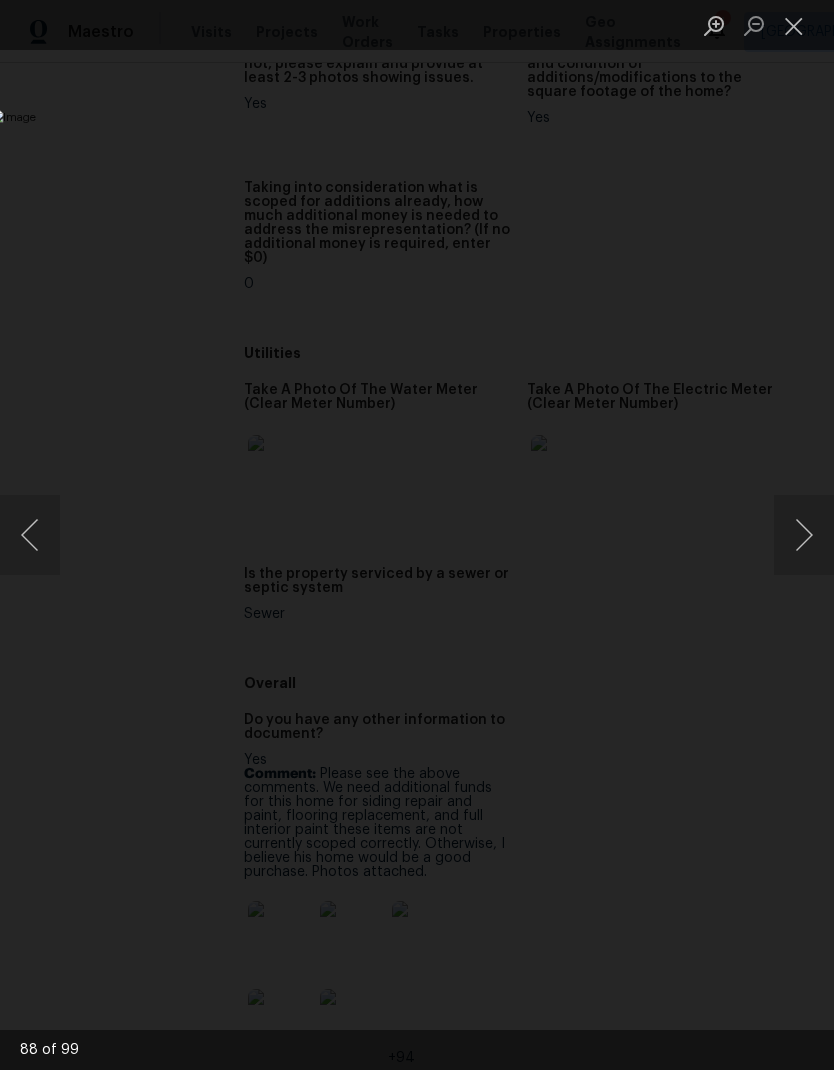 click at bounding box center (804, 535) 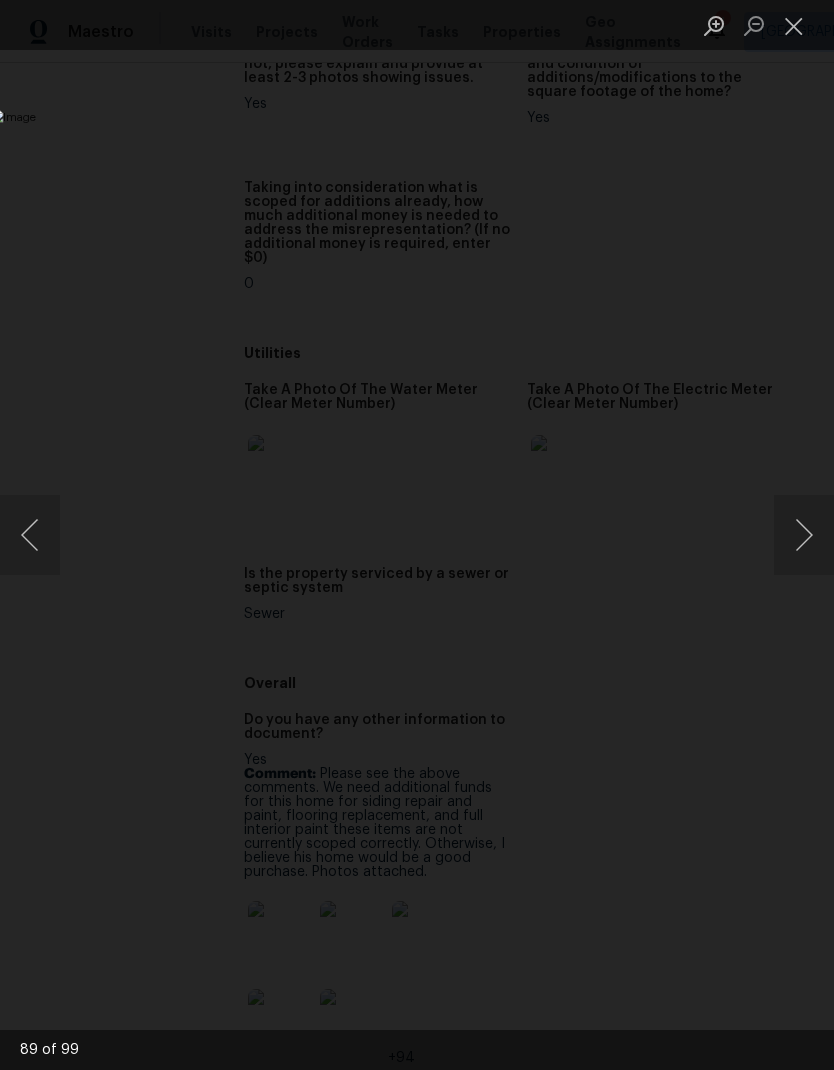 click at bounding box center [804, 535] 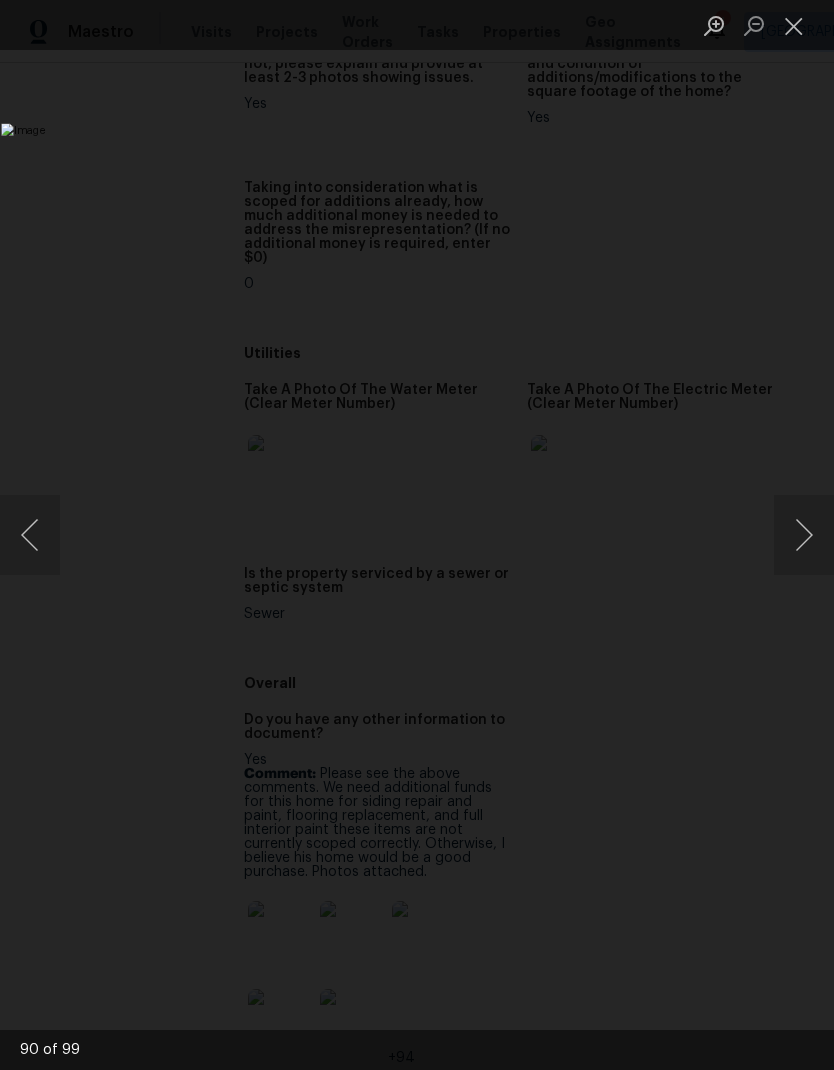 click at bounding box center [804, 535] 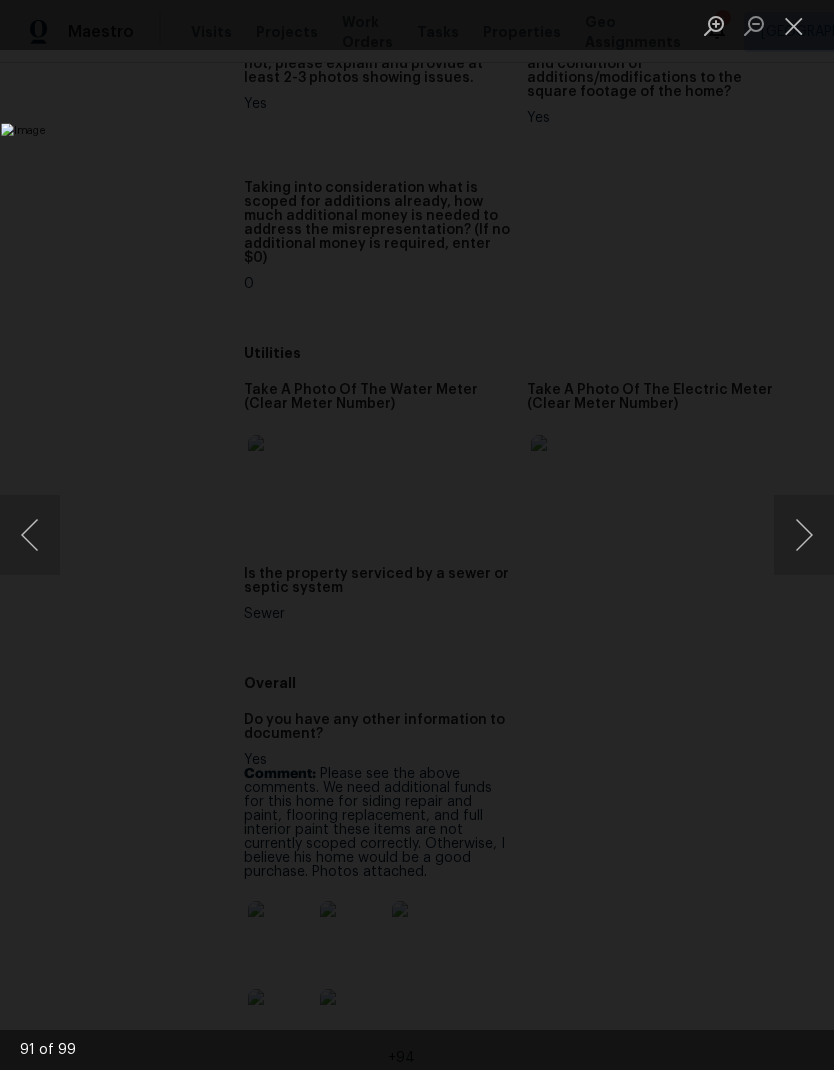 click at bounding box center (804, 535) 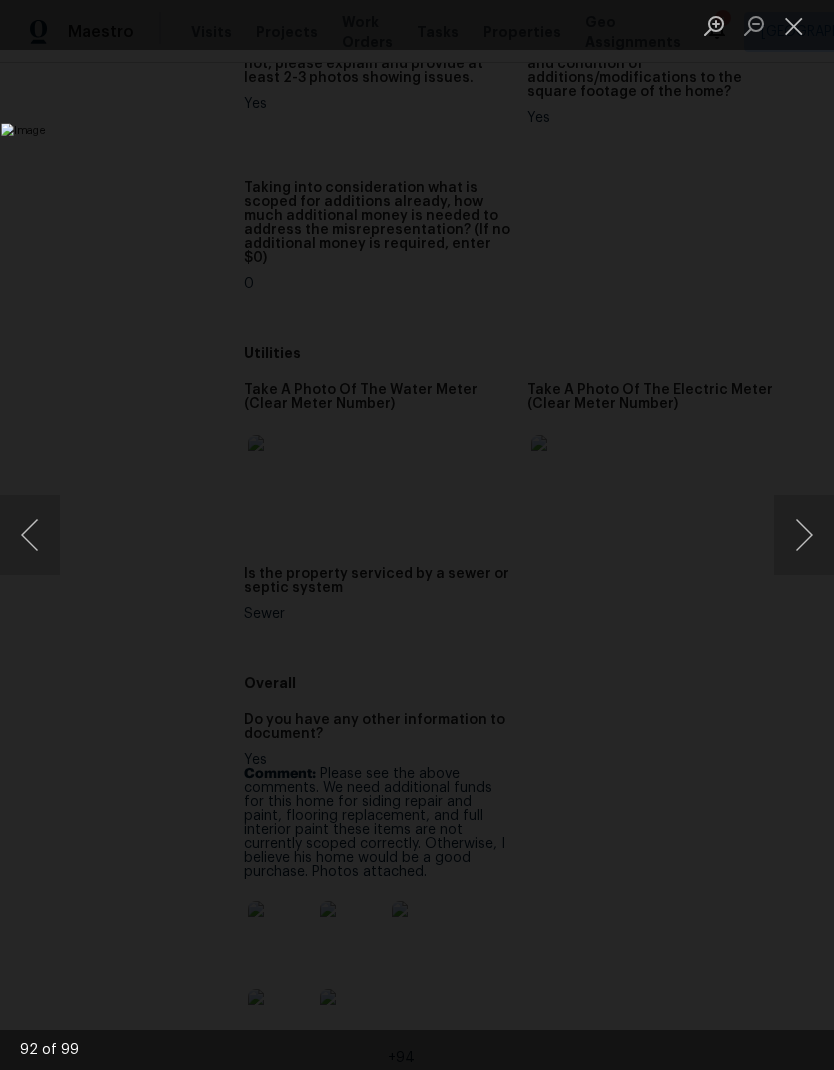 click at bounding box center (804, 535) 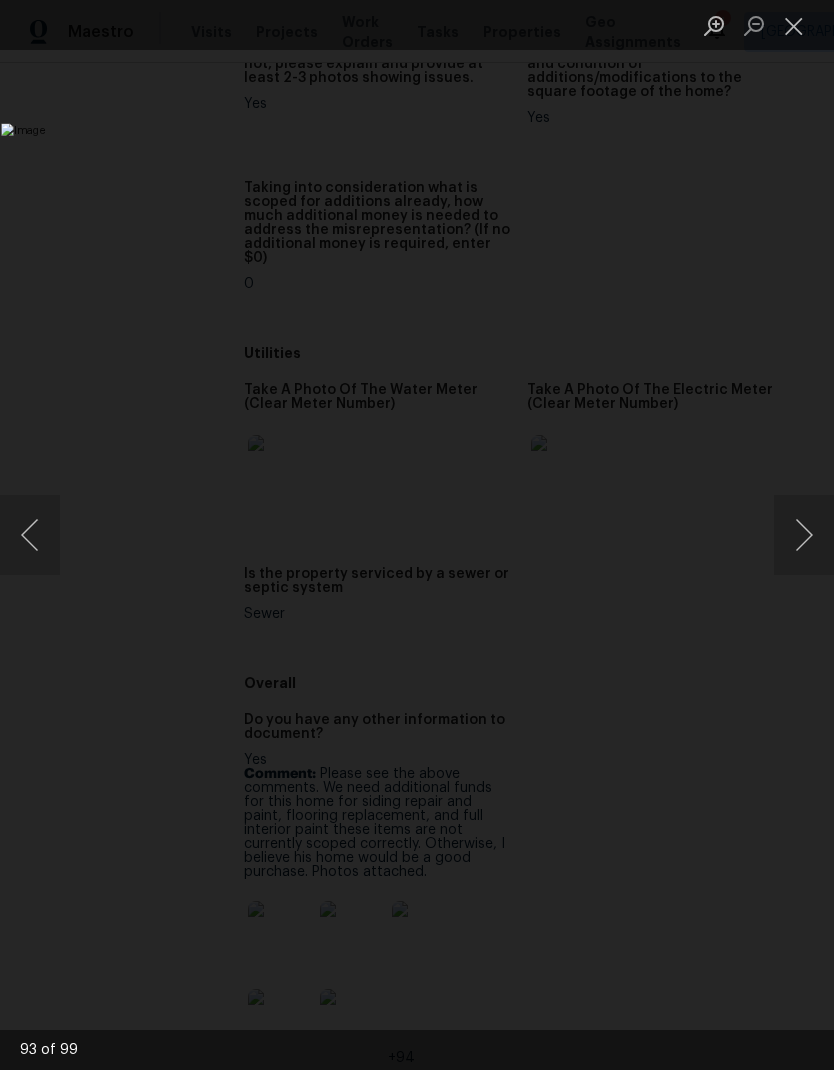 click at bounding box center [804, 535] 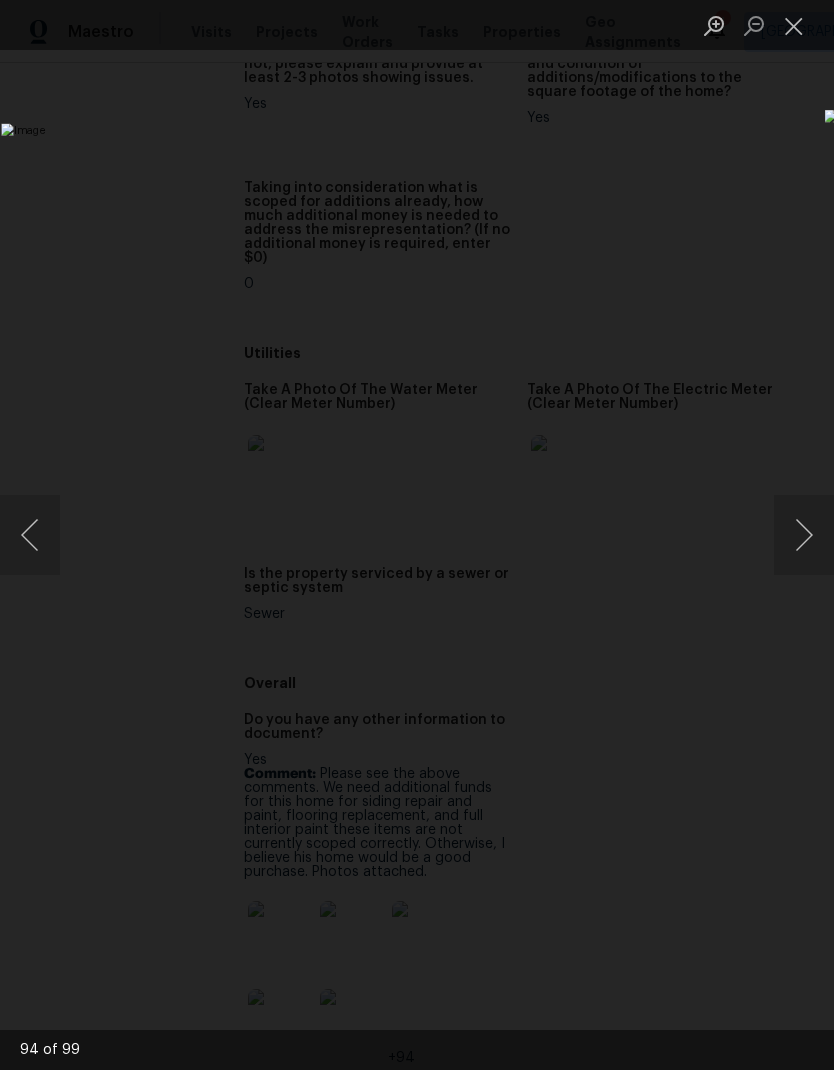 click at bounding box center (804, 535) 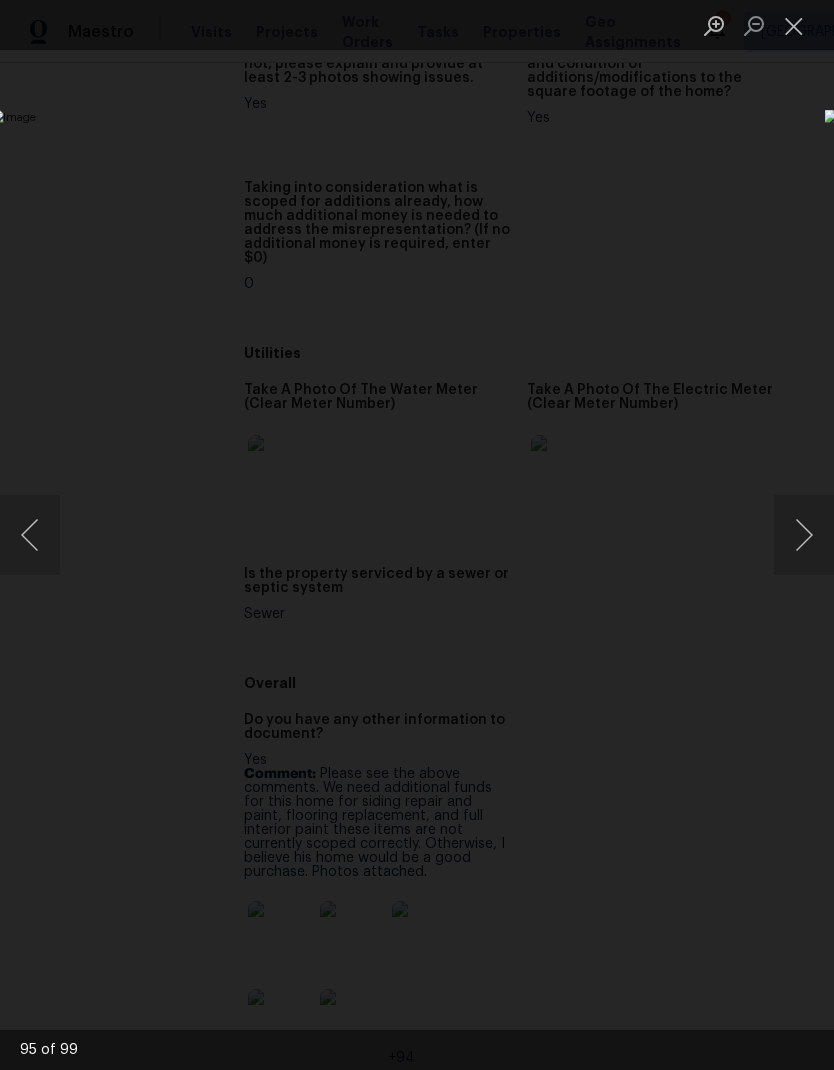 click at bounding box center [804, 535] 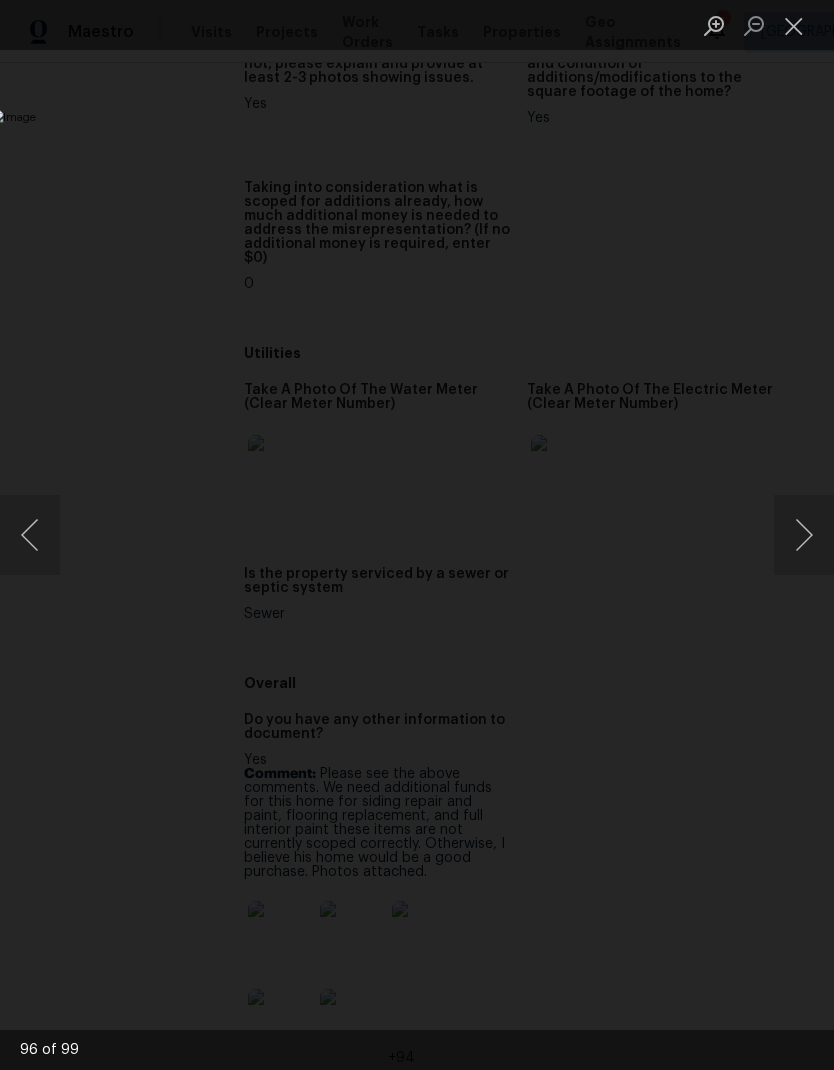 click at bounding box center [804, 535] 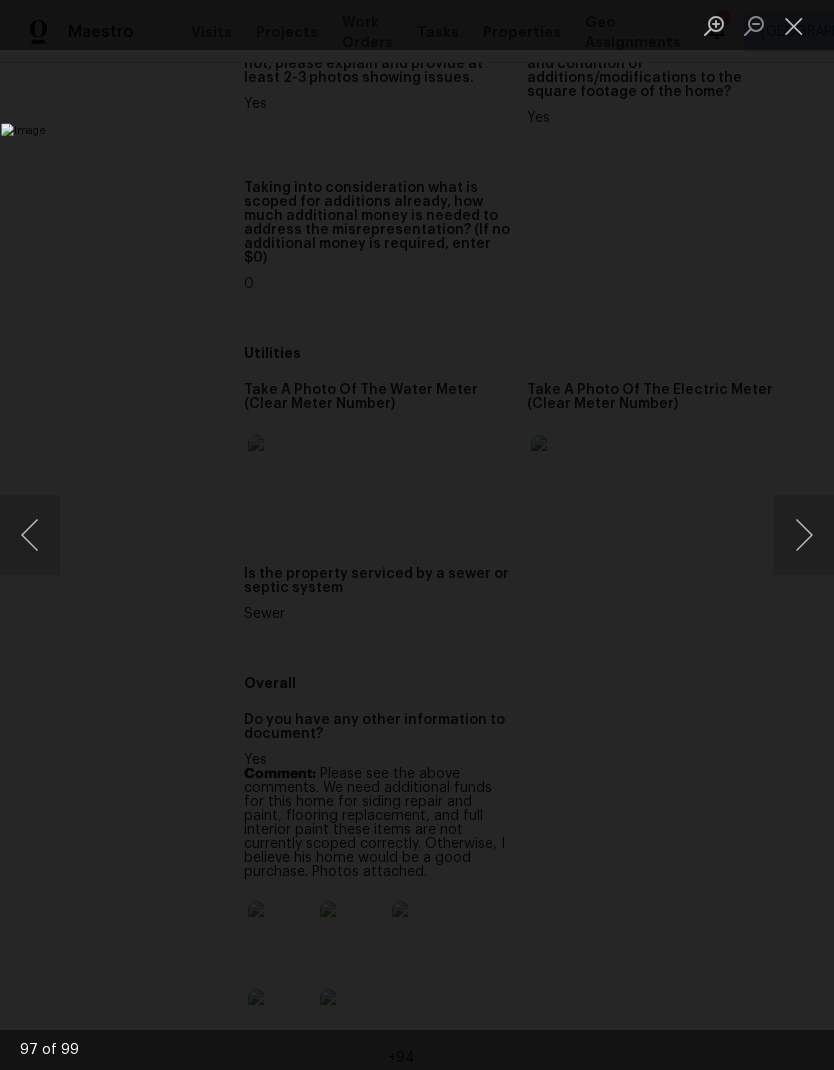 click at bounding box center (804, 535) 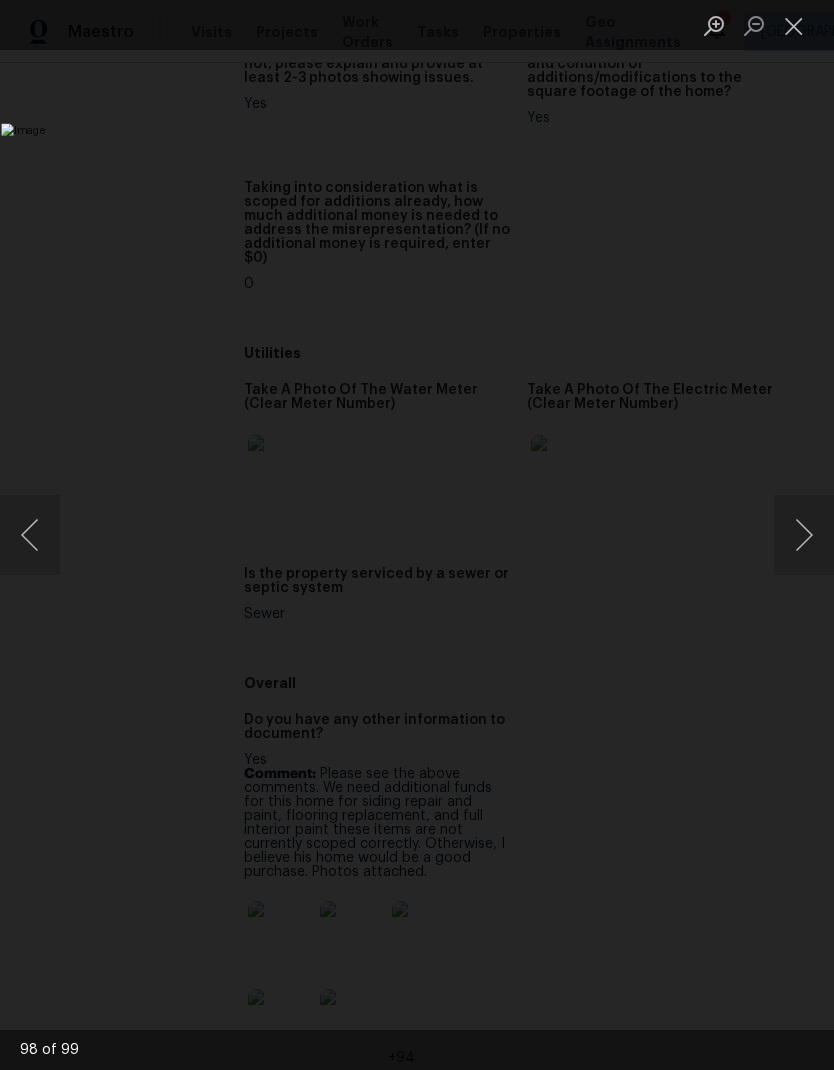 click at bounding box center [804, 535] 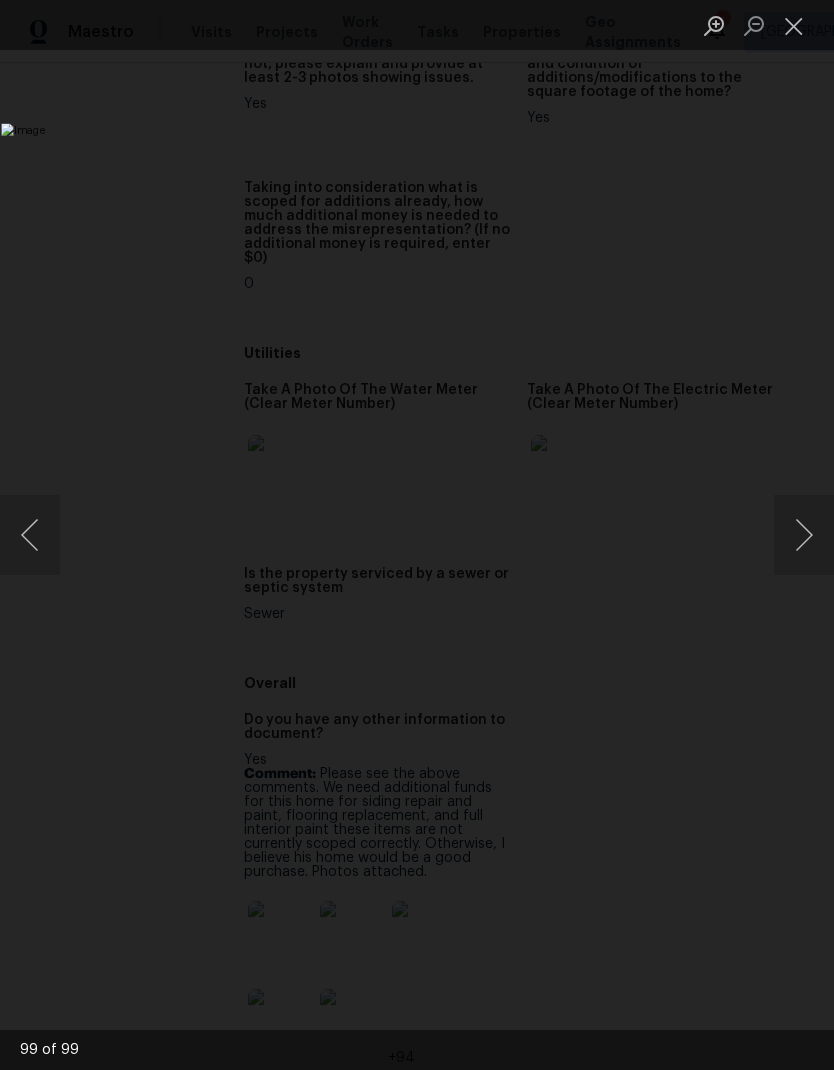 click at bounding box center [30, 535] 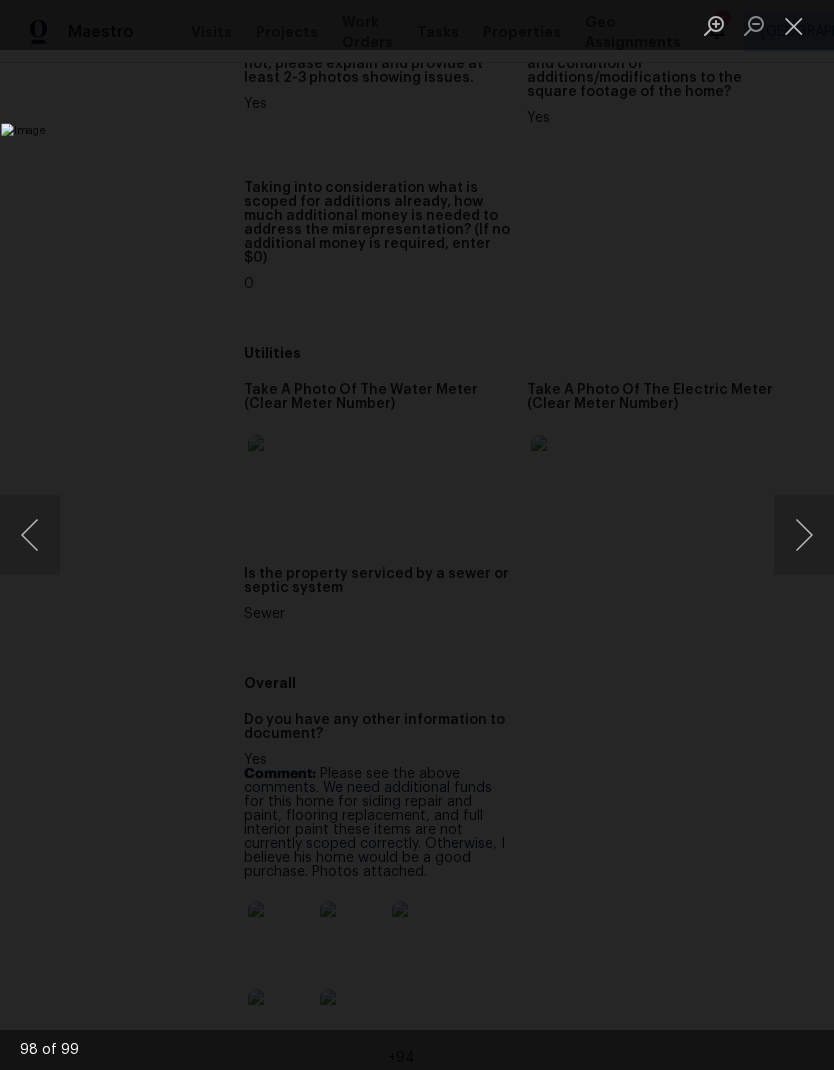 click at bounding box center (804, 535) 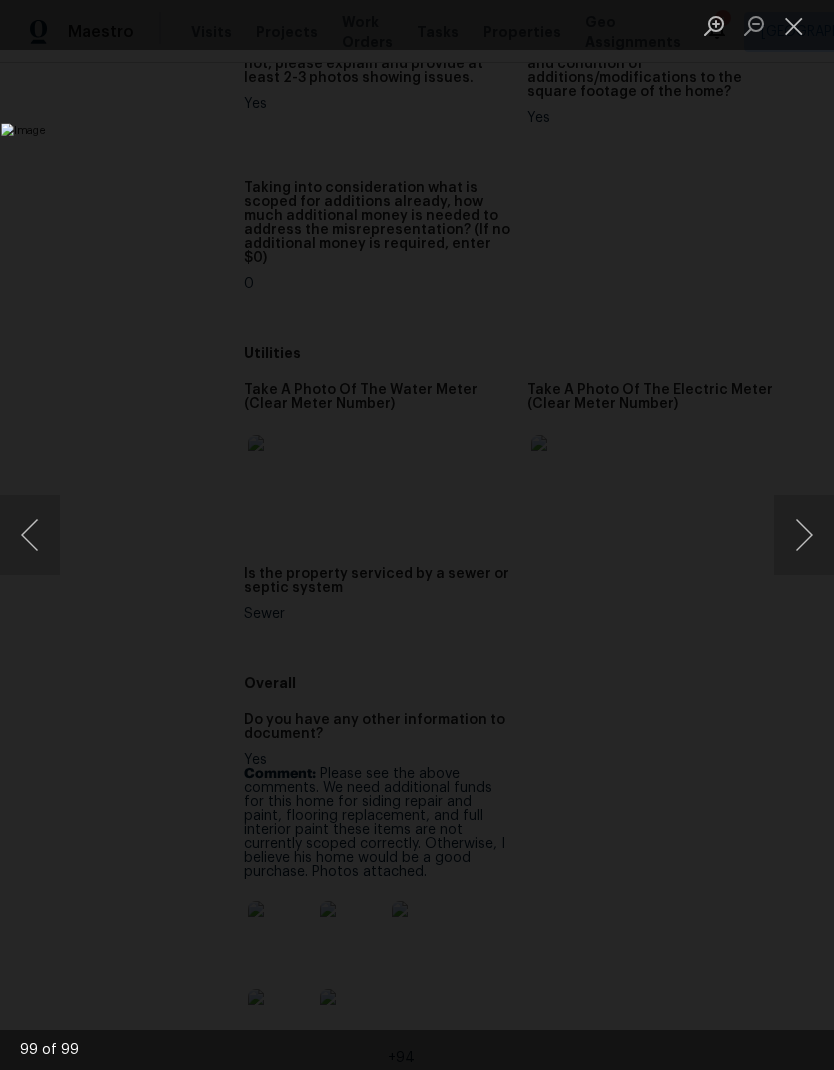 click at bounding box center [804, 535] 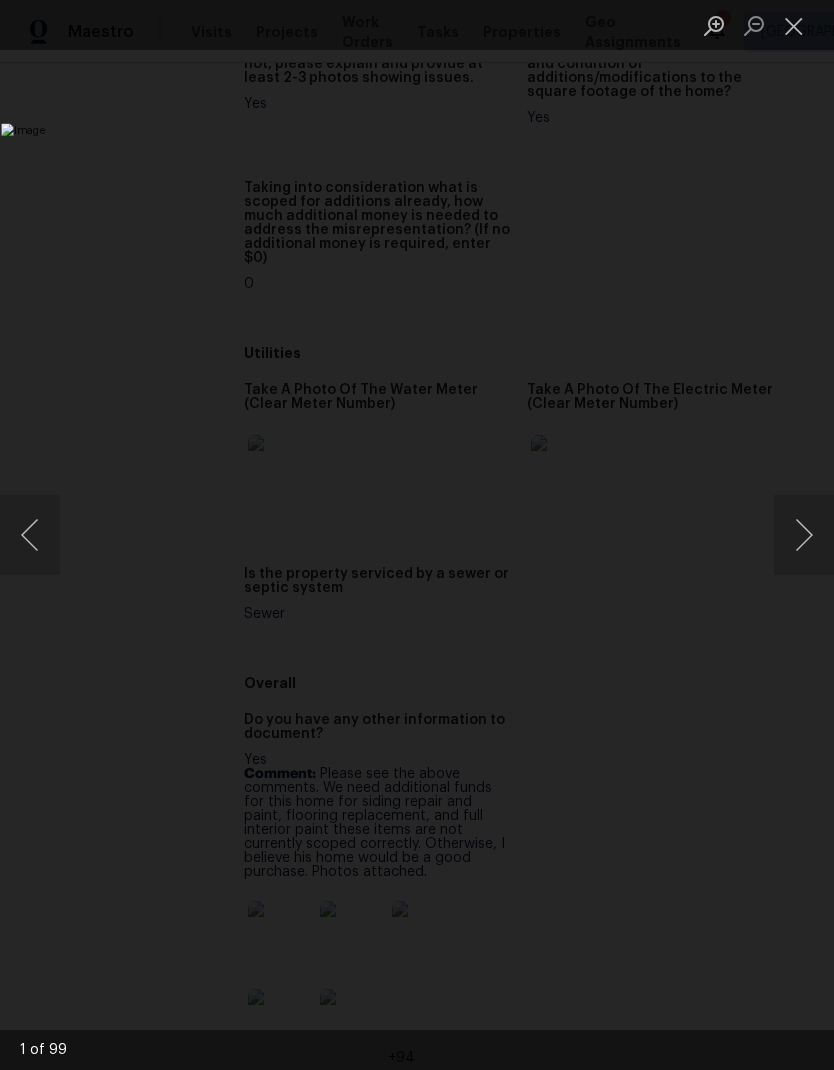 click at bounding box center [804, 535] 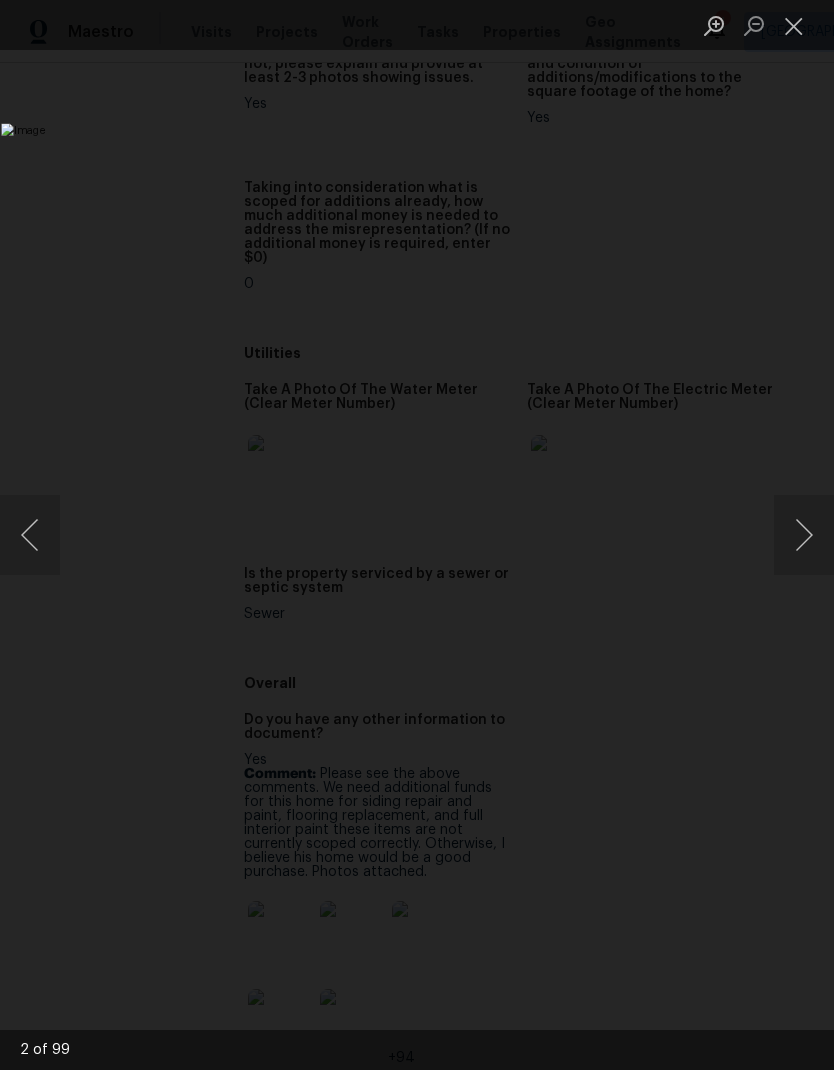 click at bounding box center [804, 535] 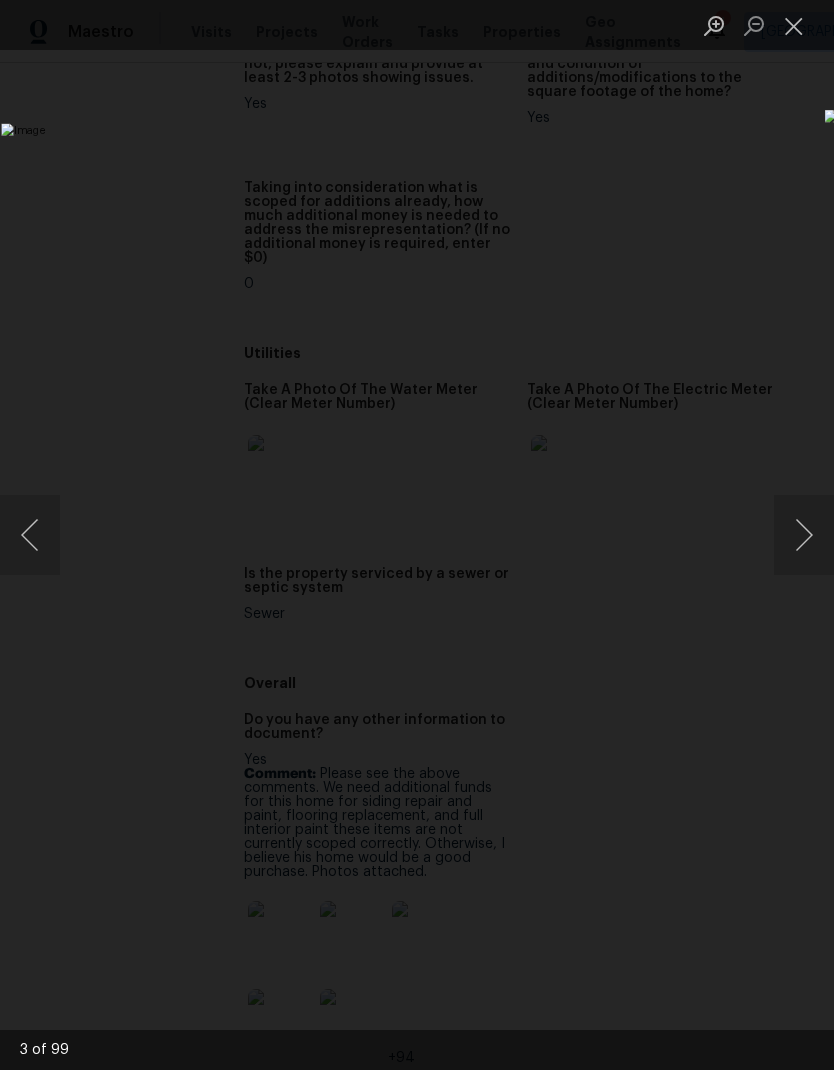 click at bounding box center [804, 535] 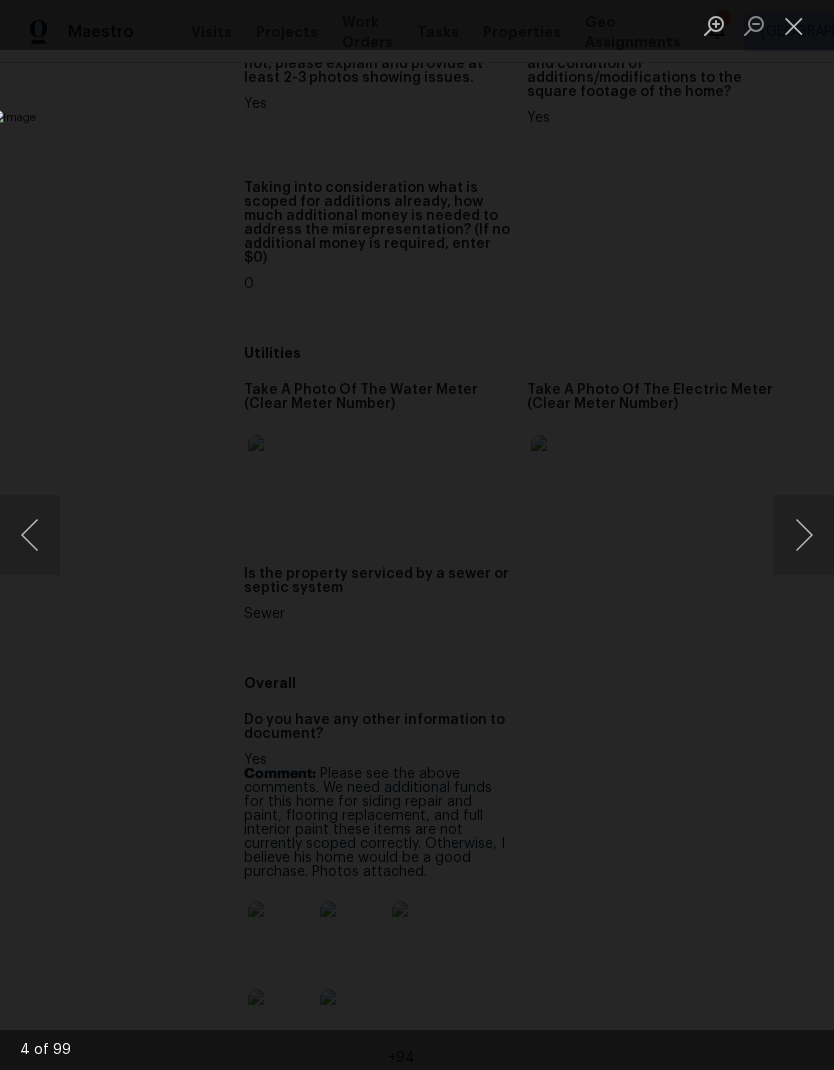 click at bounding box center (804, 535) 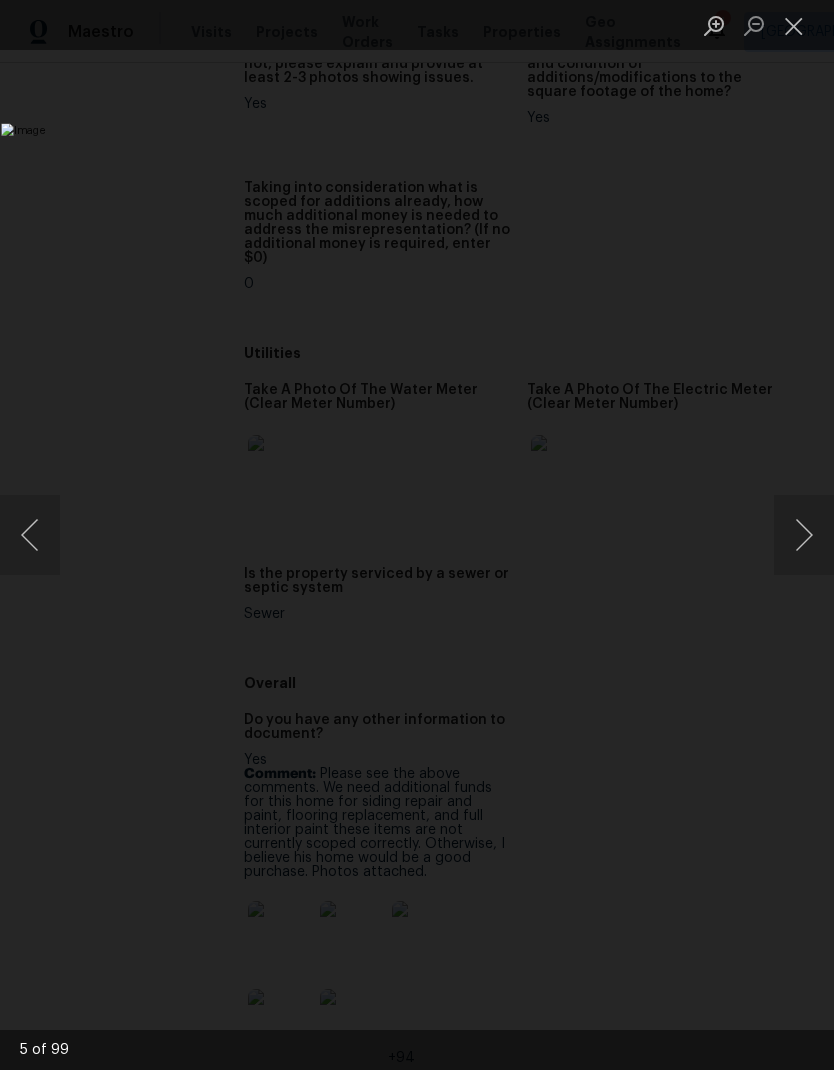 click at bounding box center (804, 535) 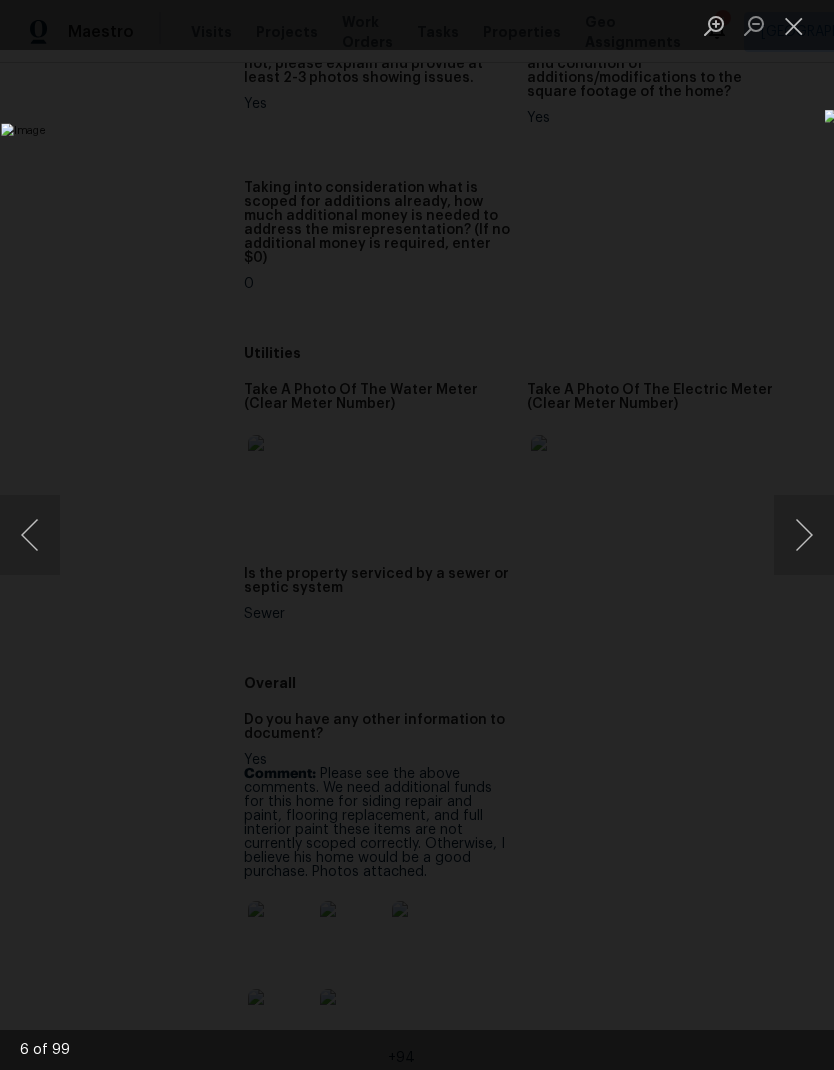 click at bounding box center [804, 535] 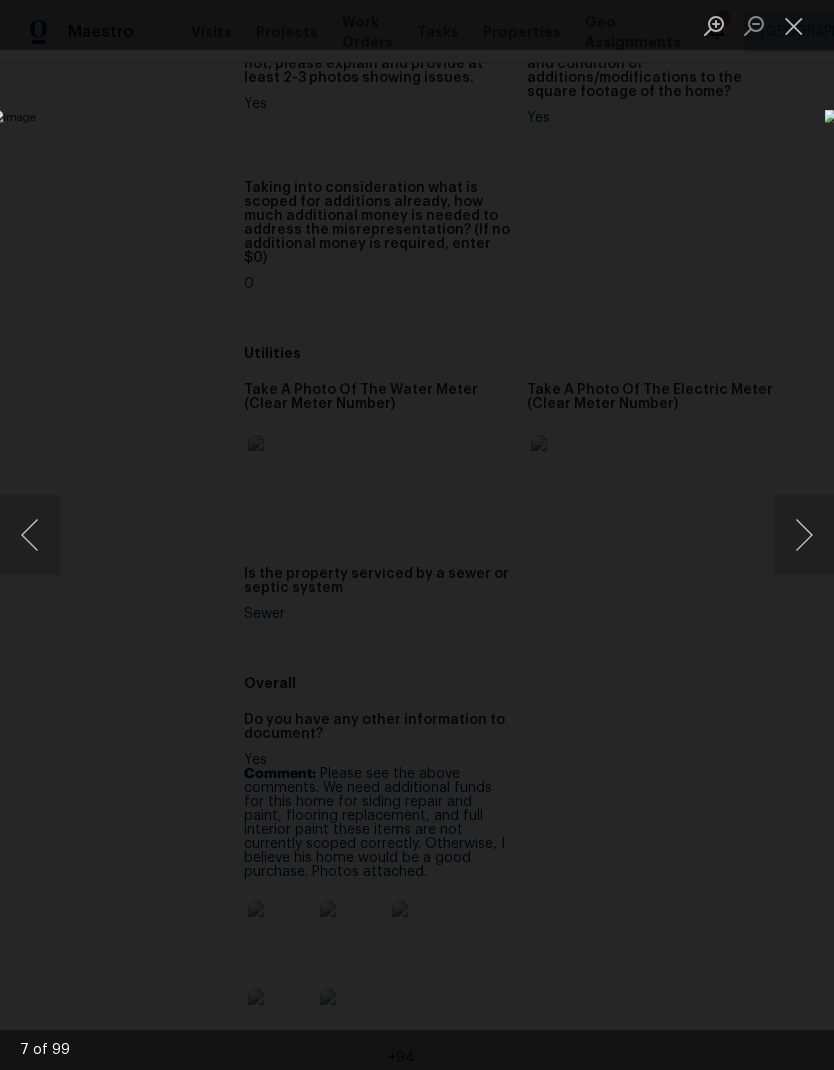 click at bounding box center [794, 25] 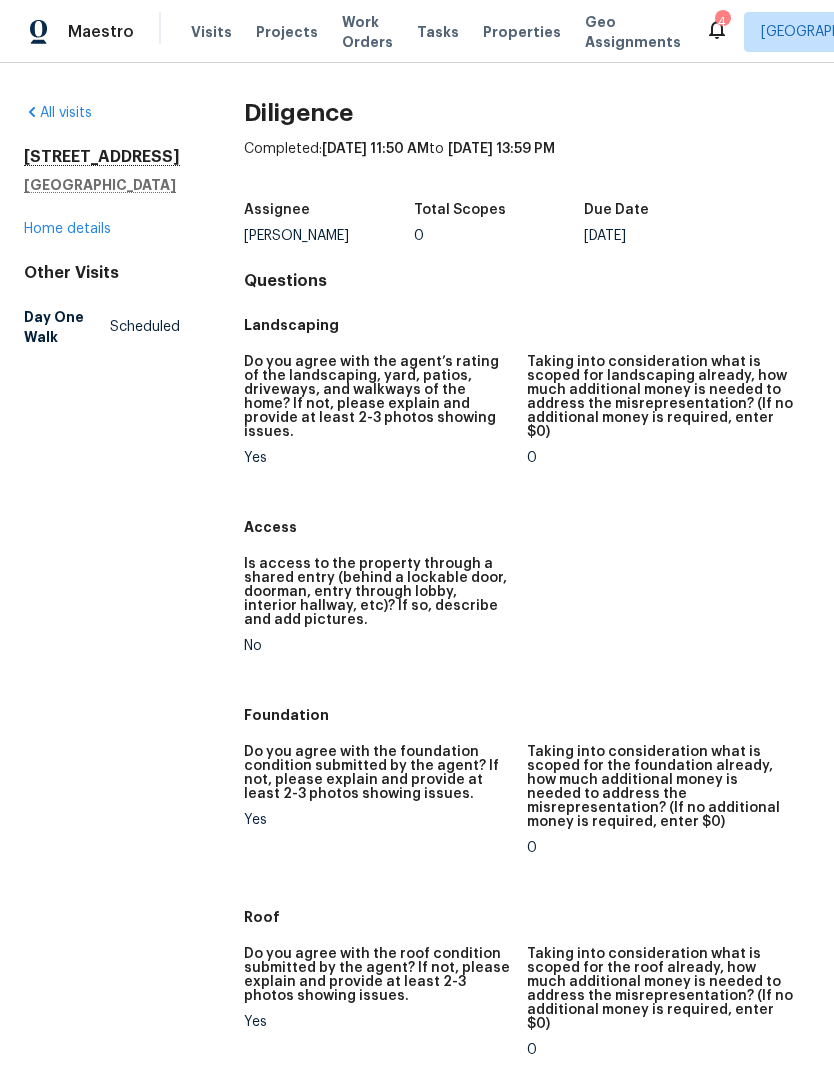 scroll, scrollTop: 0, scrollLeft: 0, axis: both 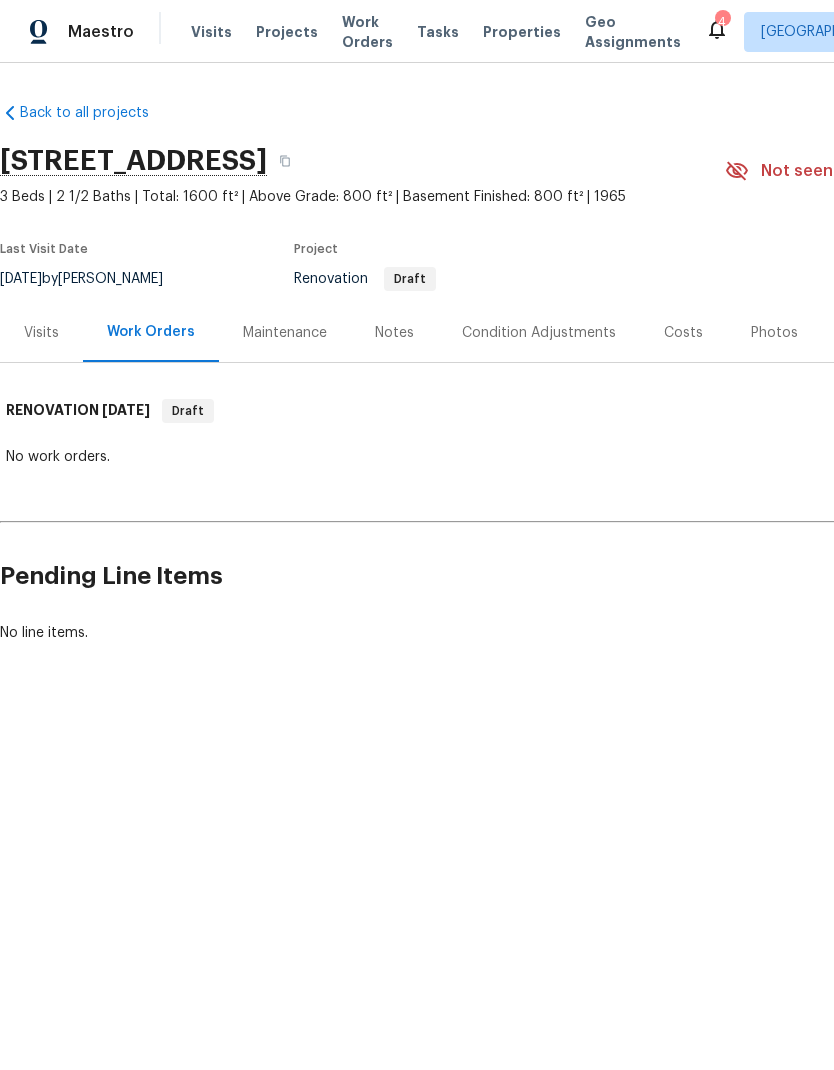 click on "Condition Adjustments" at bounding box center [539, 333] 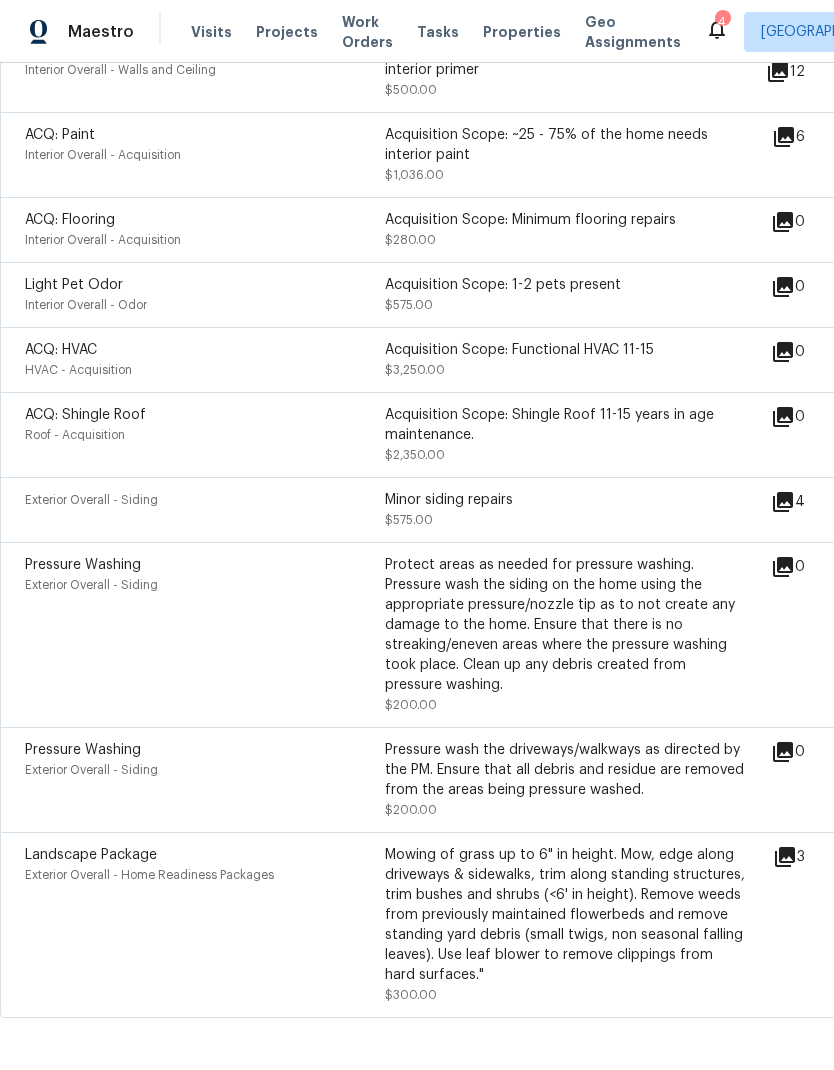 scroll, scrollTop: 524, scrollLeft: 0, axis: vertical 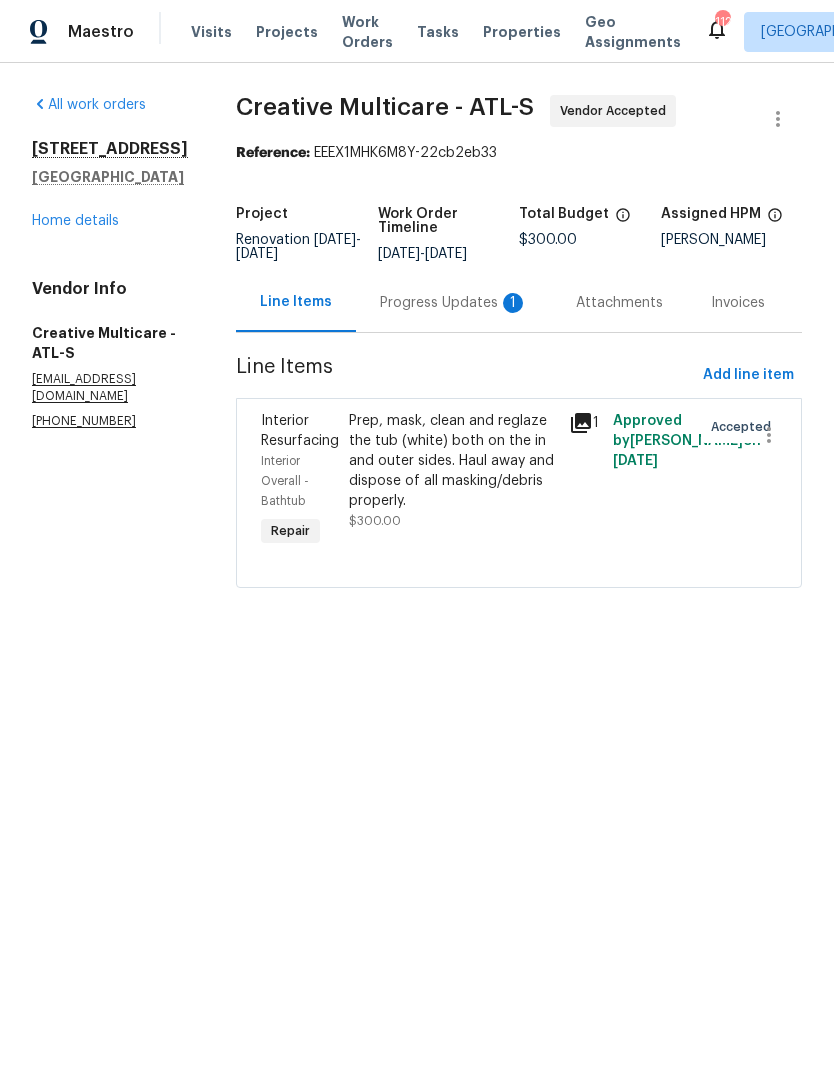 click on "Progress Updates 1" at bounding box center [454, 303] 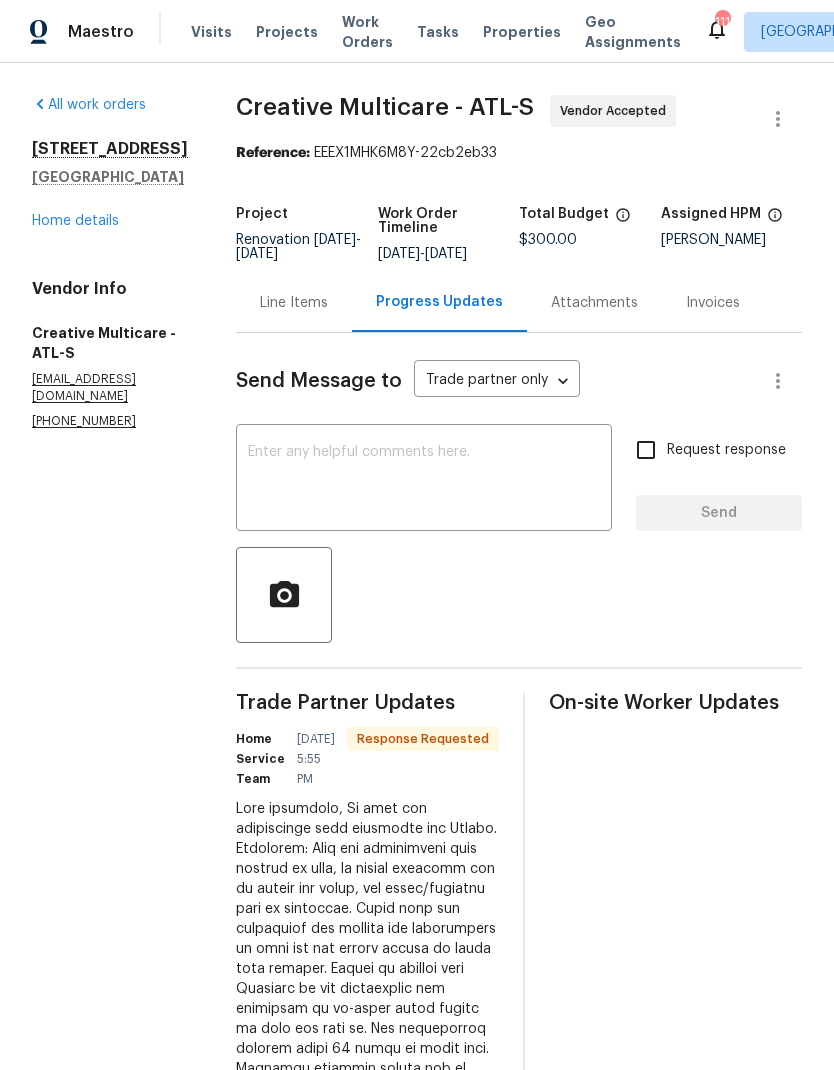 click at bounding box center (424, 480) 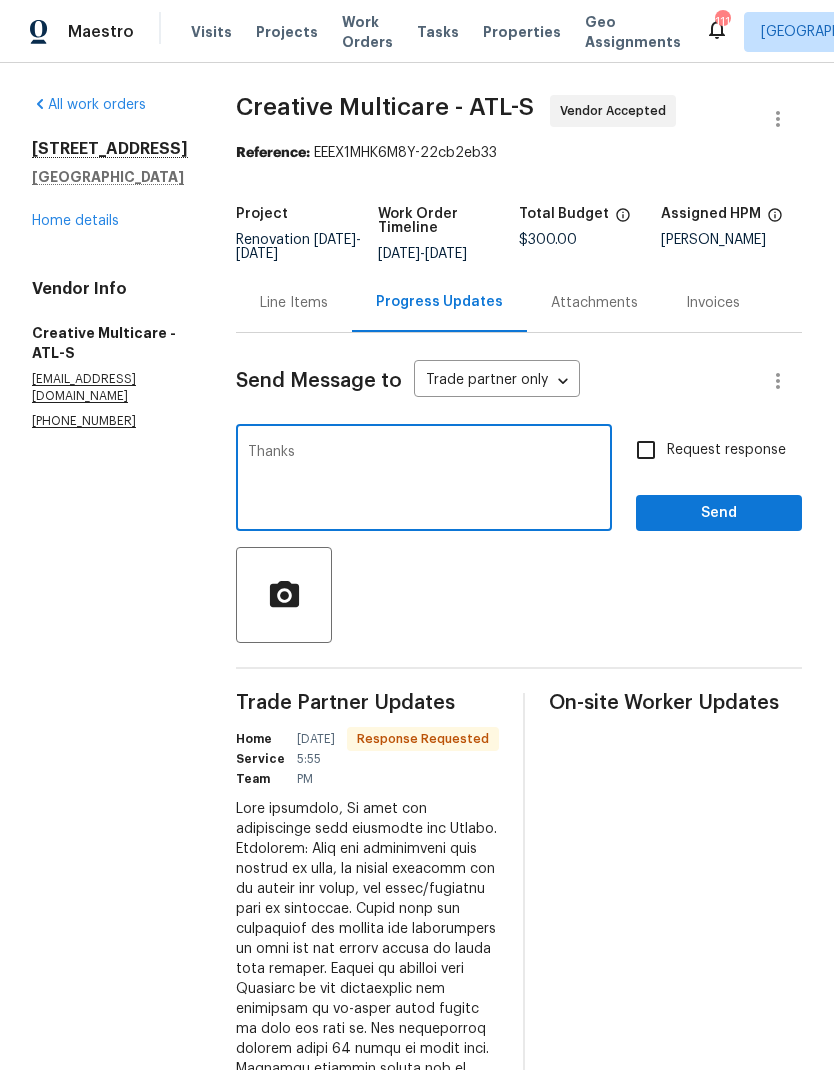 type on "Thanks" 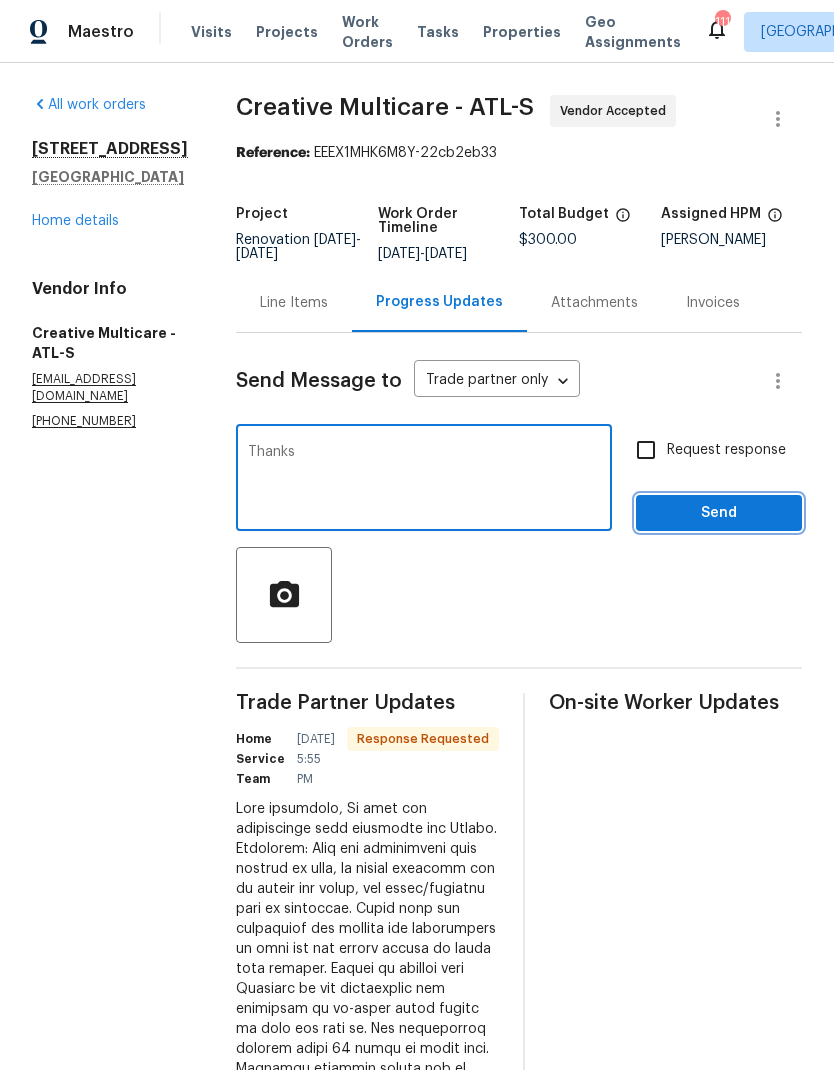 click on "Send" at bounding box center (719, 513) 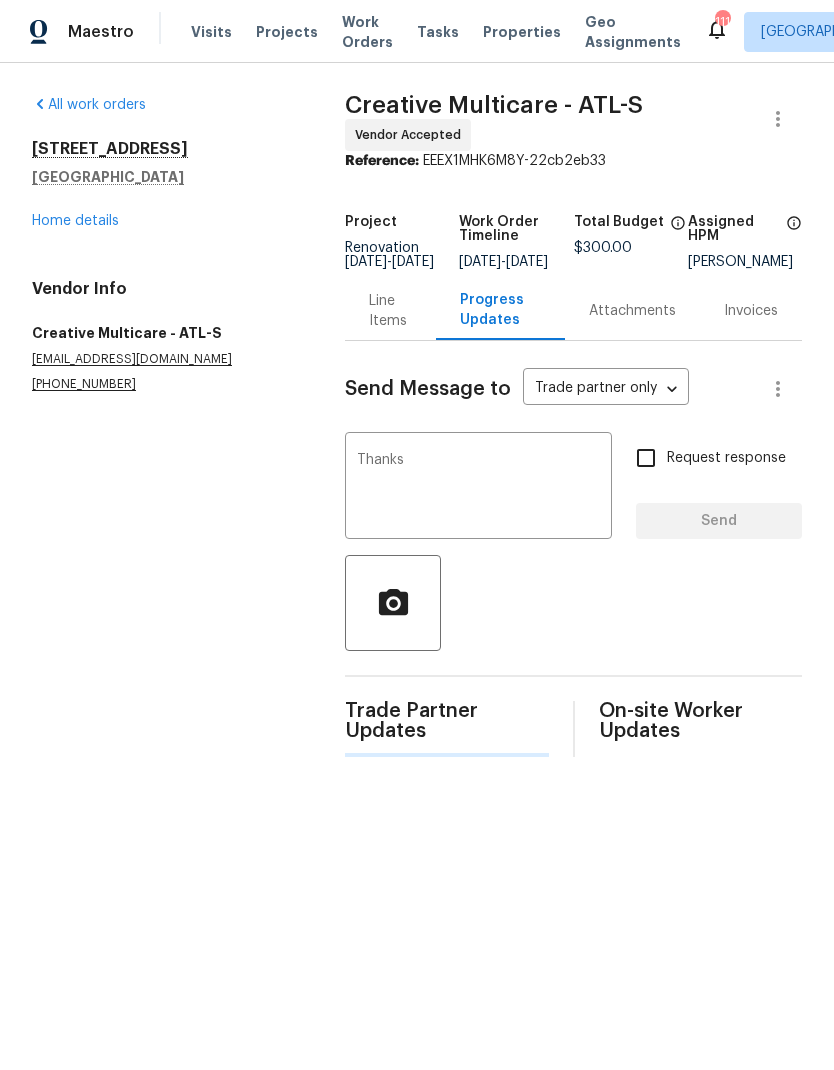 type 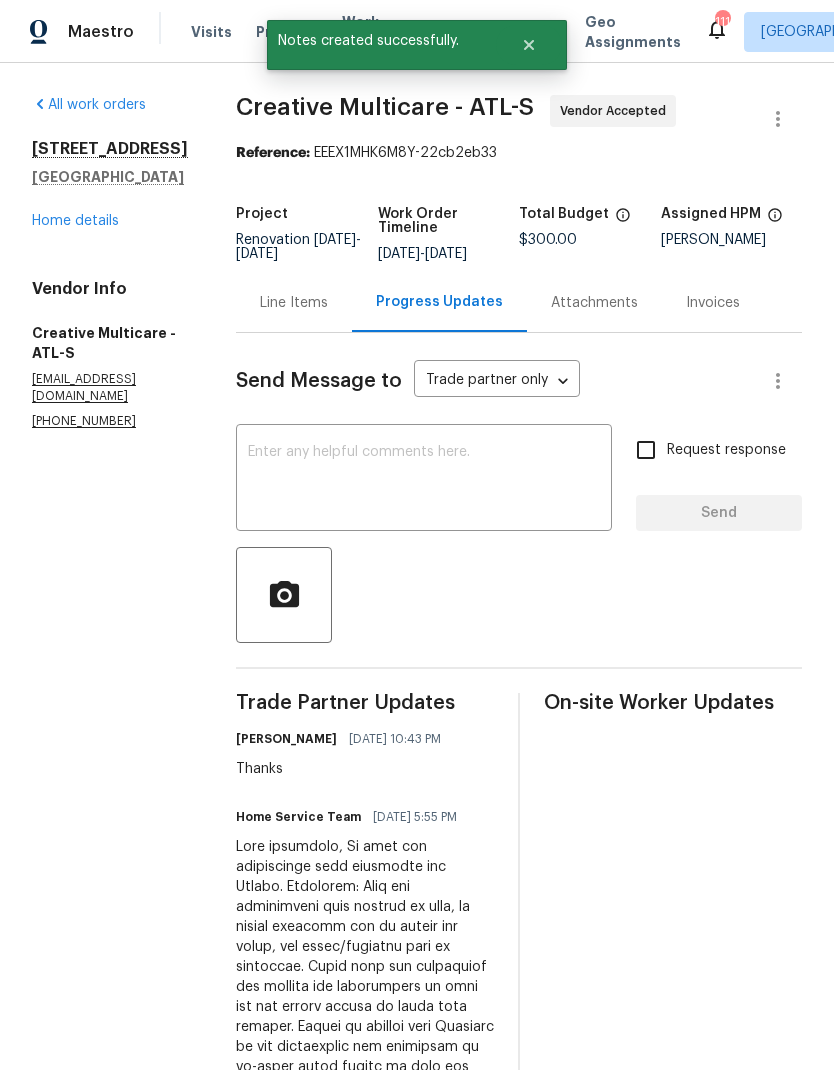 click on "Home details" at bounding box center (75, 221) 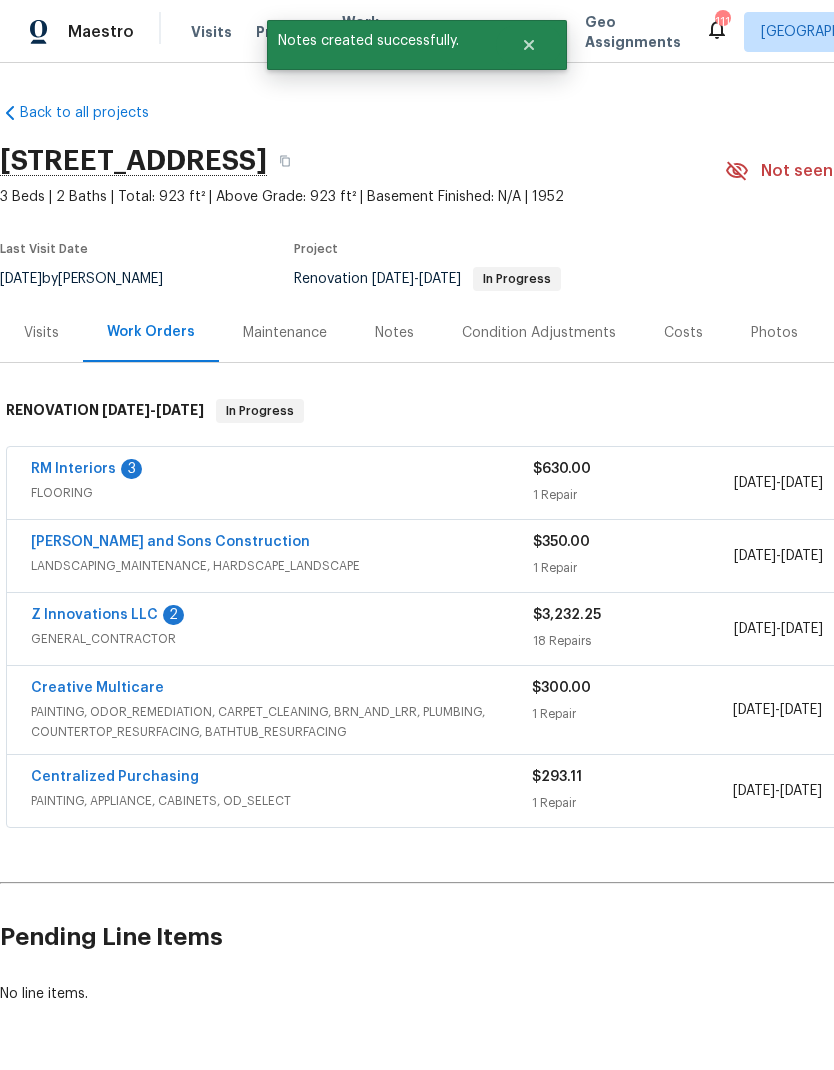 click on "RM Interiors" at bounding box center (73, 469) 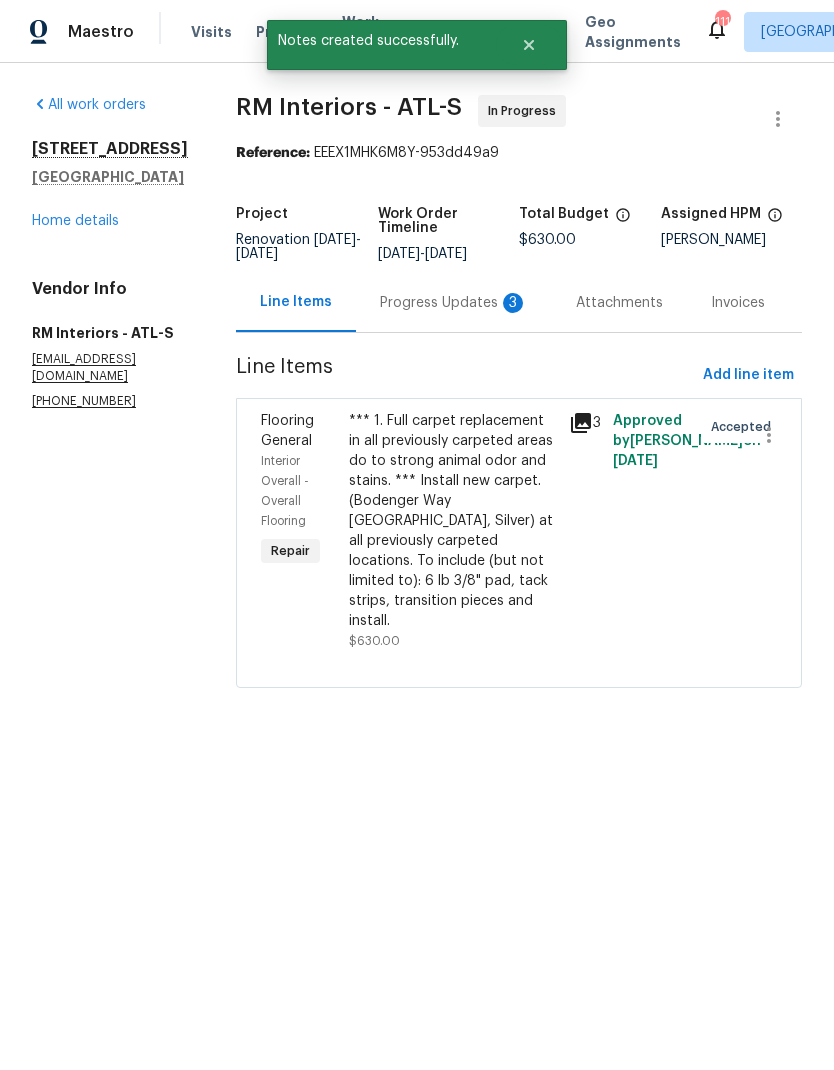 click on "Progress Updates 3" at bounding box center [454, 303] 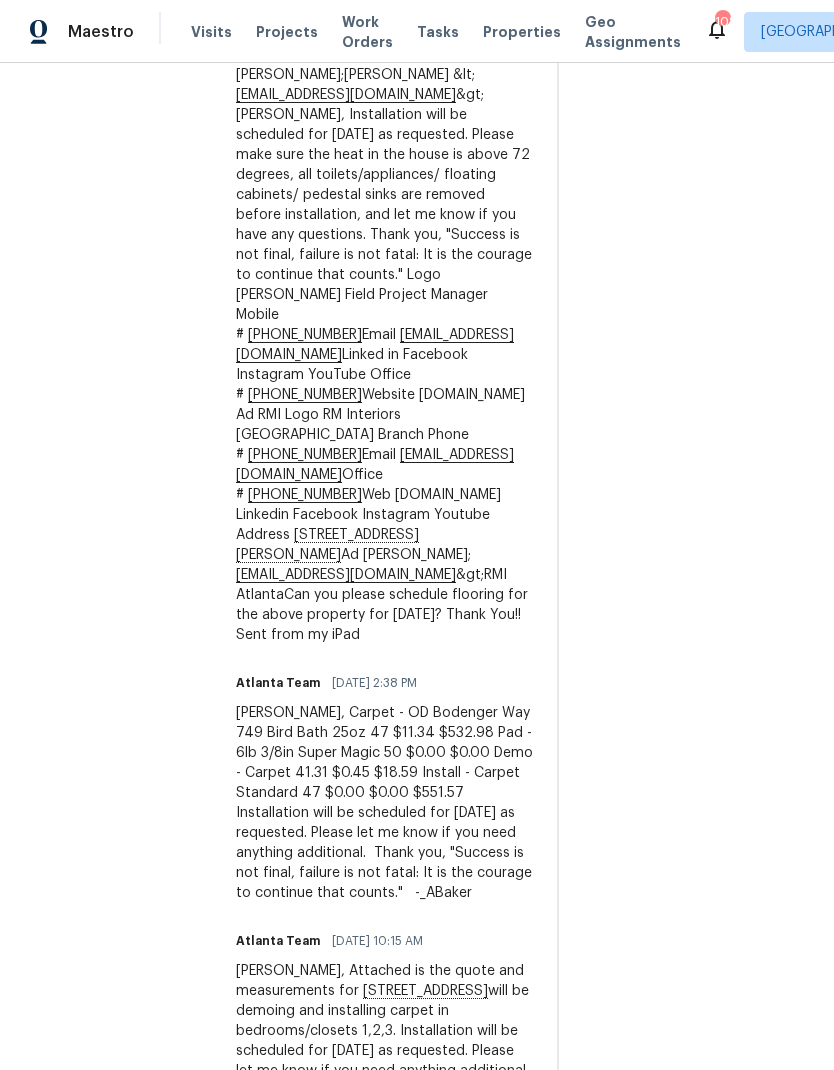scroll, scrollTop: 776, scrollLeft: 0, axis: vertical 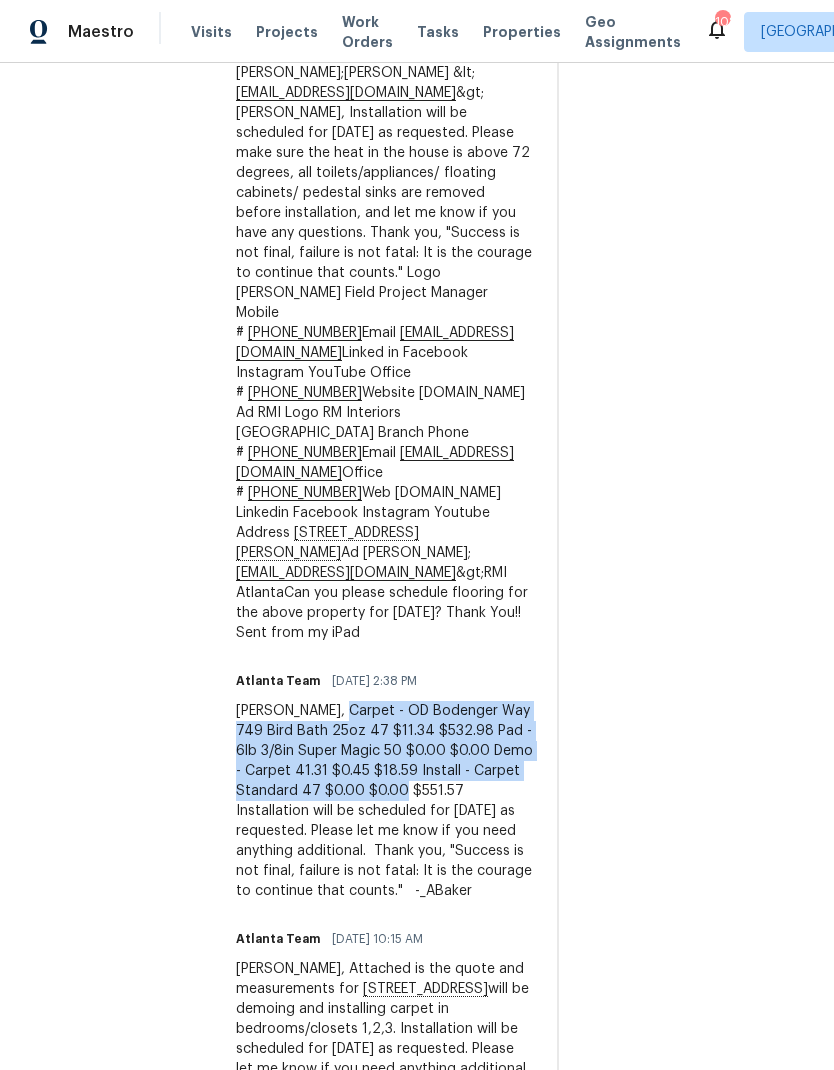 copy on "OD Bodenger Way 749 Bird Bath 25oz 47 $11.34
$532.98 Pad - 6lb 3/8in Super Magic 50 $0.00 $0.00
Demo - Carpet 41.31 $0.45 $18.59
Install - Carpet Standard 47 $0.00 $0.00
$551.57" 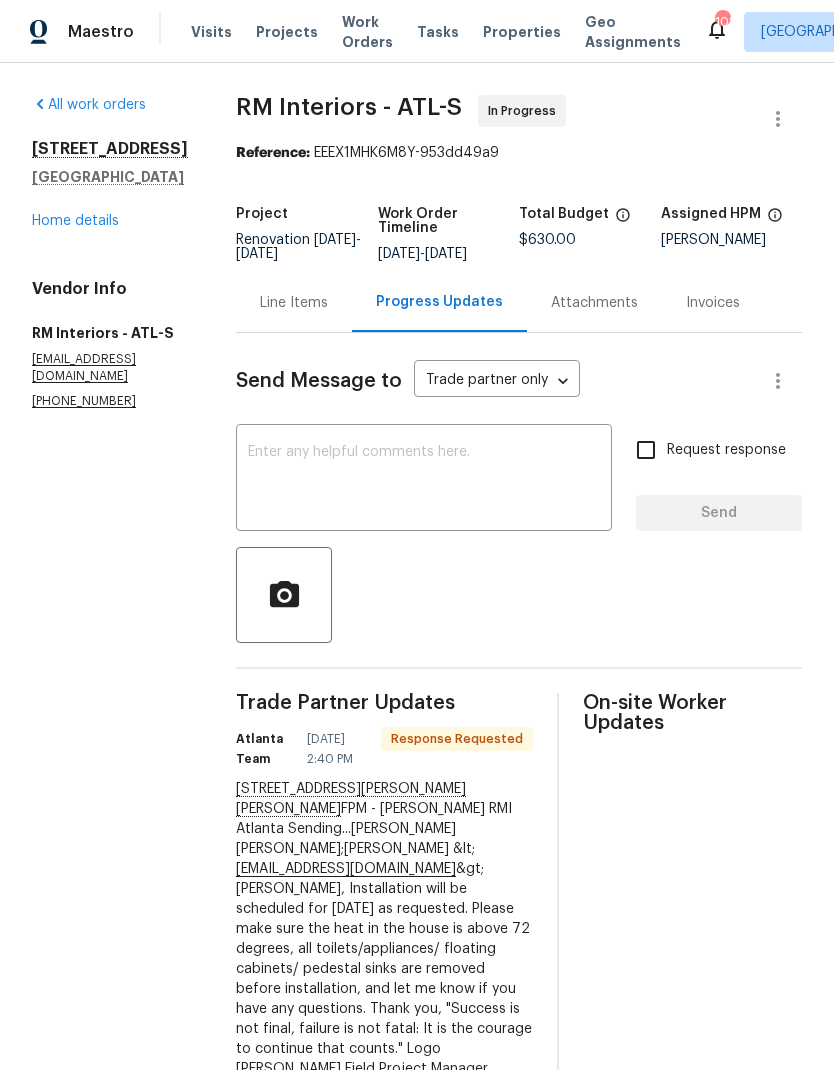 scroll, scrollTop: 0, scrollLeft: 0, axis: both 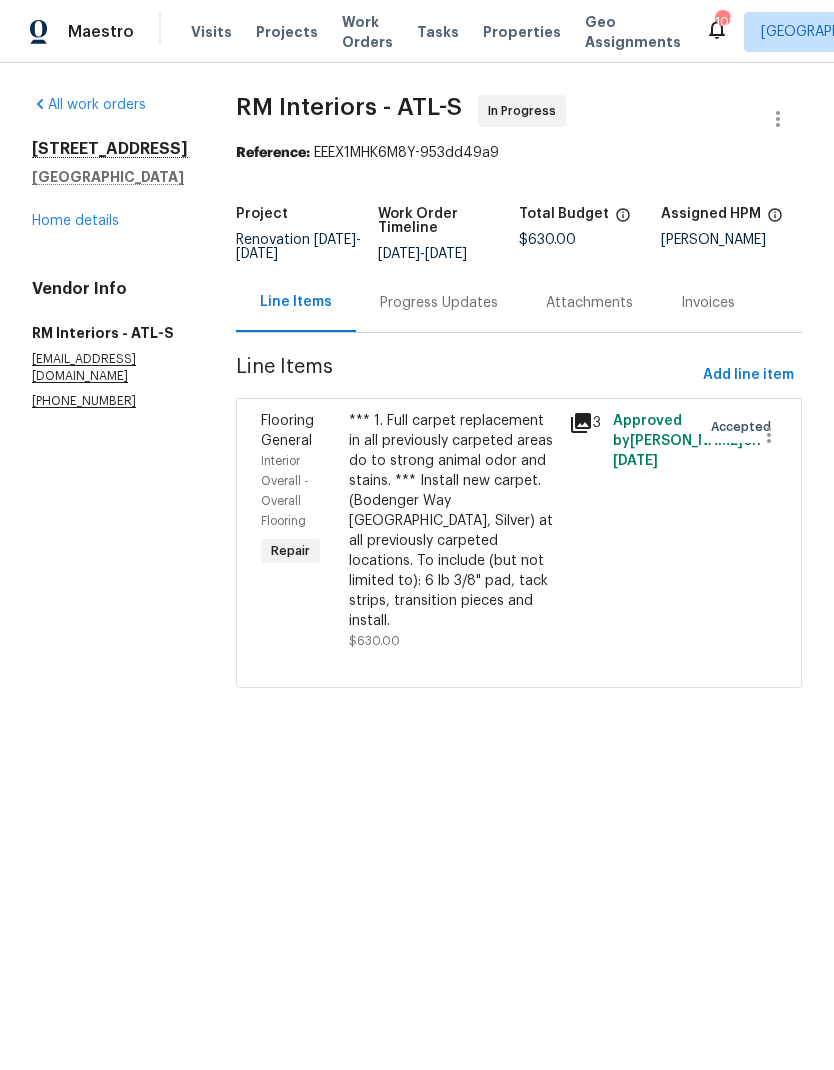 click on "*** 1. Full carpet replacement in all previously carpeted areas do to strong animal odor and stains. ***
Install new carpet. (Bodenger Way 945 Winter Ash, Silver) at all previously carpeted locations. To include (but not limited to): 6 lb 3/8" pad, tack strips, transition pieces and install." at bounding box center (453, 521) 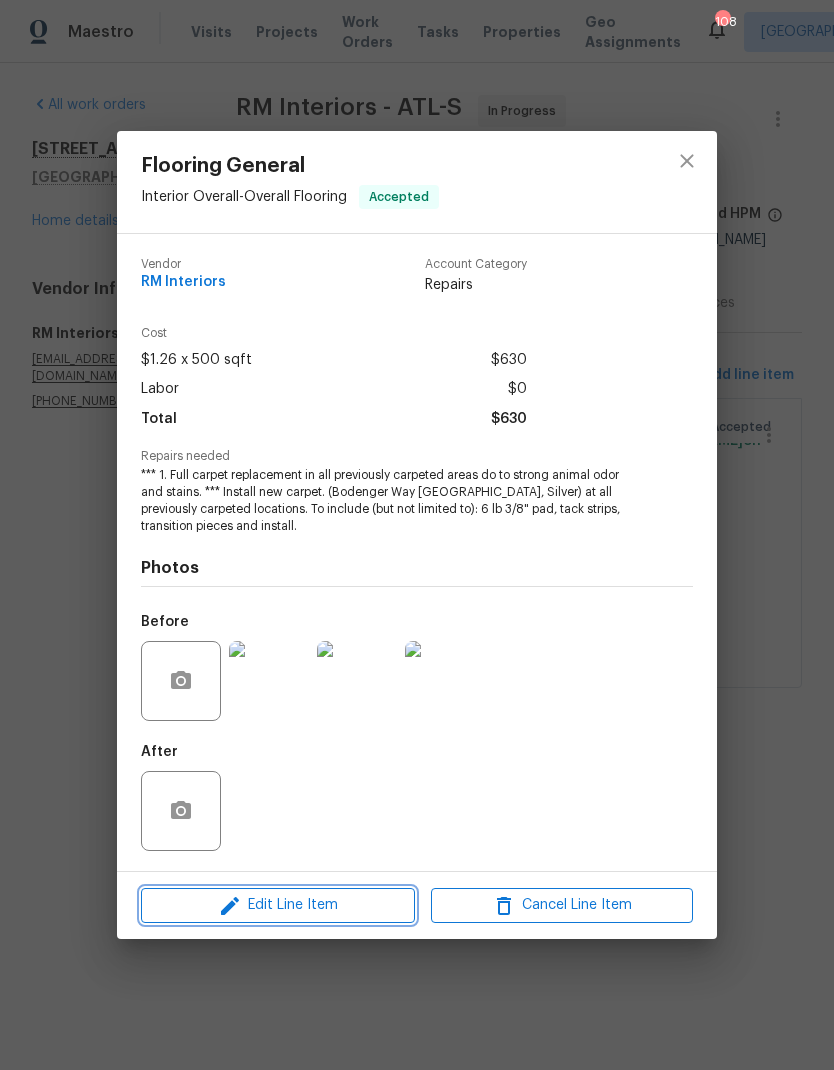 click on "Edit Line Item" at bounding box center (278, 905) 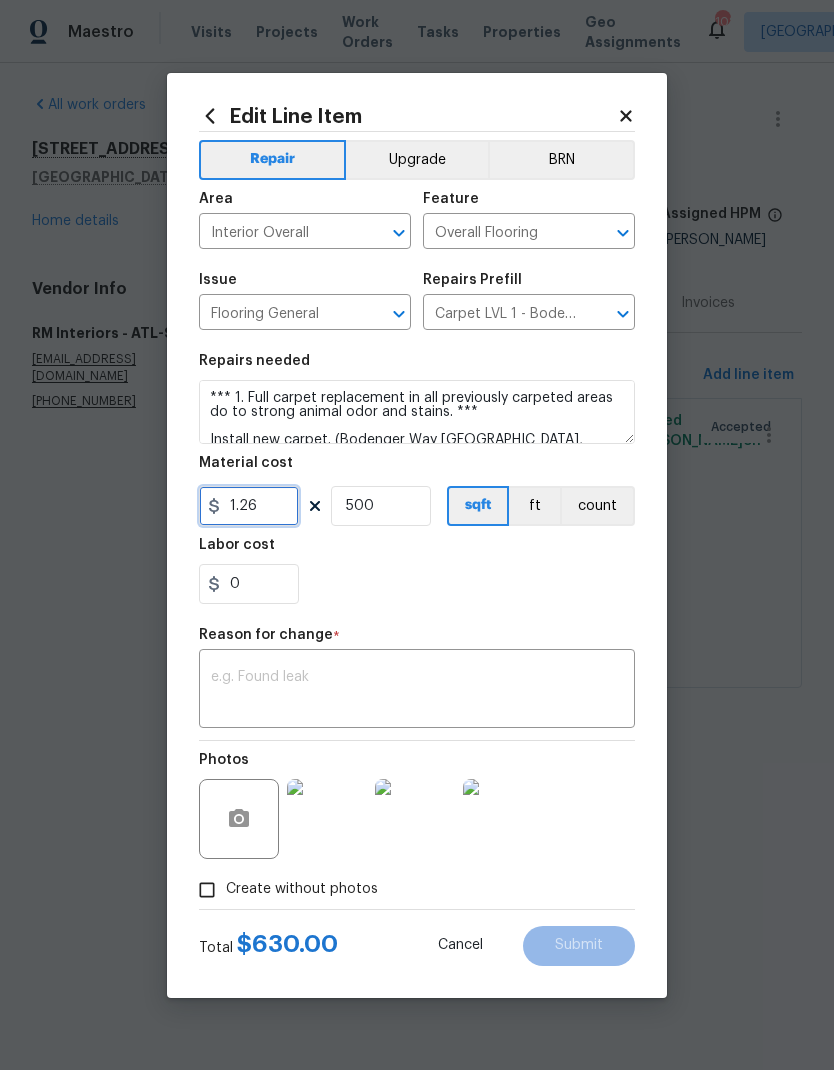 click on "1.26" at bounding box center [249, 506] 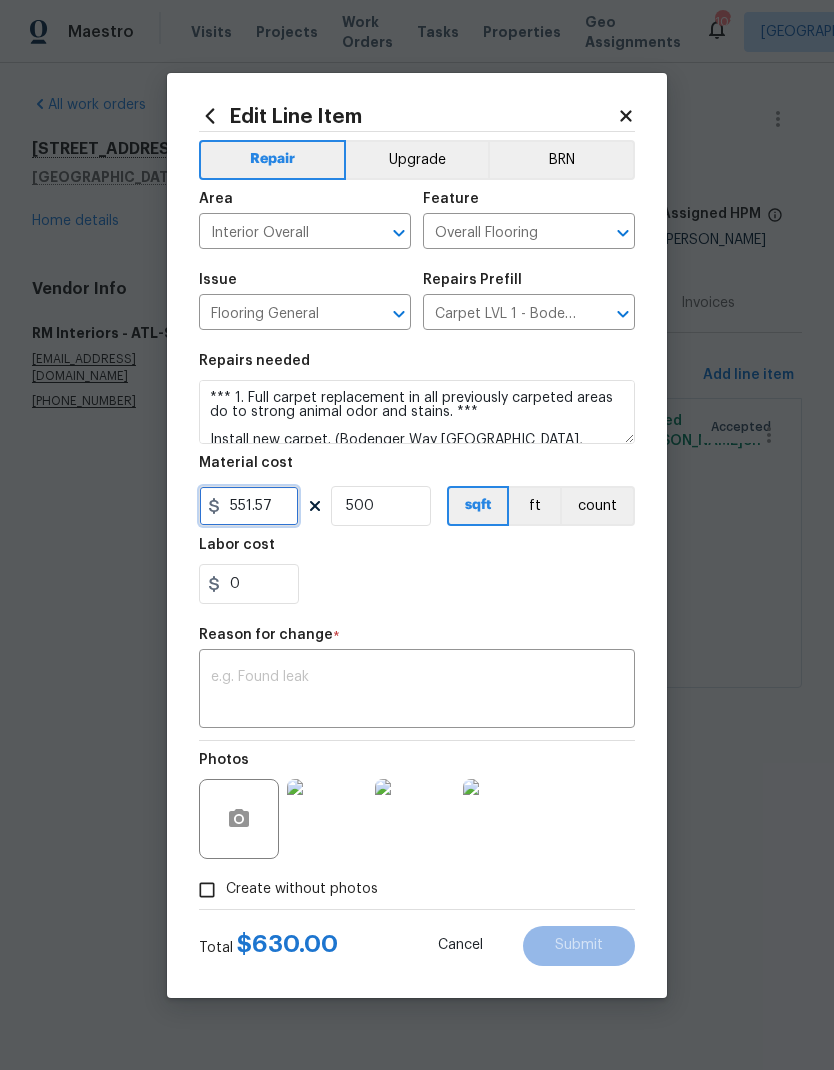 type on "551.57" 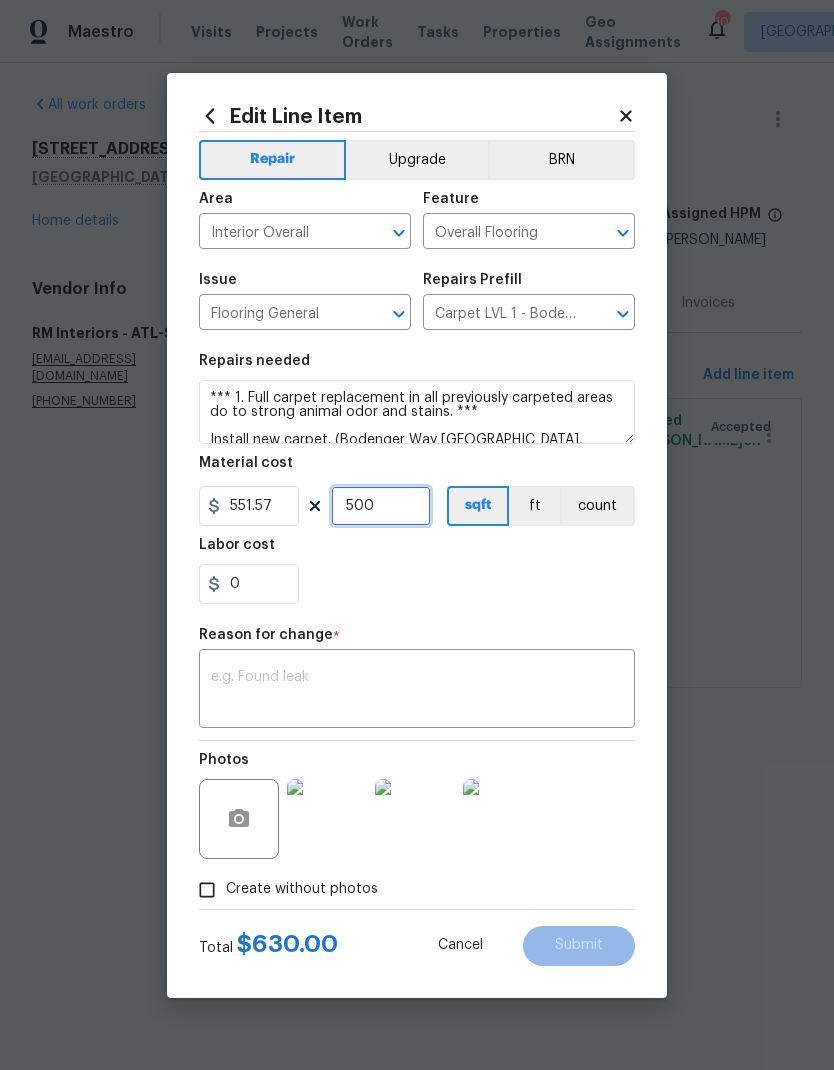 click on "500" at bounding box center [381, 506] 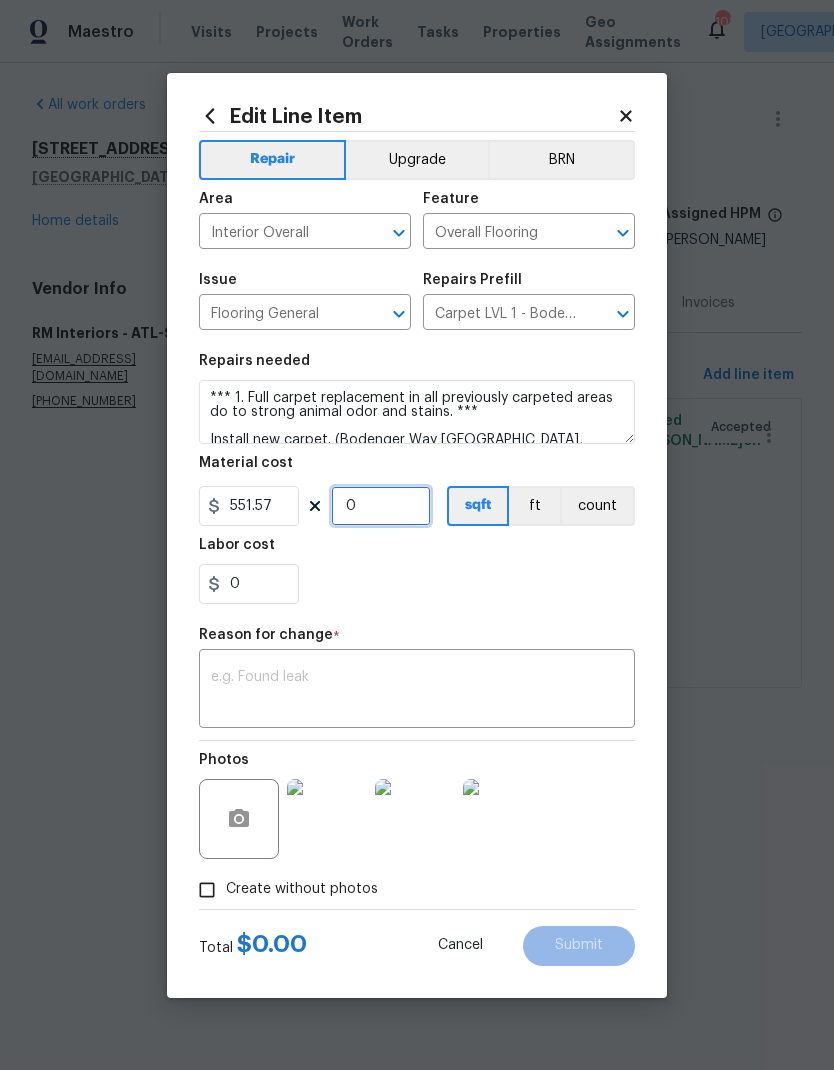 type on "1" 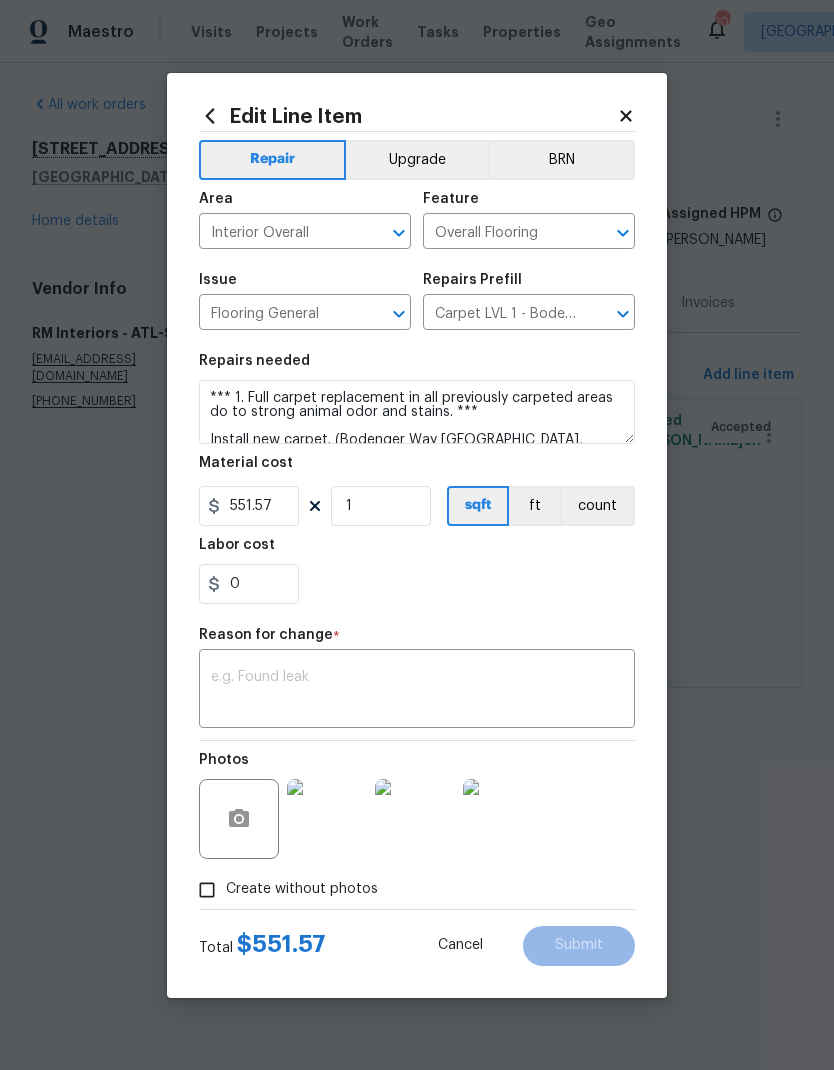 click at bounding box center (417, 691) 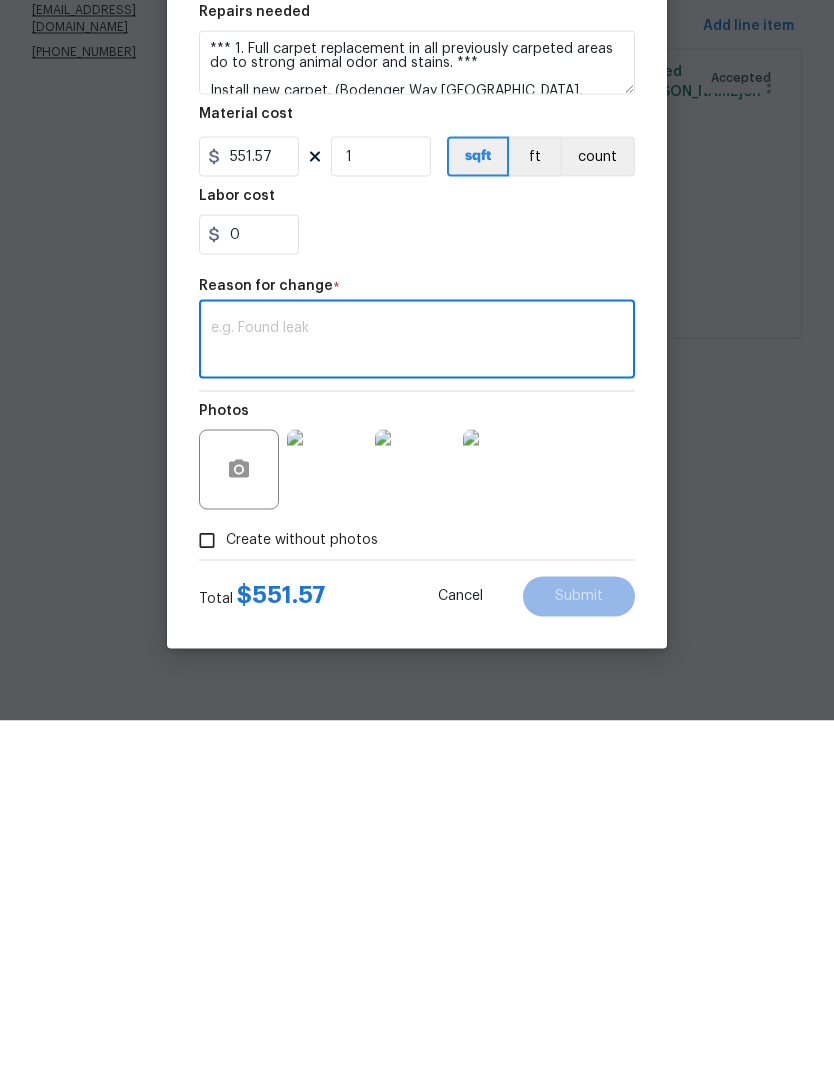 click at bounding box center [417, 691] 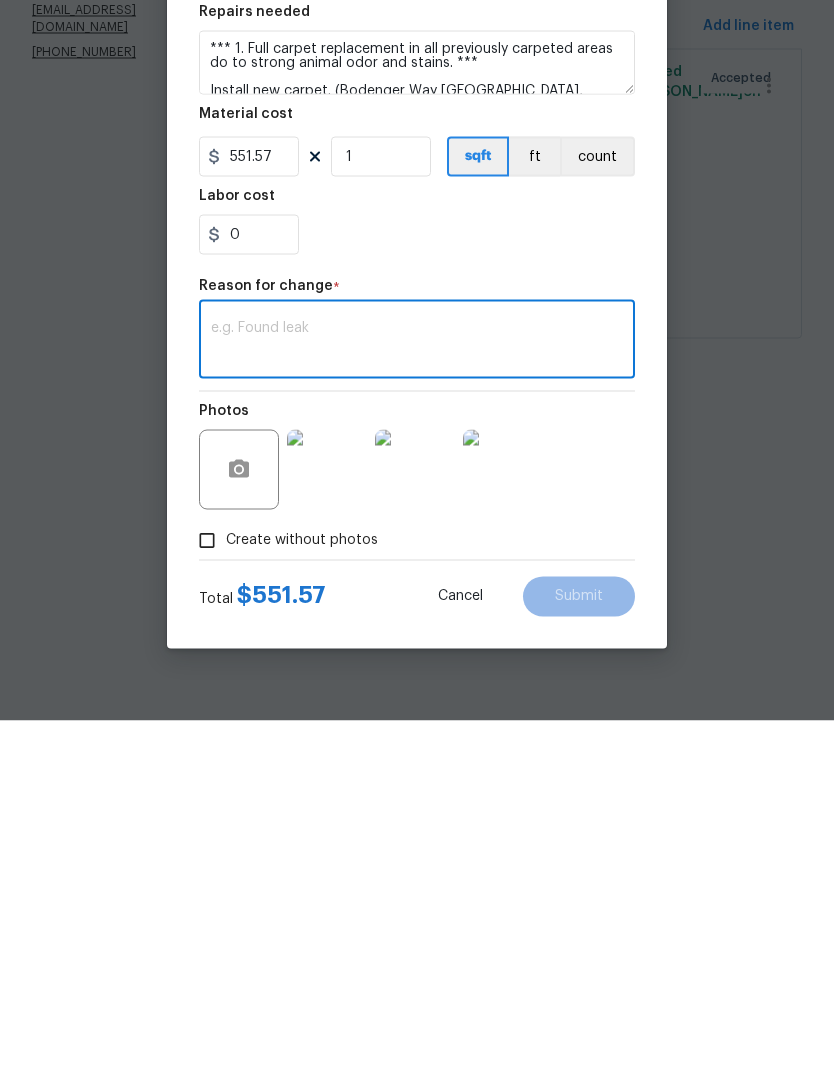 paste on "OD Bodenger Way 749 Bird Bath 25oz 47 $11.34 $532.98 Pad - 6lb 3/8in Super Magic 50 $0.00 $0.00 Demo - Carpet 41.31 $0.45 $18.59 Install - Carpet Standard 47 $0.00 $0.00 $551.57" 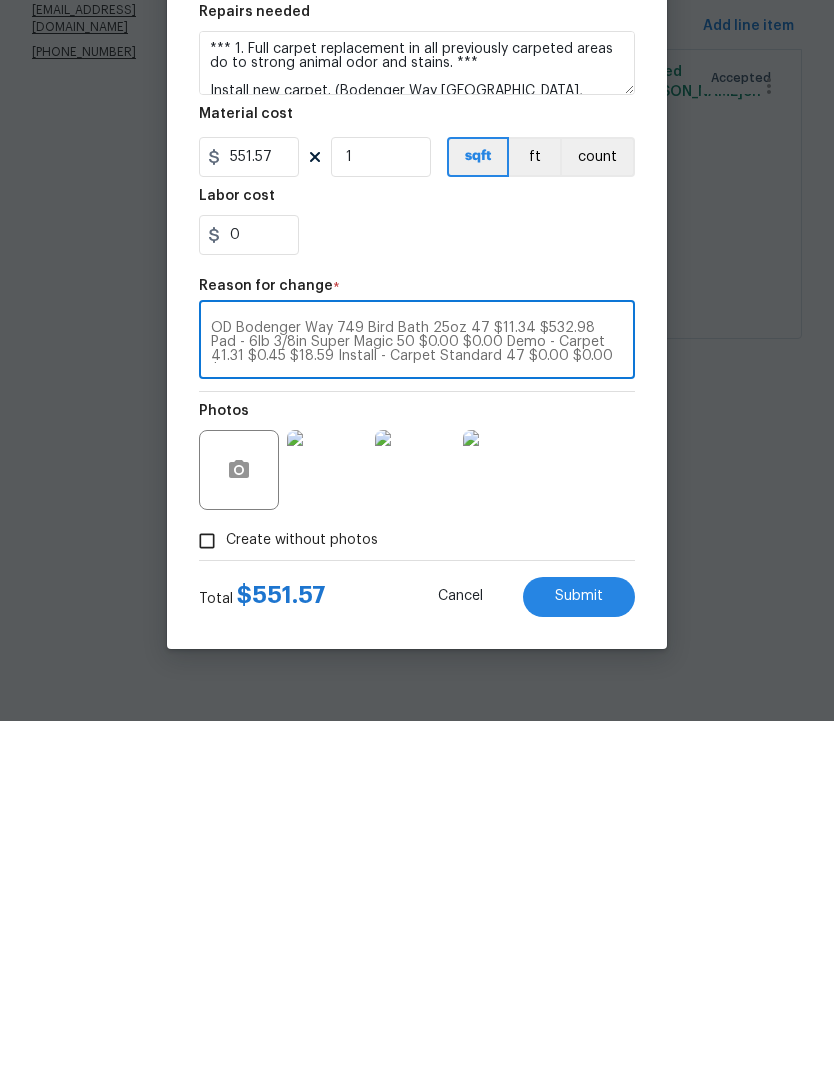 type on "OD Bodenger Way 749 Bird Bath 25oz 47 $11.34 $532.98 Pad - 6lb 3/8in Super Magic 50 $0.00 $0.00 Demo - Carpet 41.31 $0.45 $18.59 Install - Carpet Standard 47 $0.00 $0.00 $551.57" 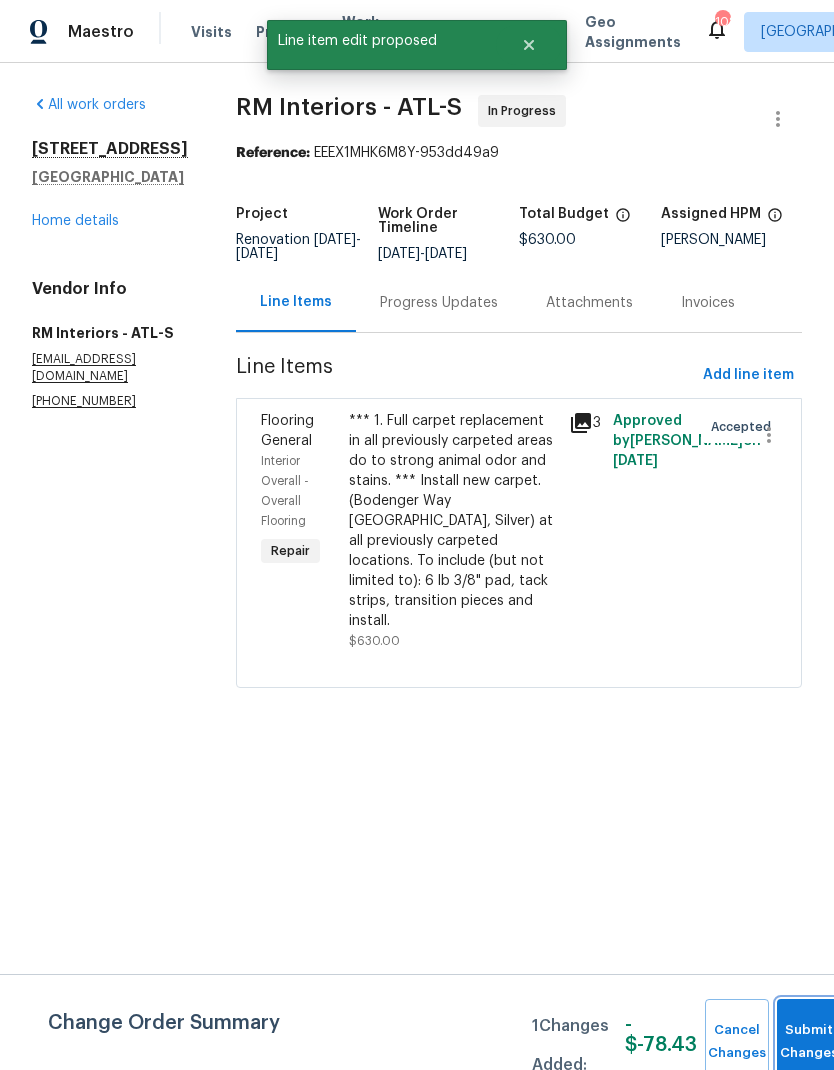 click on "Submit Changes" at bounding box center [809, 1042] 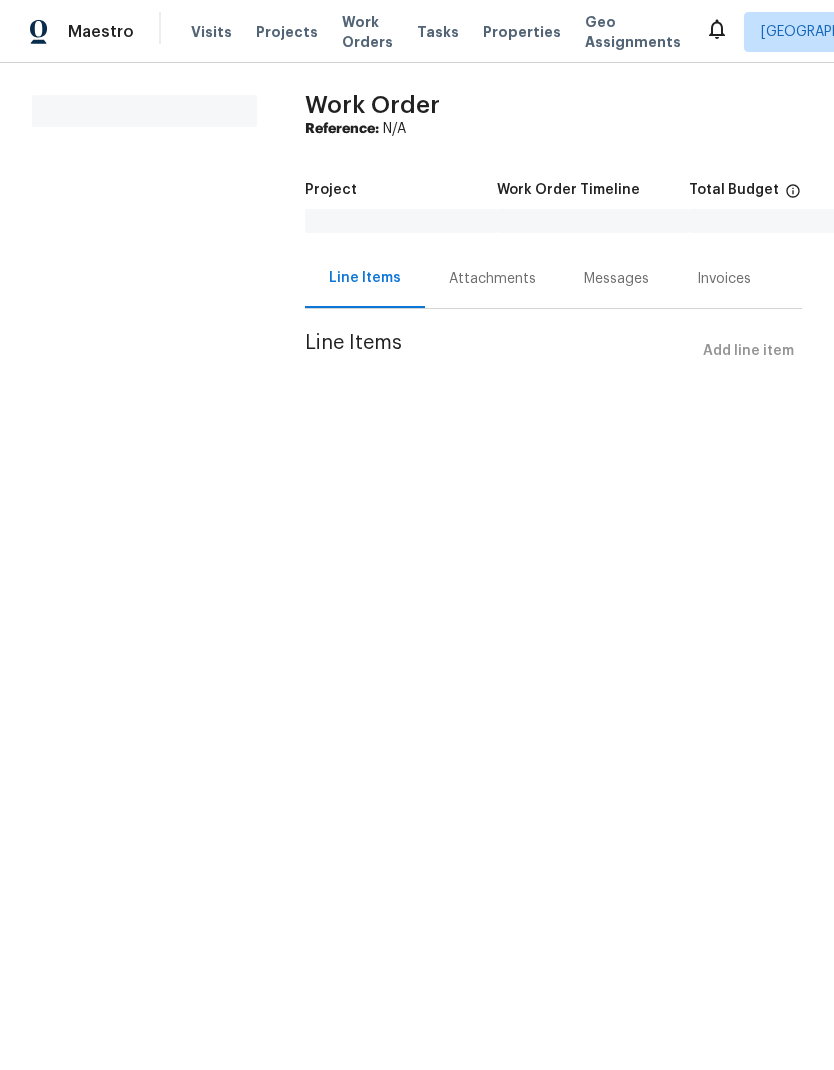 scroll, scrollTop: 0, scrollLeft: 0, axis: both 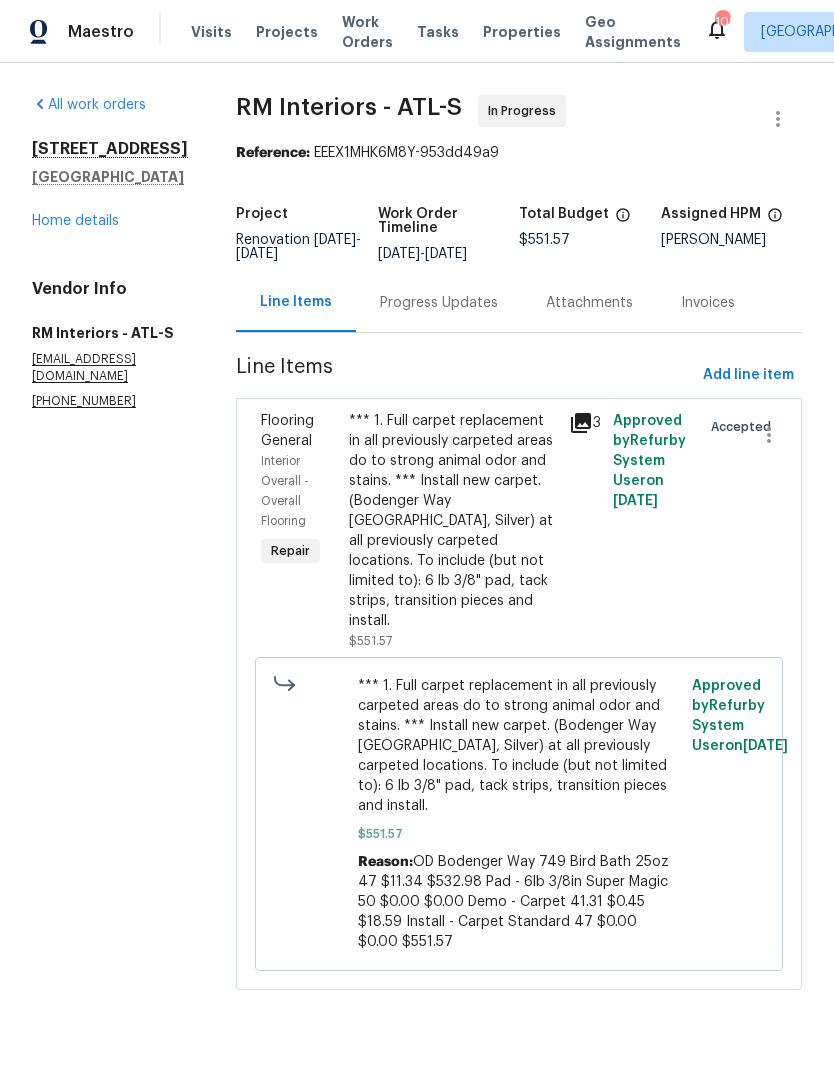 click on "Home details" at bounding box center [75, 221] 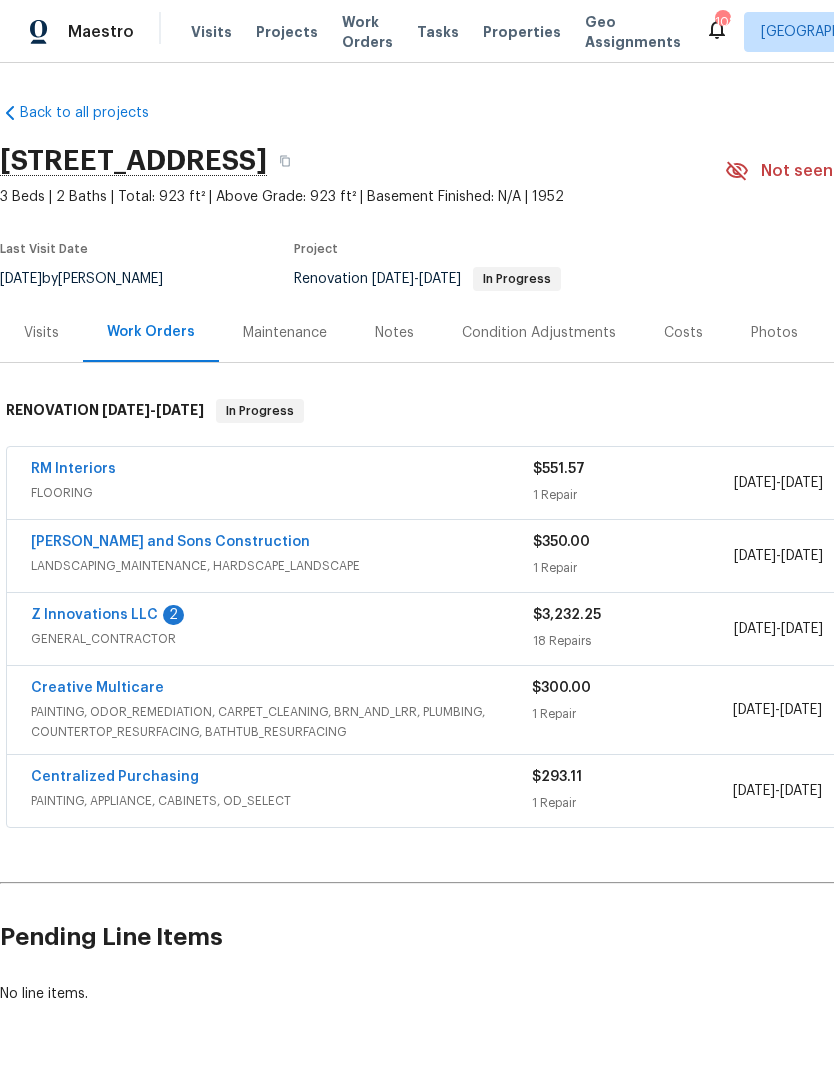click on "Z Innovations LLC" at bounding box center [94, 615] 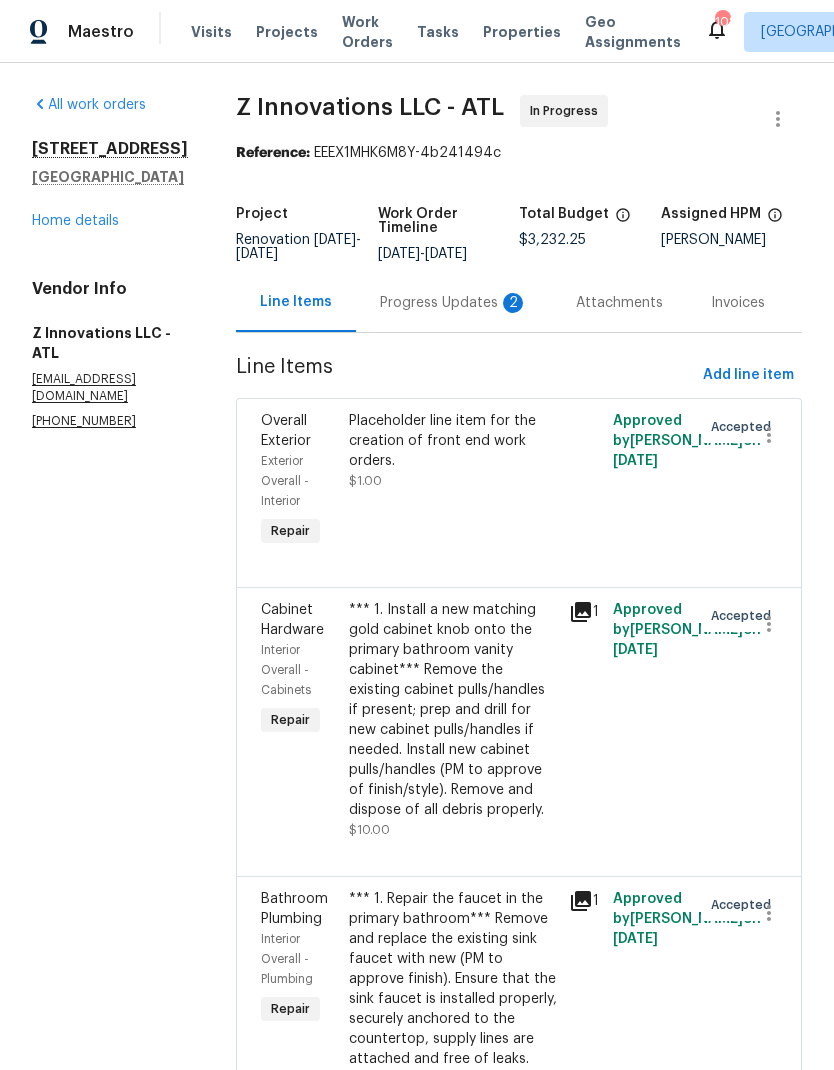 click on "Progress Updates 2" at bounding box center (454, 303) 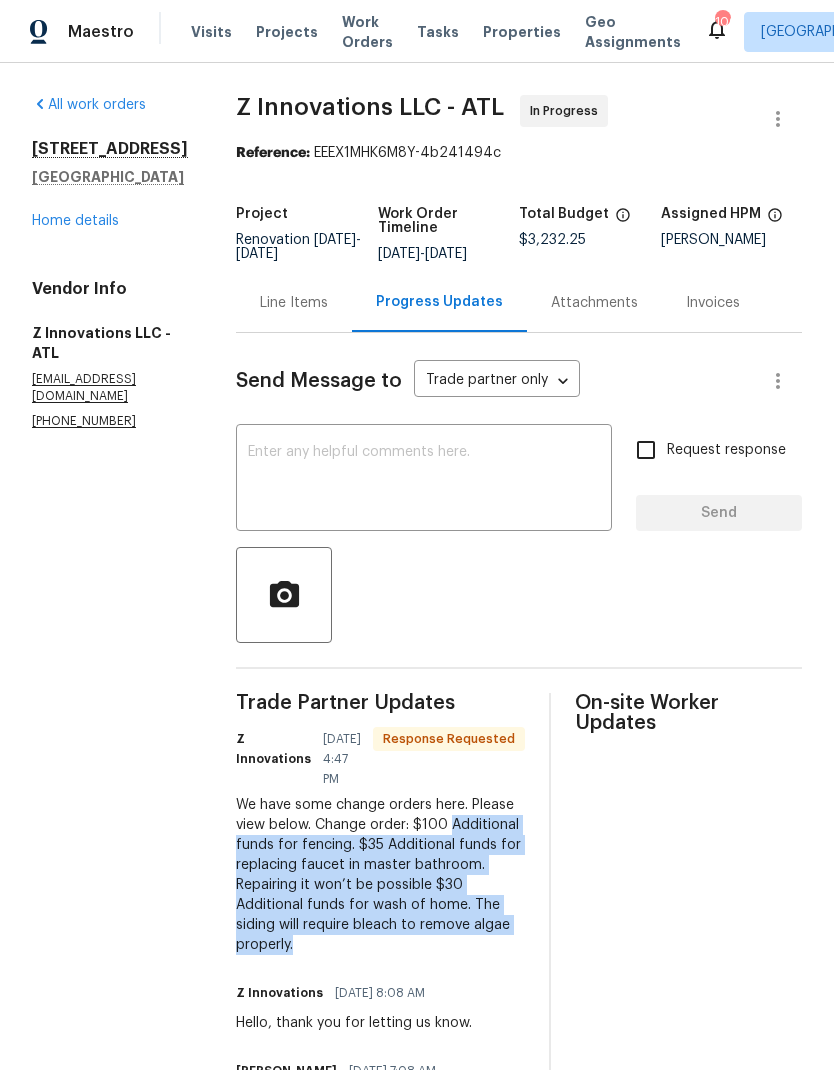 copy on "Additional funds for fencing.
$35 Additional funds for replacing faucet in master bathroom. Repairing it won’t be possible
$30 Additional funds for wash of home. The siding will require bleach to remove algae properly." 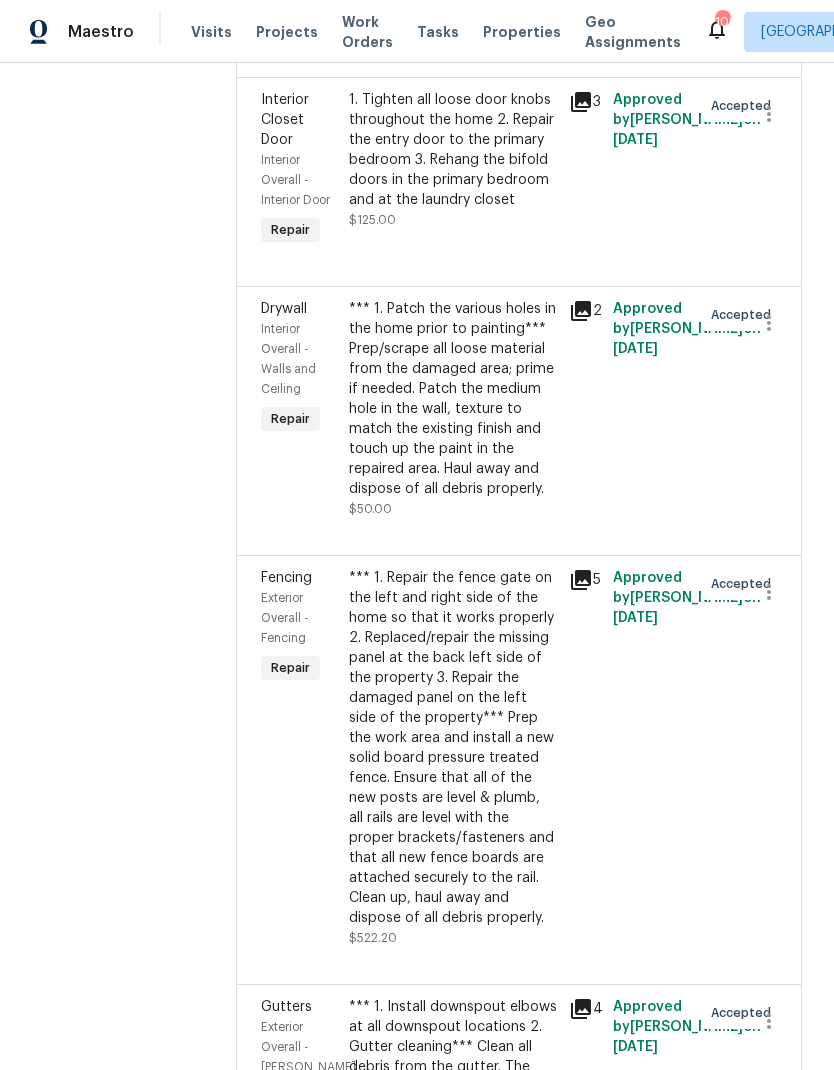 scroll, scrollTop: 1338, scrollLeft: 0, axis: vertical 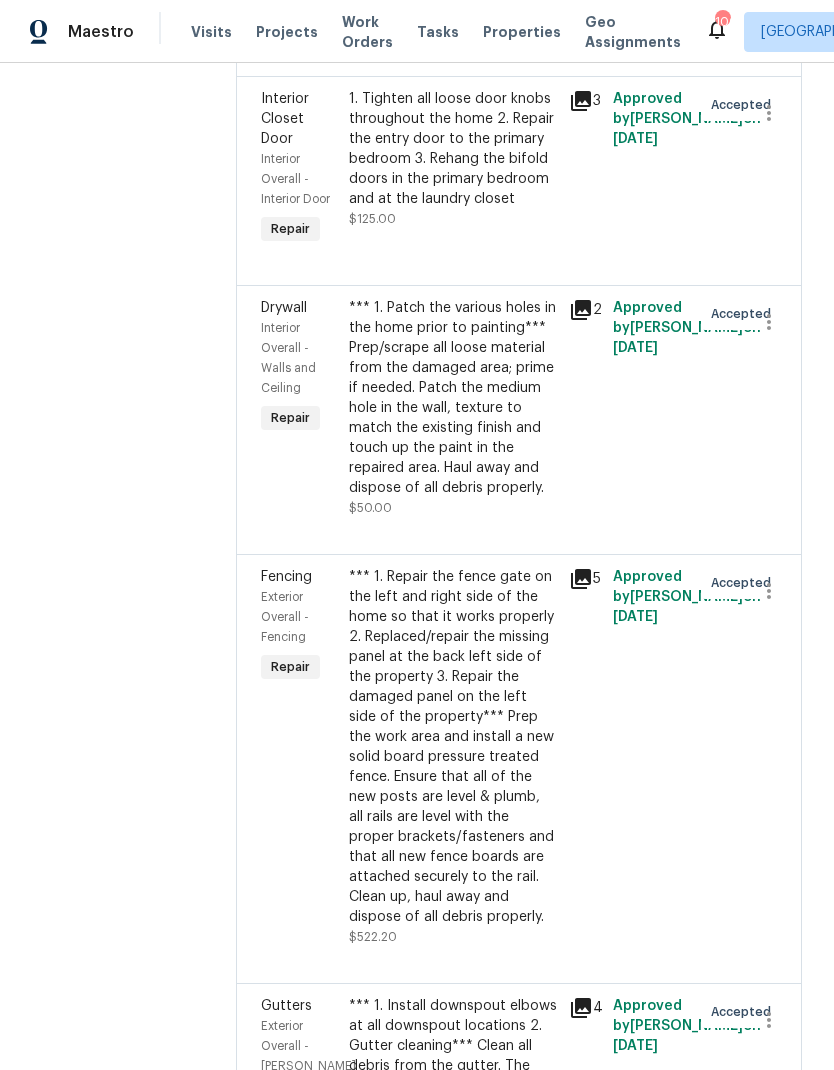 click on "*** 1. Repair the fence gate on the left and right side of the home so that it works properly
2. Replaced/repair the missing panel at the back left side of the property
3. Repair the damaged panel on the left side of the property***
Prep the work area and install a new solid board pressure treated fence. Ensure that all of the new posts are level & plumb, all rails are level with the proper brackets/fasteners and that all new fence boards are attached securely to the rail. Clean up, haul away and dispose of all debris properly." at bounding box center (453, 747) 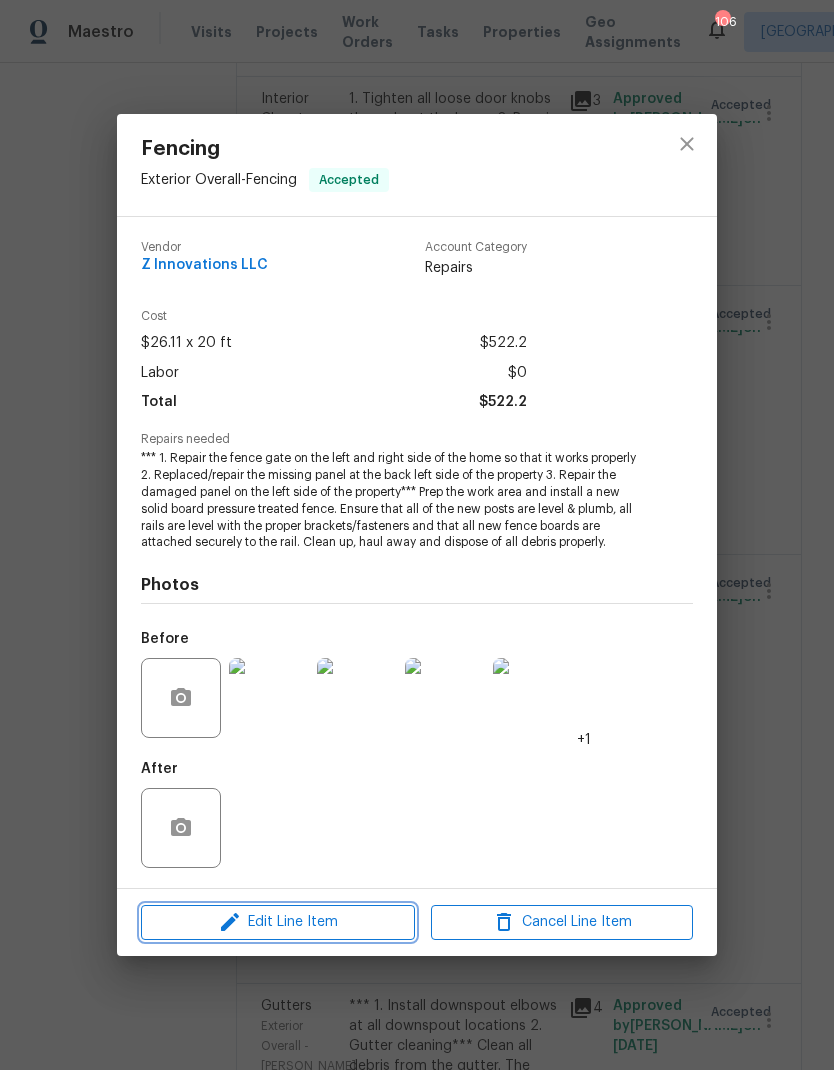 click on "Edit Line Item" at bounding box center (278, 922) 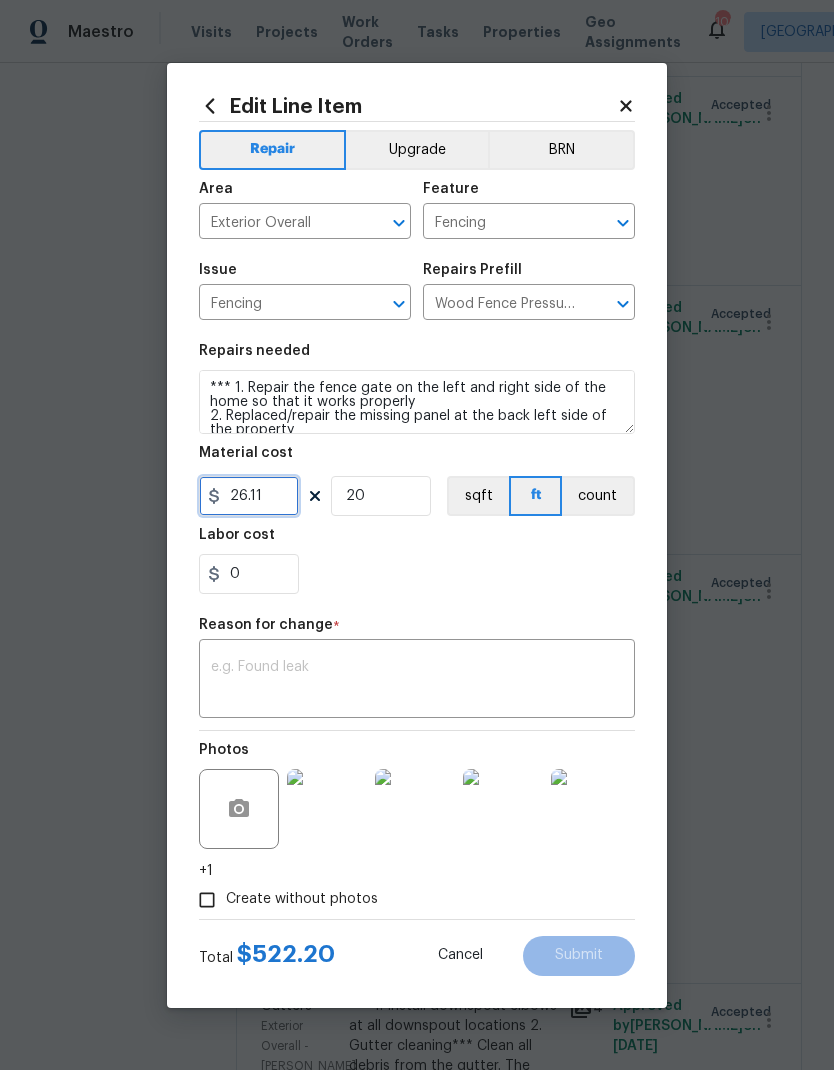 click on "26.11" at bounding box center (249, 496) 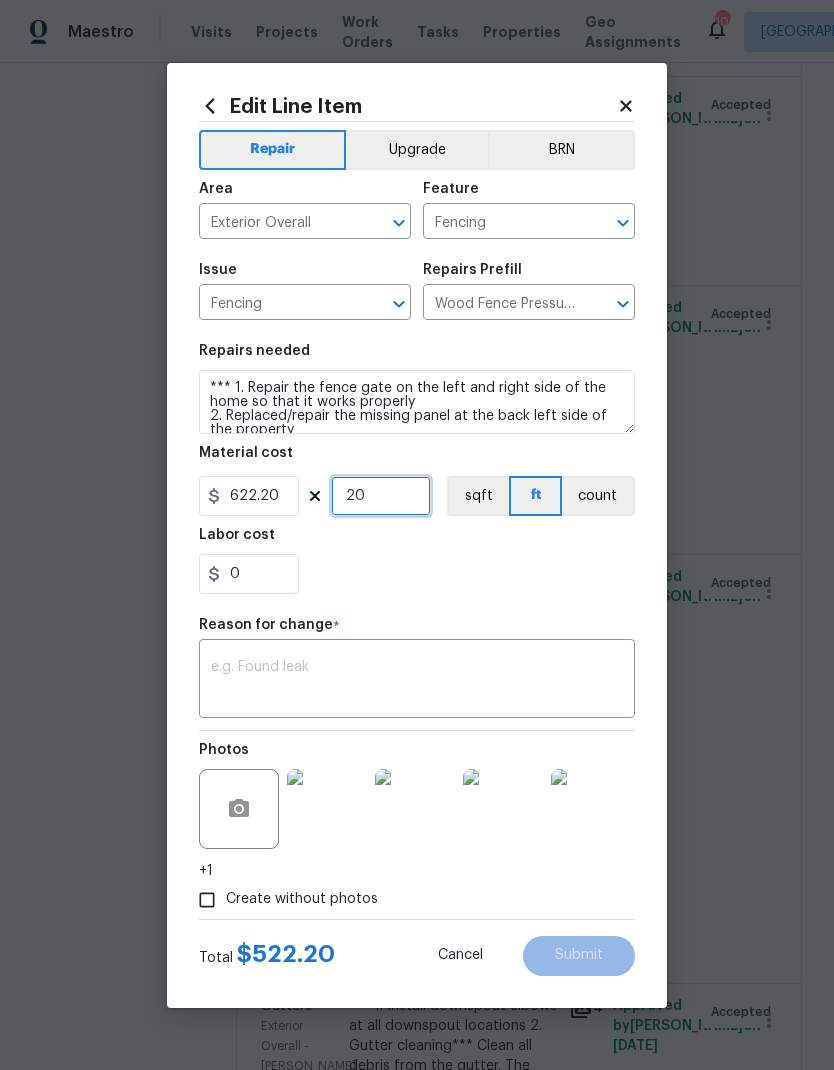 click on "20" at bounding box center [381, 496] 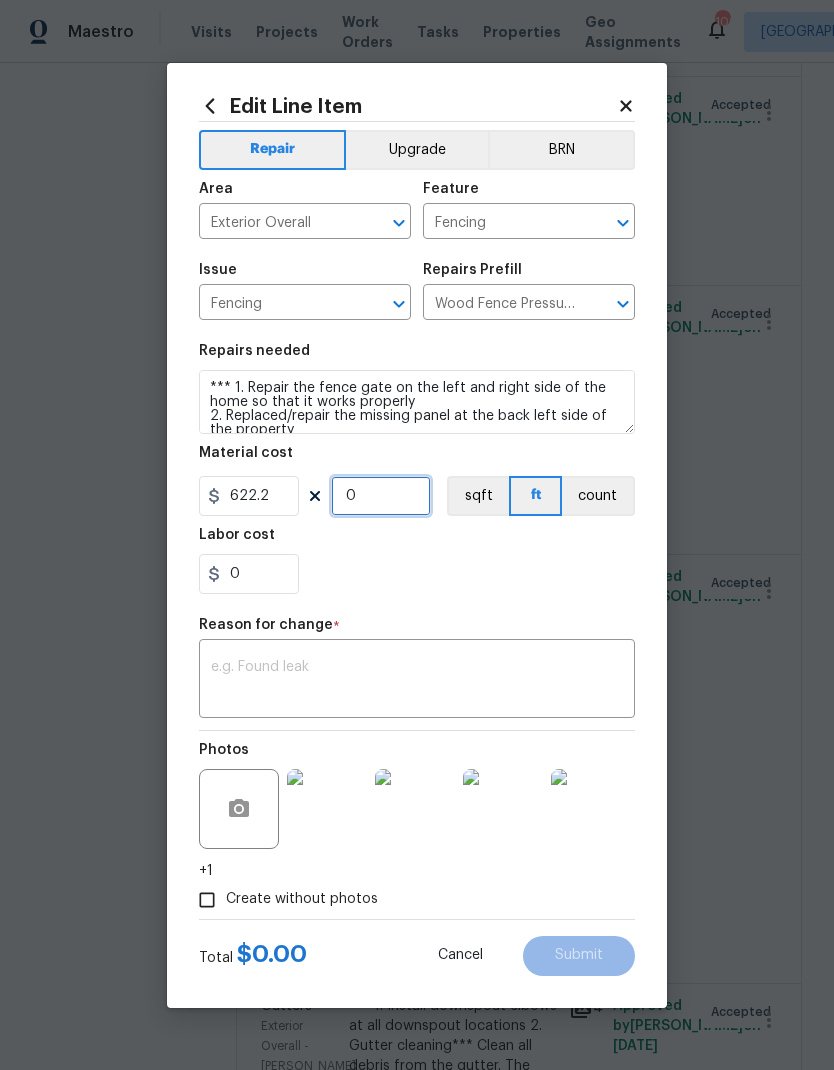 type on "1" 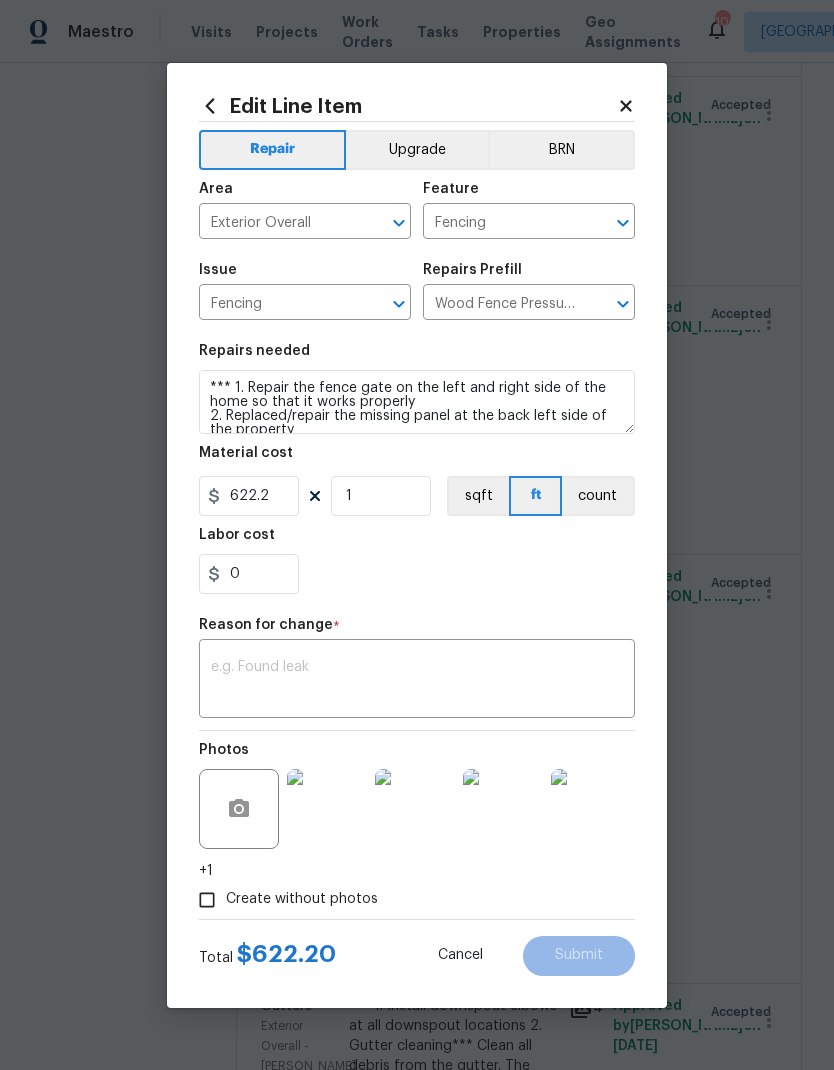 click at bounding box center [417, 681] 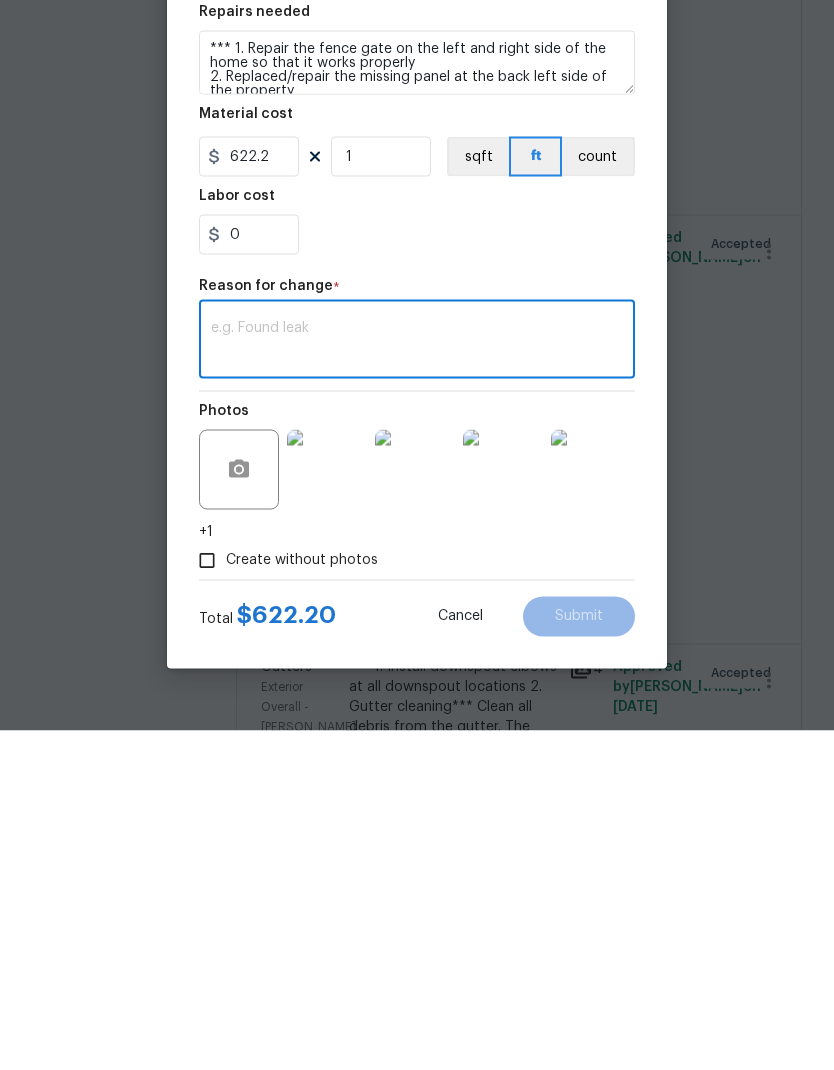 click at bounding box center [417, 681] 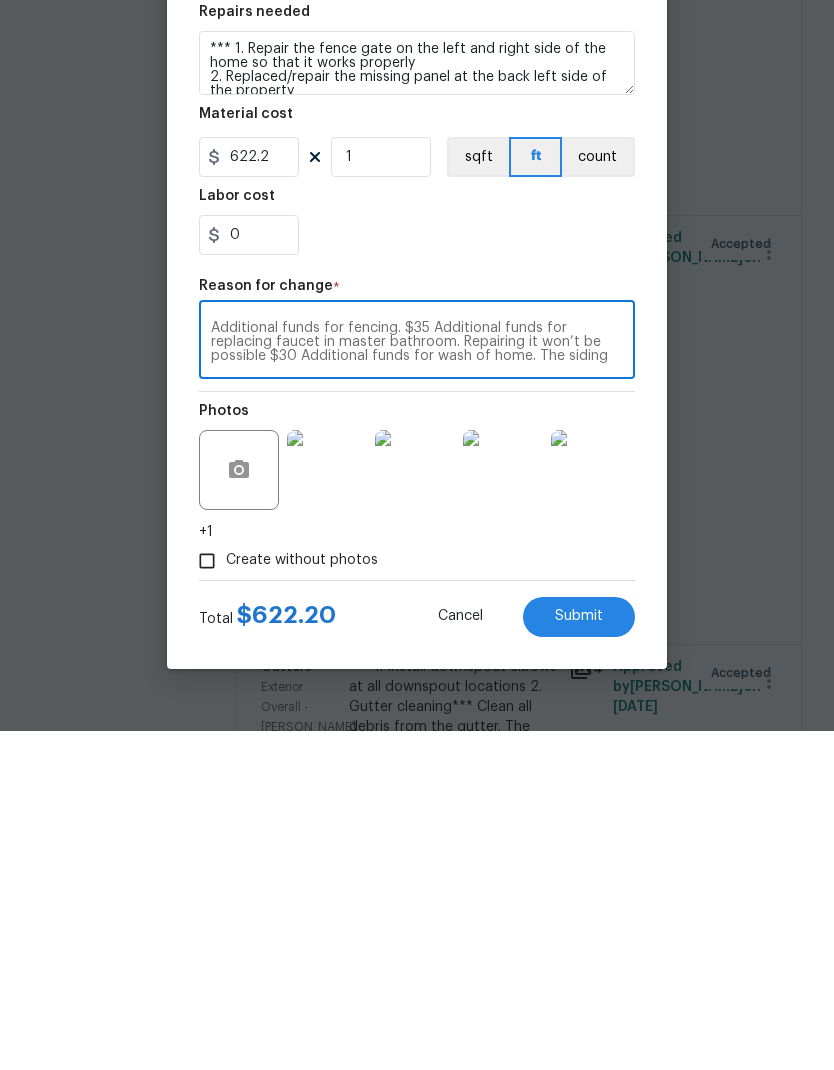 scroll, scrollTop: 0, scrollLeft: 0, axis: both 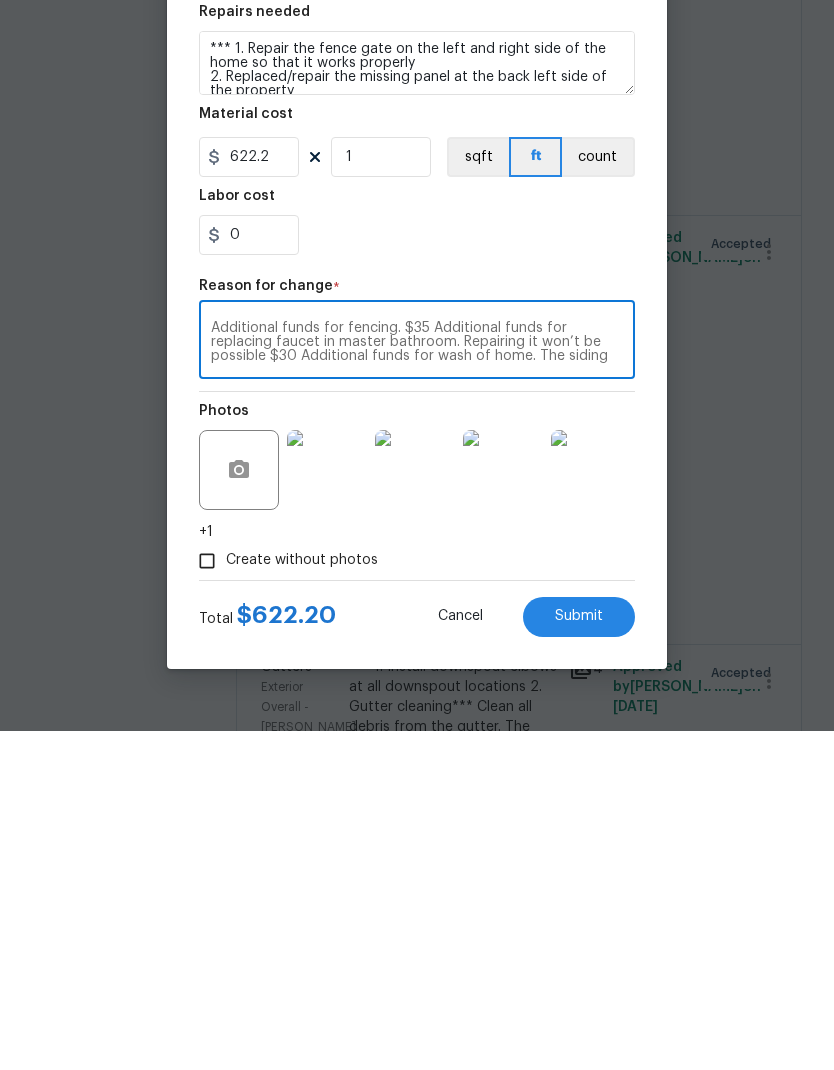 click on "Additional funds for fencing. $35 Additional funds for replacing faucet in master bathroom. Repairing it won’t be possible $30 Additional funds for wash of home. The siding will require bleach to remove algae properly." at bounding box center [417, 681] 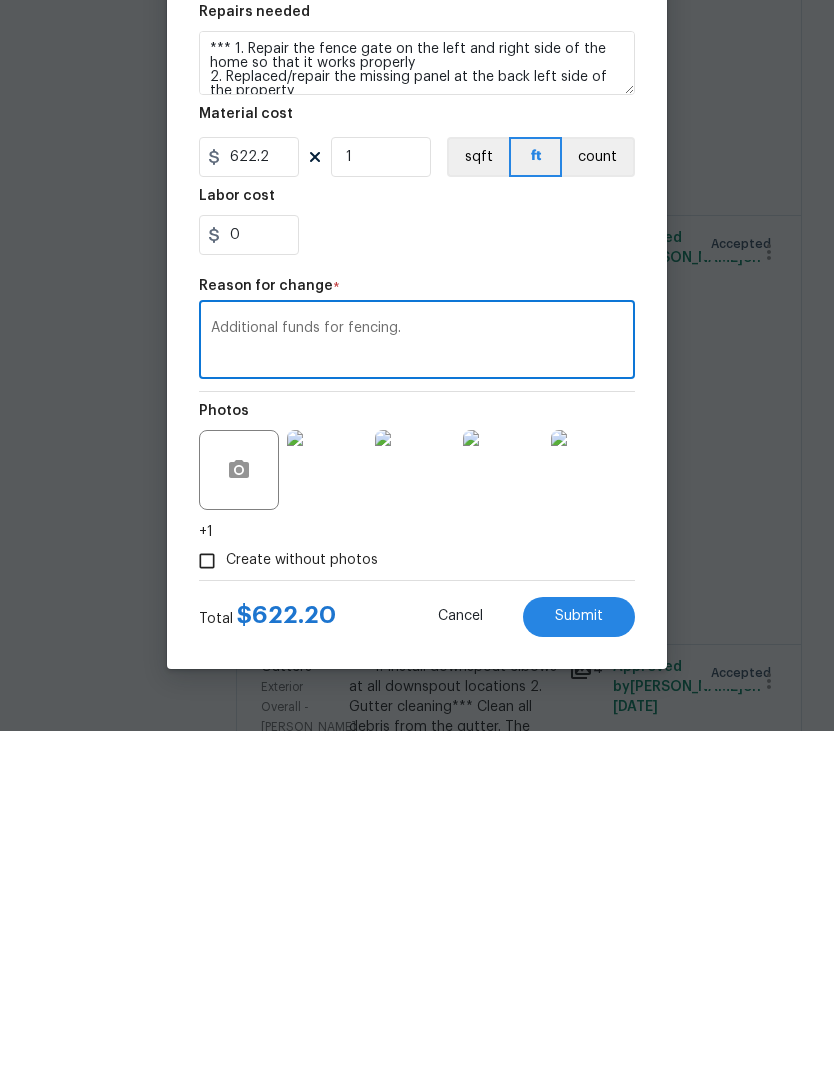 scroll, scrollTop: 0, scrollLeft: 0, axis: both 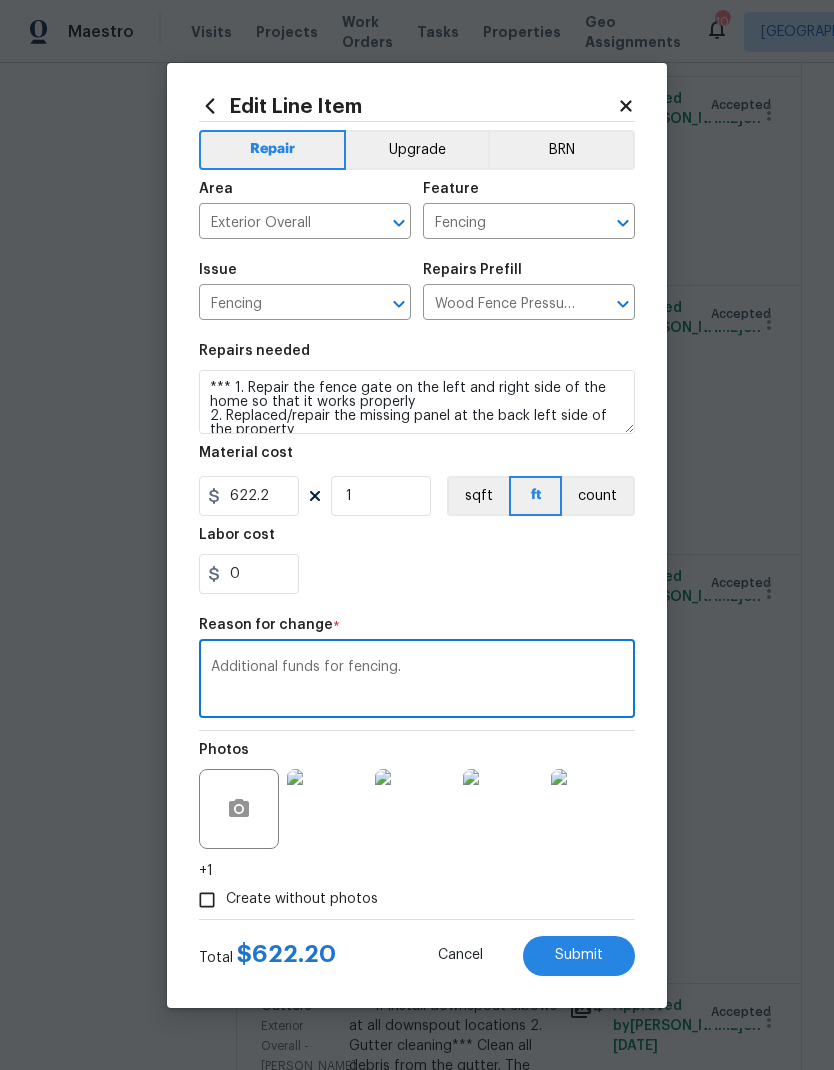 type on "Additional funds for fencing." 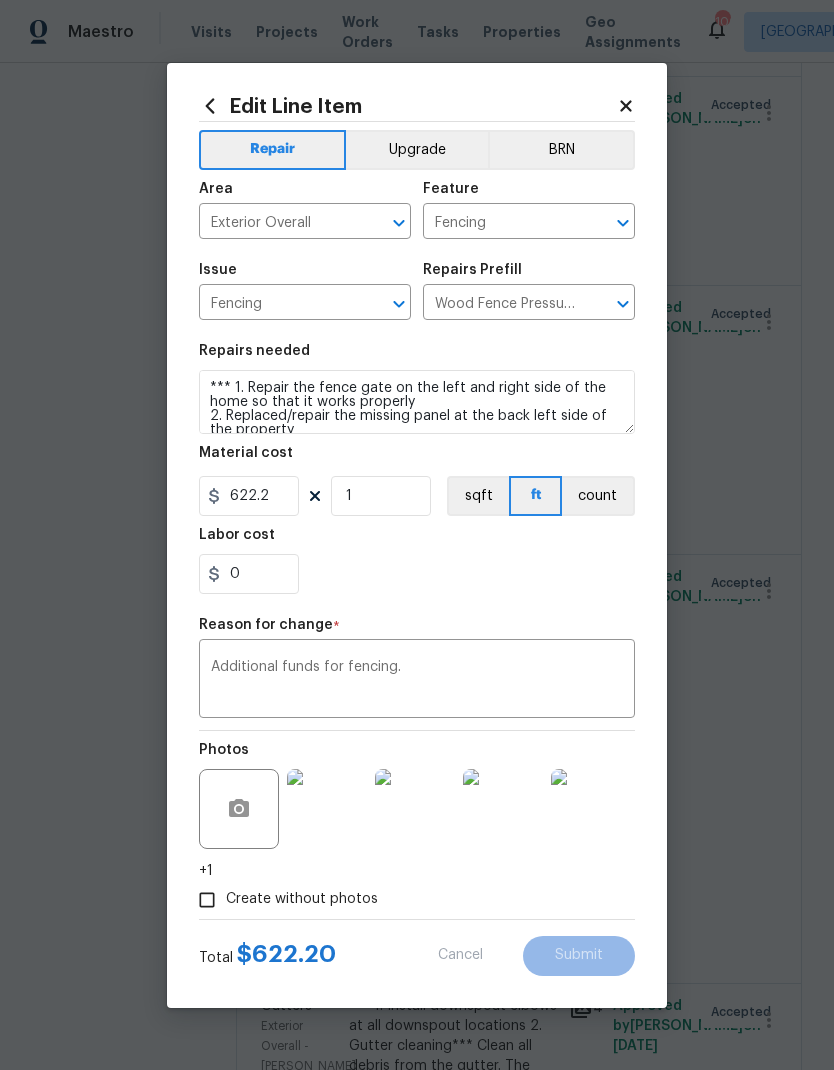 type on "26.11" 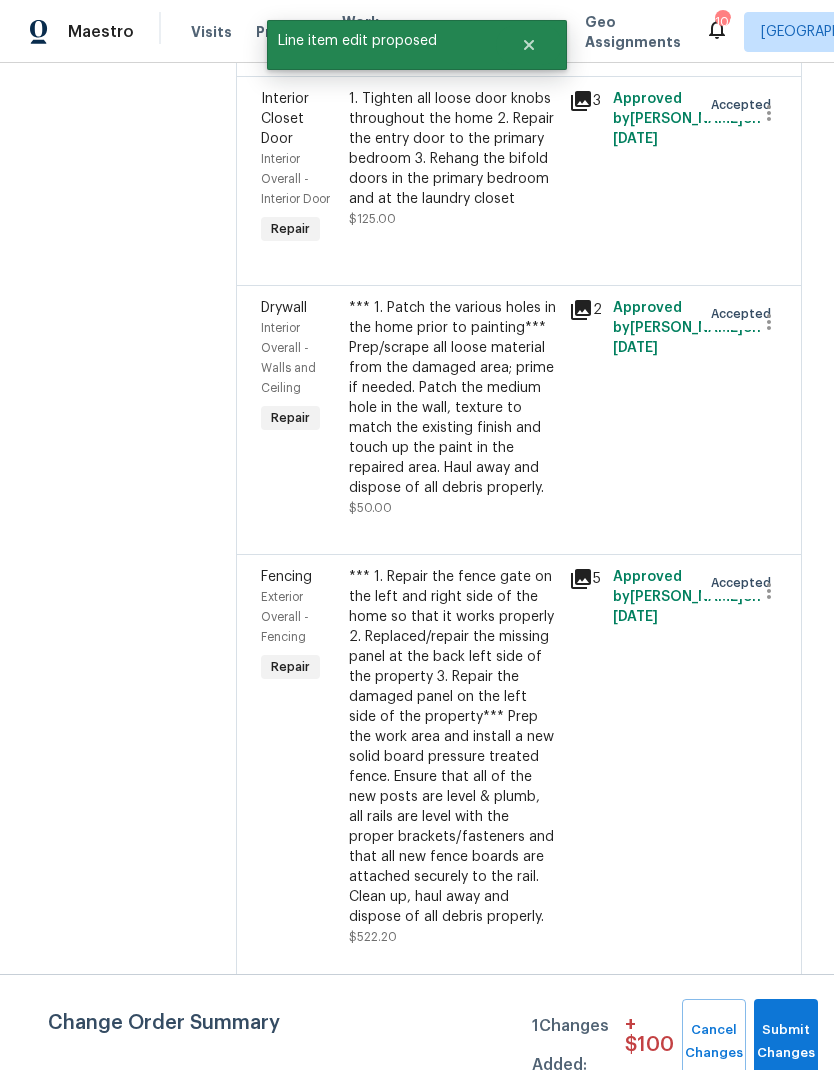 scroll, scrollTop: 0, scrollLeft: 0, axis: both 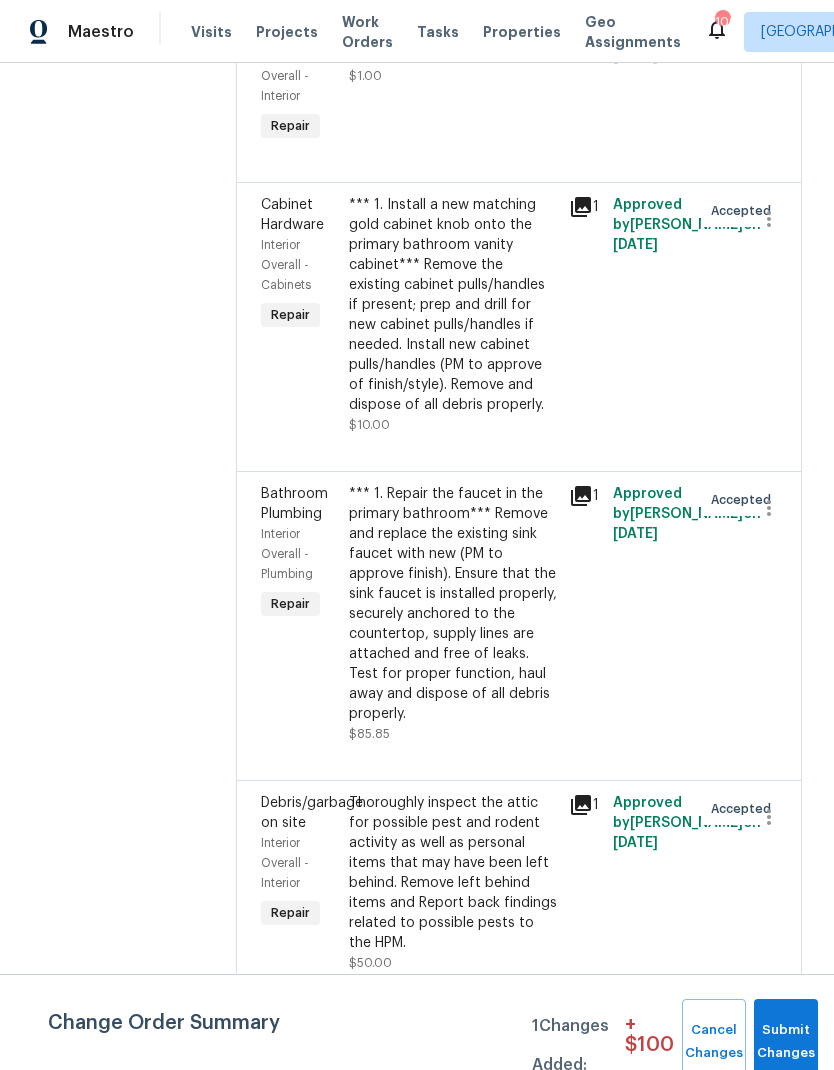 click on "*** 1. Repair the faucet in the primary bathroom***
Remove and replace the existing sink faucet with new (PM to approve finish). Ensure that the sink faucet is installed properly, securely anchored to the countertop, supply lines are attached and free of leaks. Test for proper function, haul away and dispose of all debris properly." at bounding box center [453, 604] 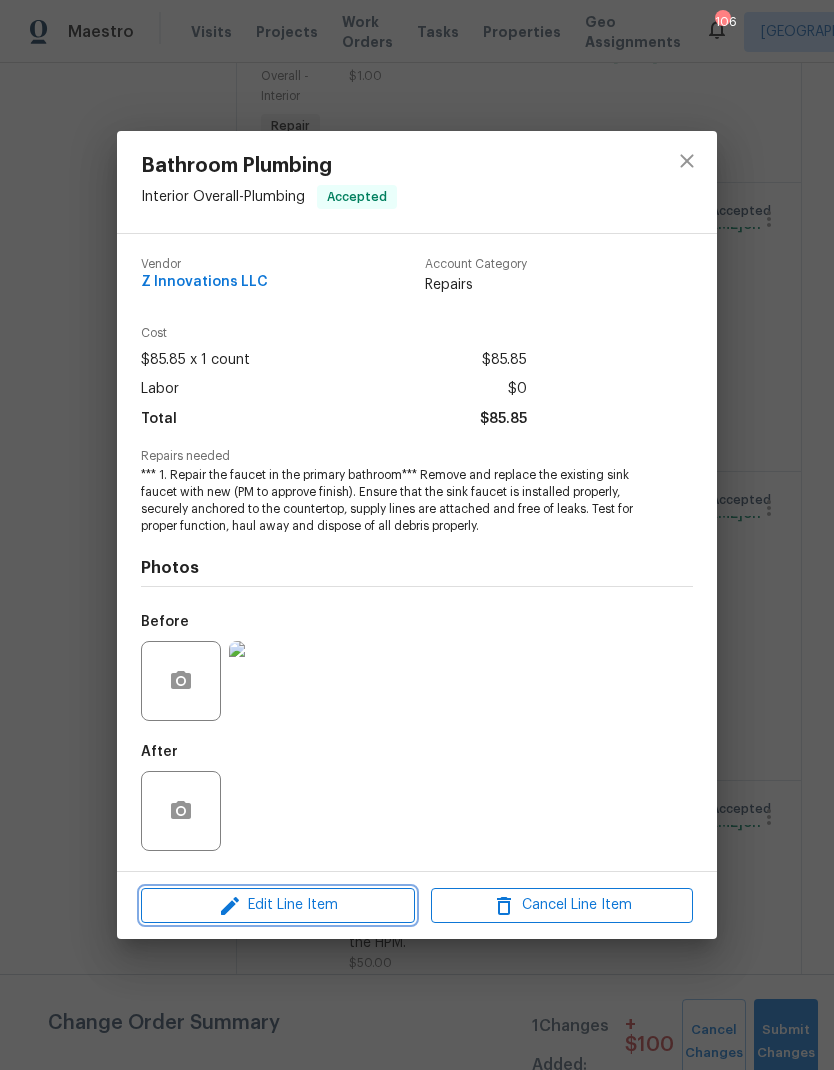 click on "Edit Line Item" at bounding box center (278, 905) 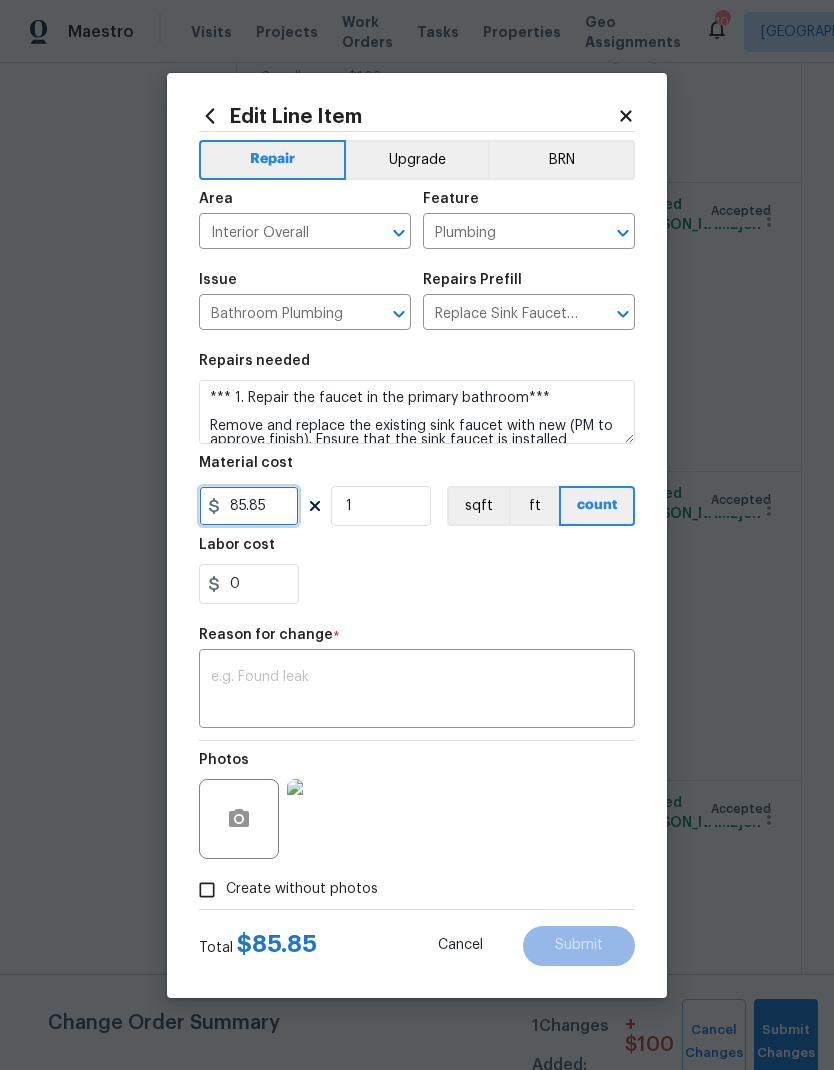 click on "85.85" at bounding box center (249, 506) 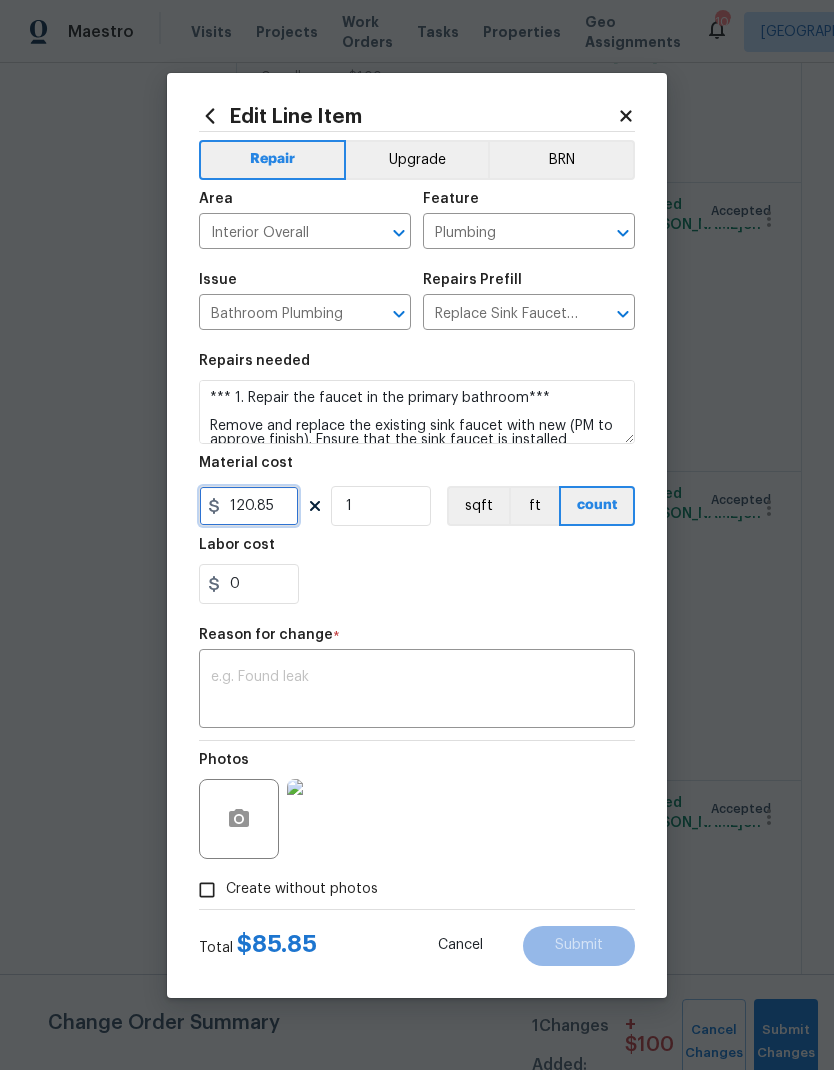 type on "120.85" 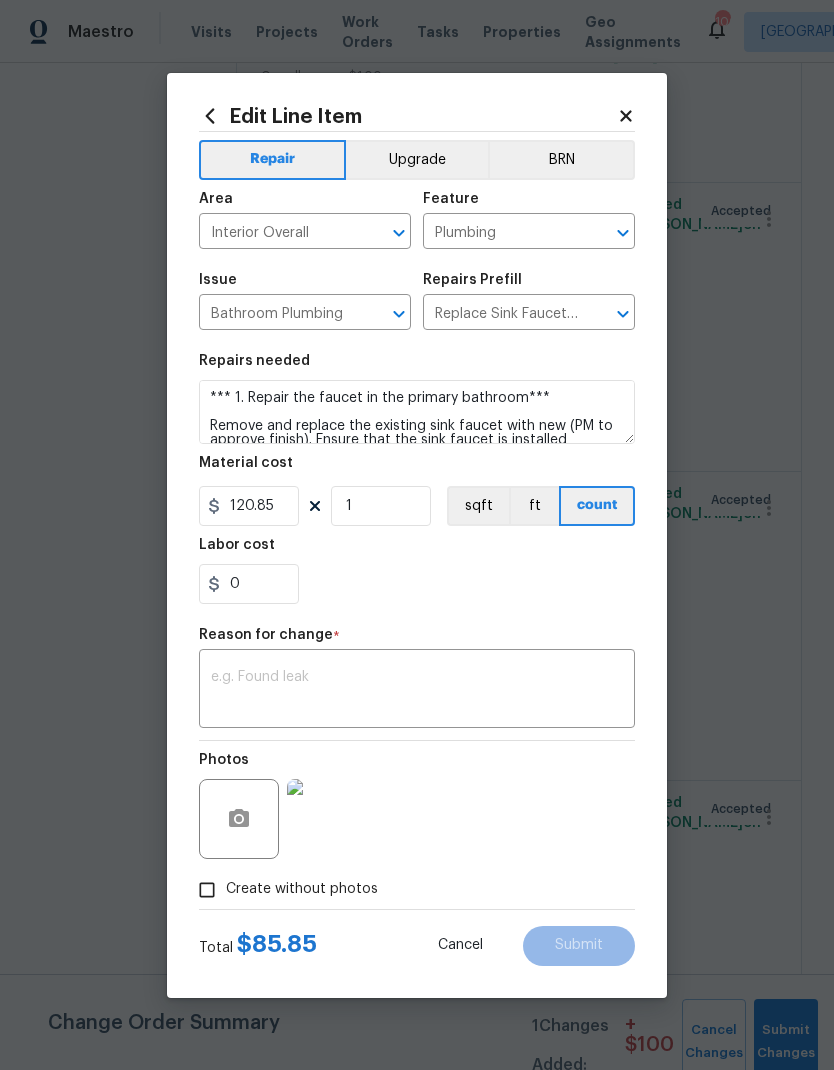 click on "x ​" at bounding box center (417, 691) 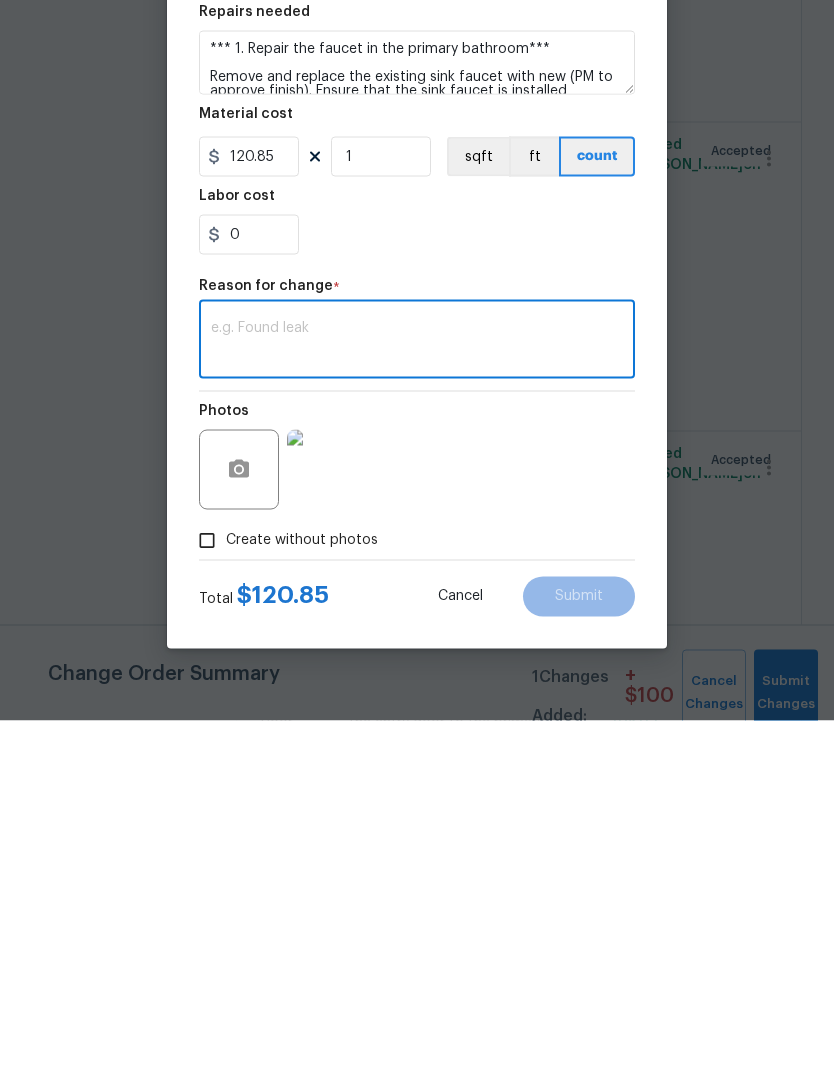 click at bounding box center (417, 691) 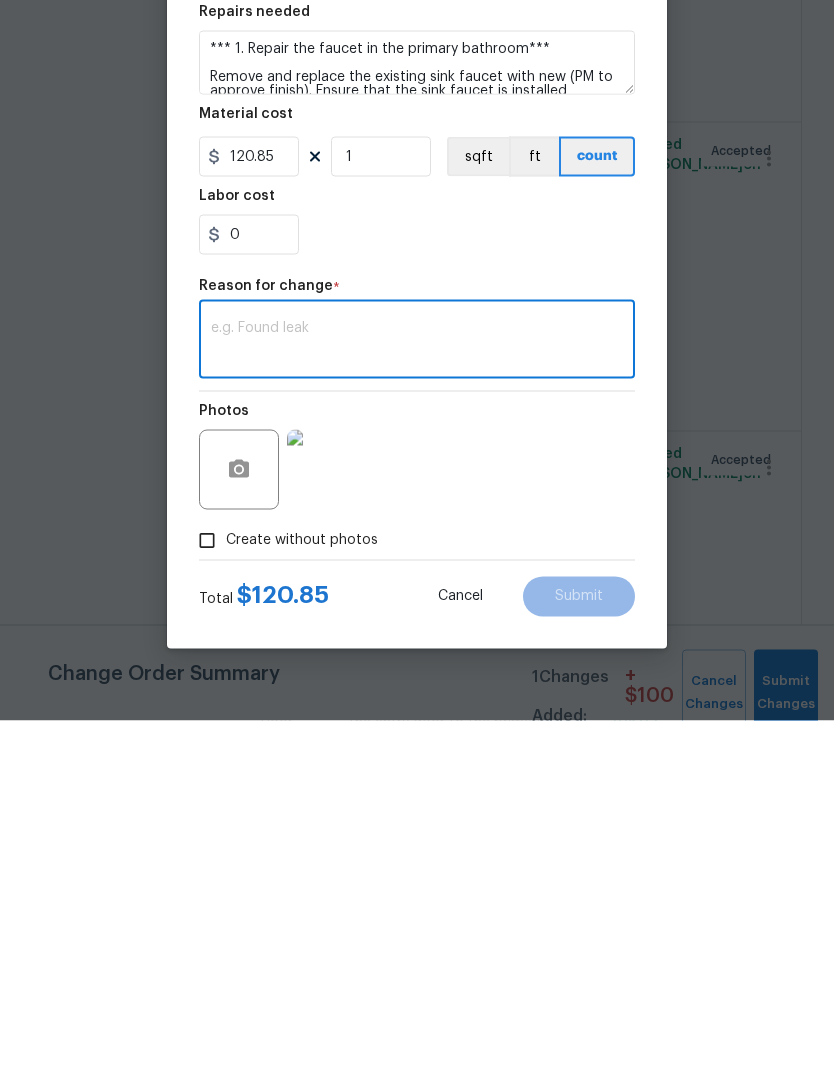 paste on "$35 Additional funds for replacing faucet in master bathroom. Repairing it won’t be possible $30 Additional funds for wash of home. The siding will require bleach to remove algae properly." 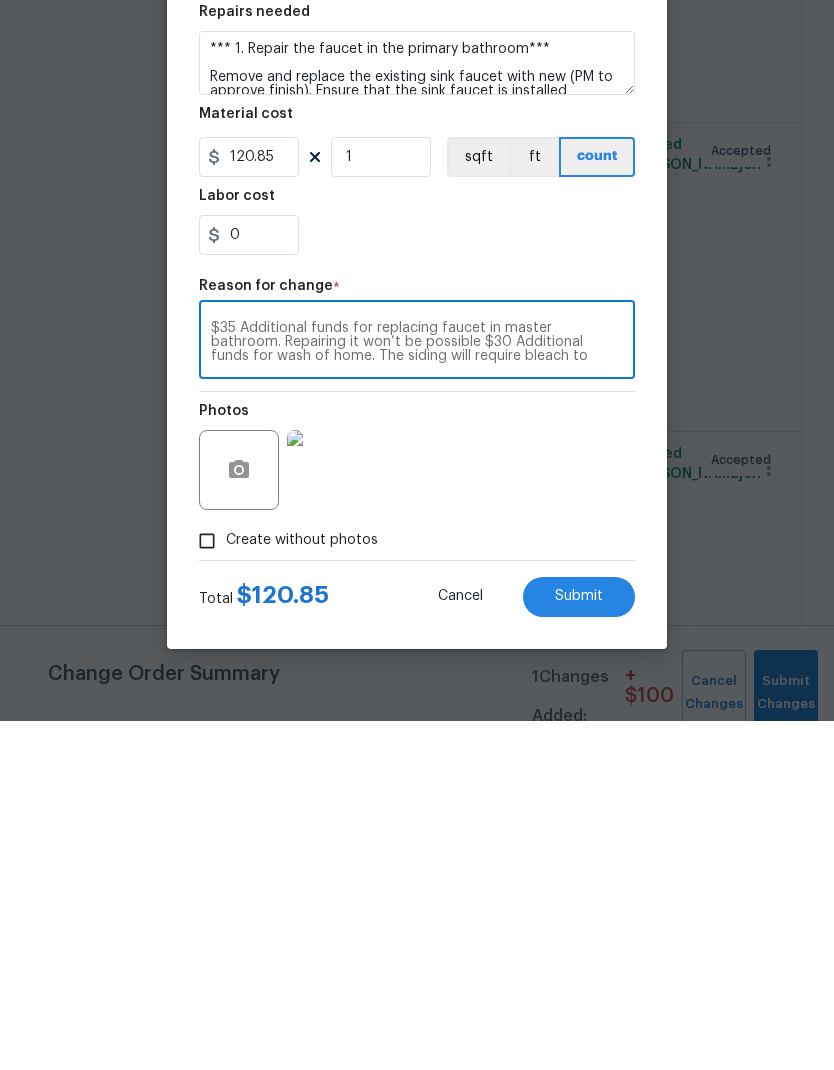 click on "$35 Additional funds for replacing faucet in master bathroom. Repairing it won’t be possible $30 Additional funds for wash of home. The siding will require bleach to remove algae properly." at bounding box center [417, 691] 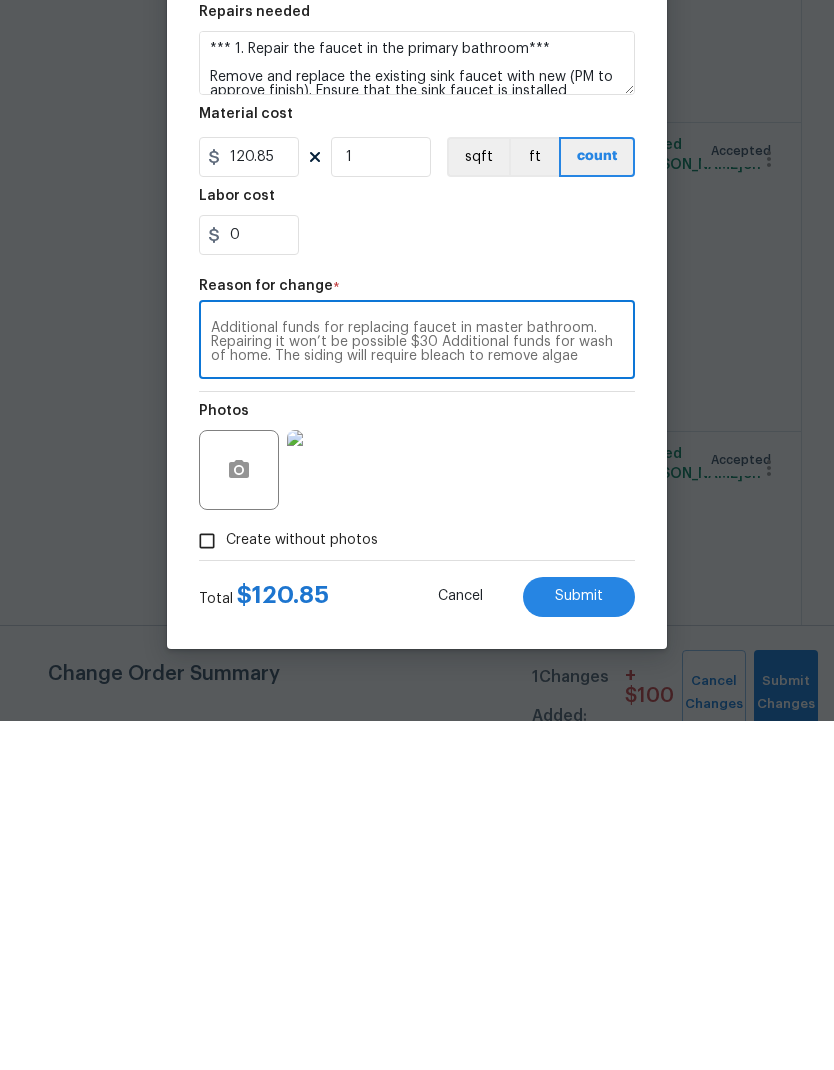 click on "Additional funds for replacing faucet in master bathroom. Repairing it won’t be possible $30 Additional funds for wash of home. The siding will require bleach to remove algae properly." at bounding box center (417, 691) 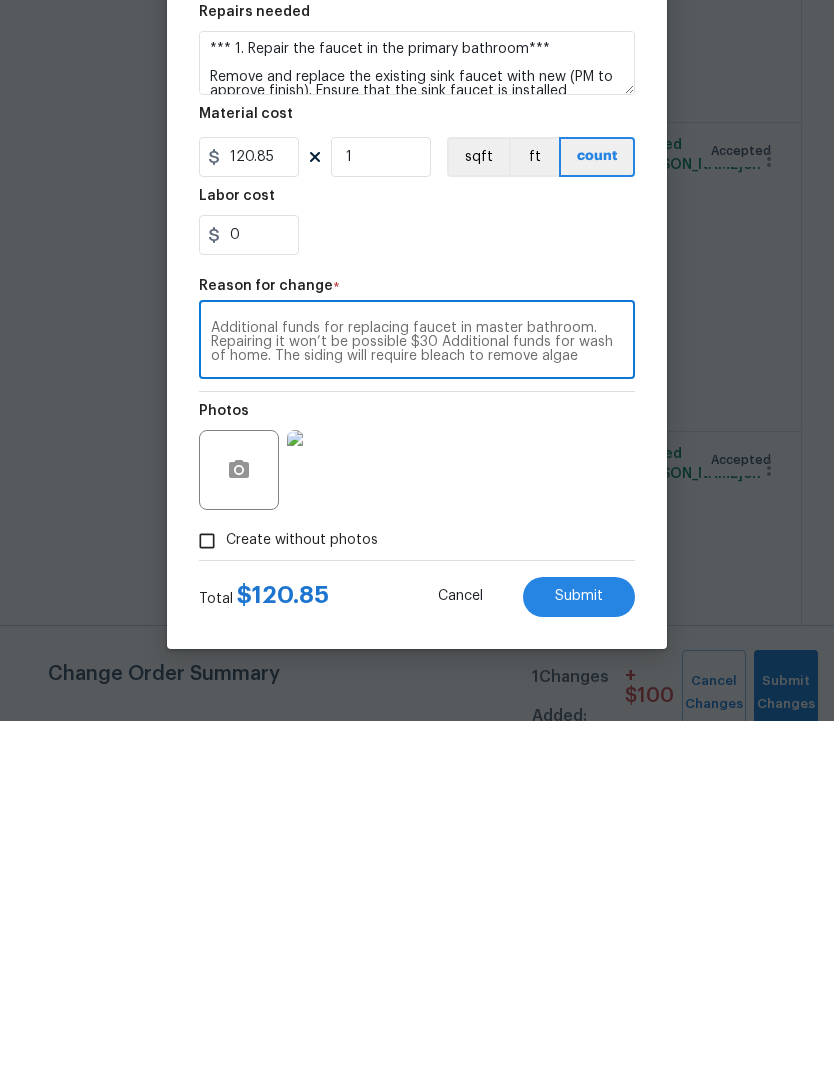 click on "Additional funds for replacing faucet in master bathroom. Repairing it won’t be possible $30 Additional funds for wash of home. The siding will require bleach to remove algae properly." at bounding box center (417, 691) 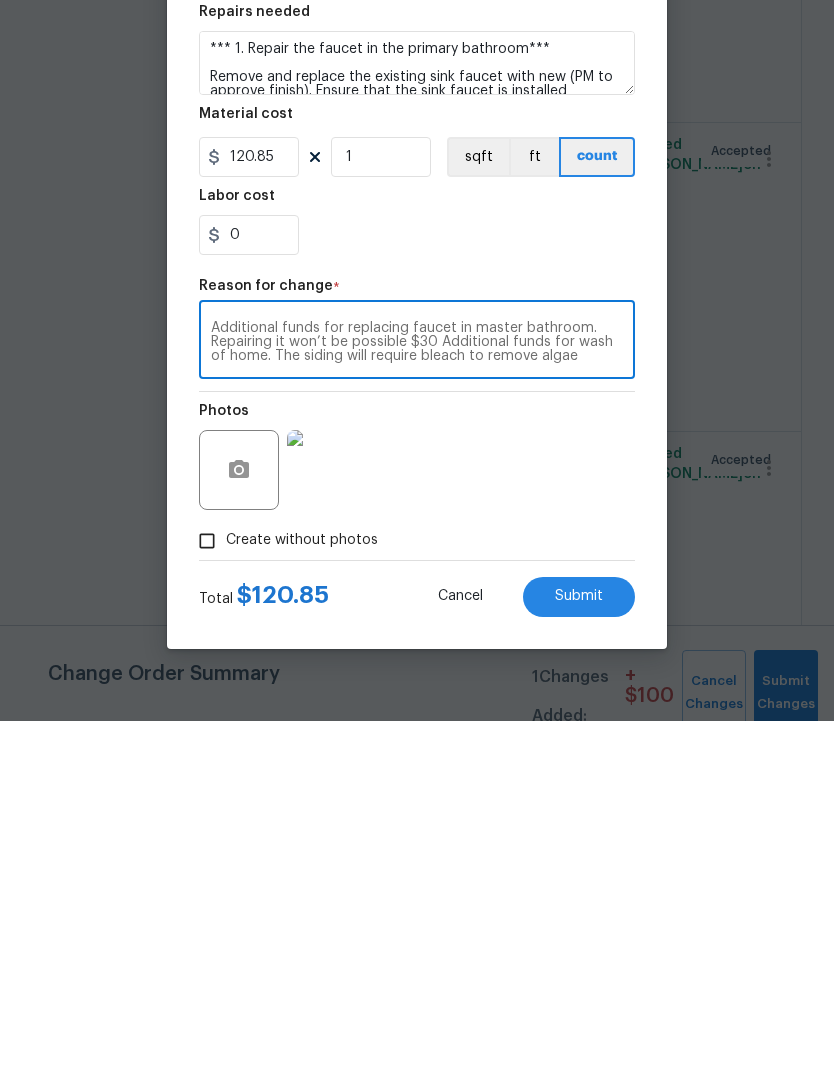 click on "Additional funds for replacing faucet in master bathroom. Repairing it won’t be possible $30 Additional funds for wash of home. The siding will require bleach to remove algae properly." at bounding box center [417, 691] 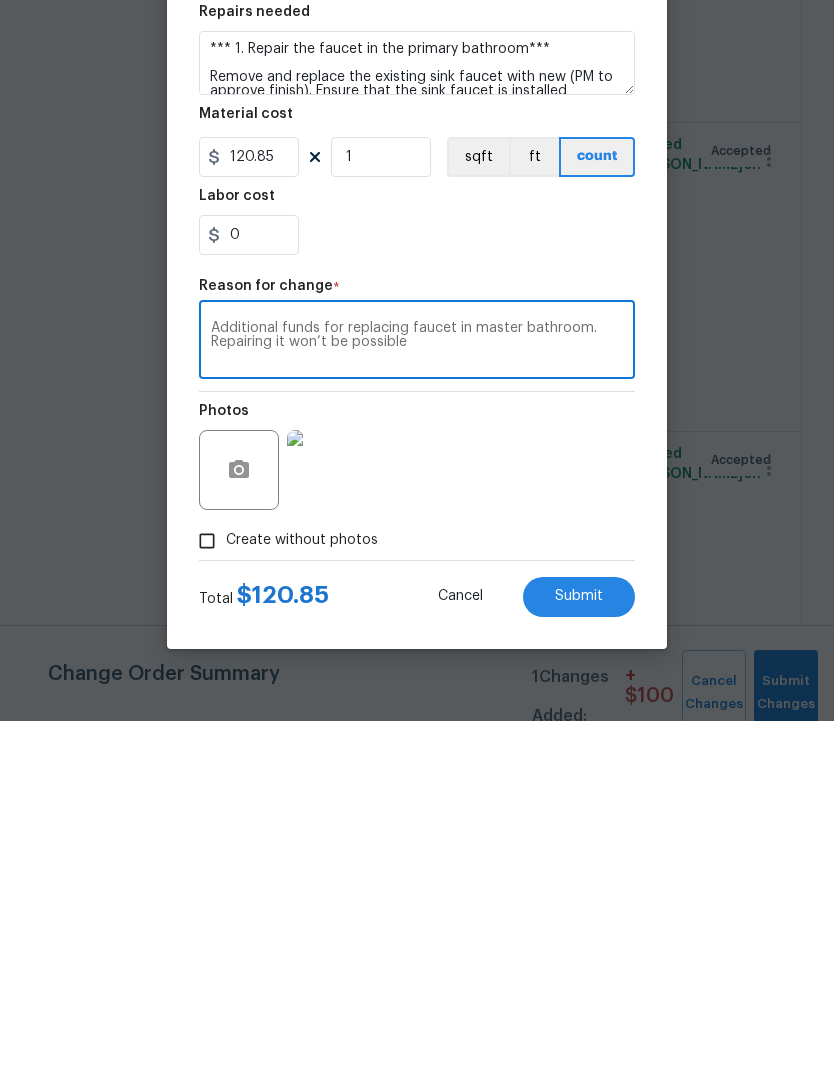 scroll, scrollTop: 0, scrollLeft: 0, axis: both 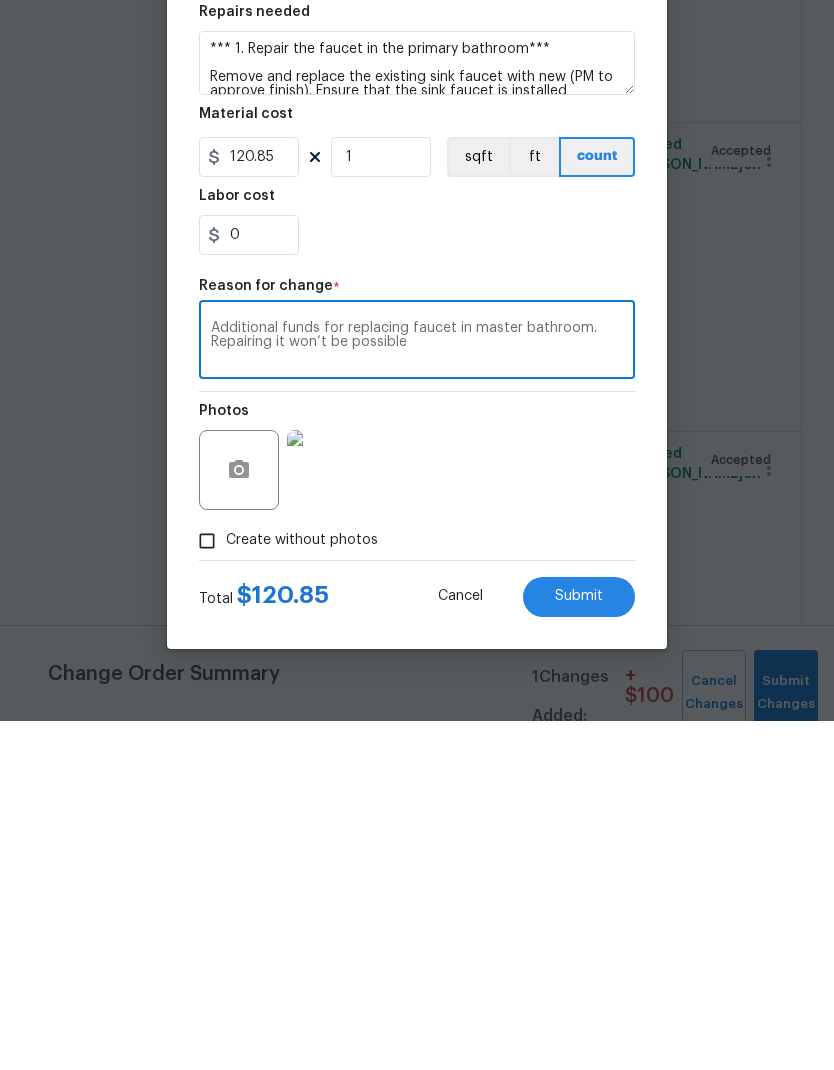 type on "Additional funds for replacing faucet in master bathroom. Repairing it won’t be possible" 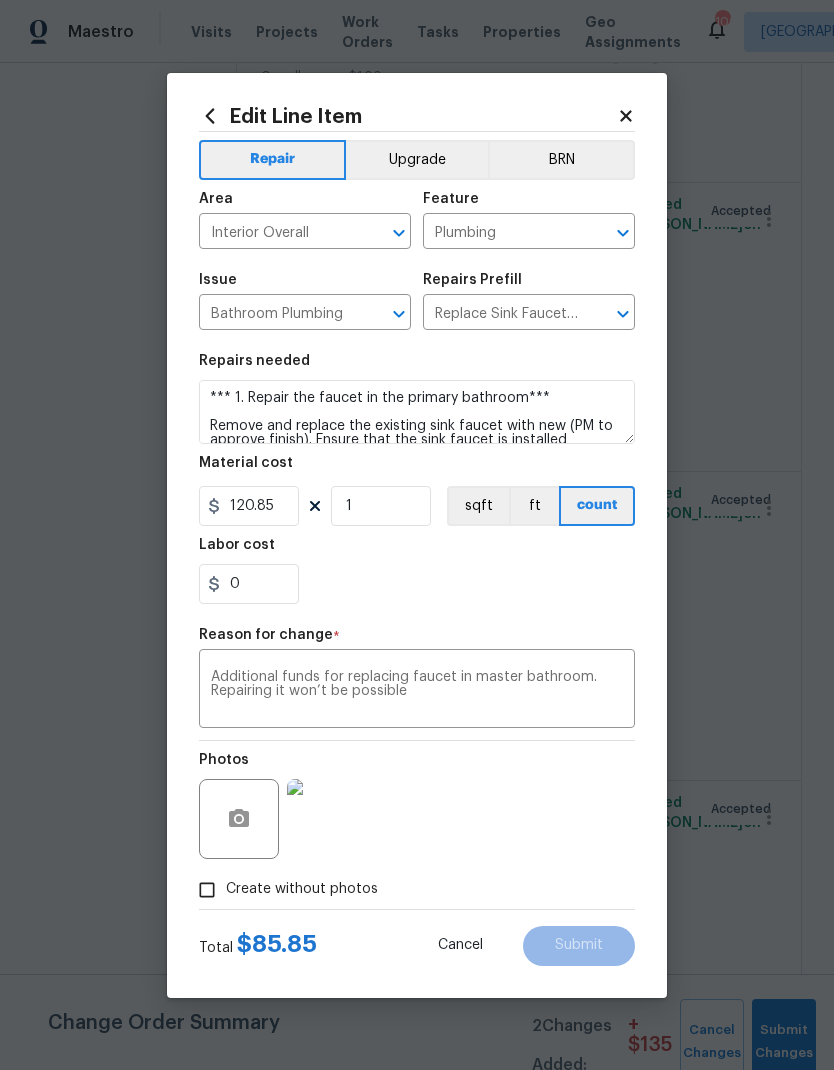 type on "85.85" 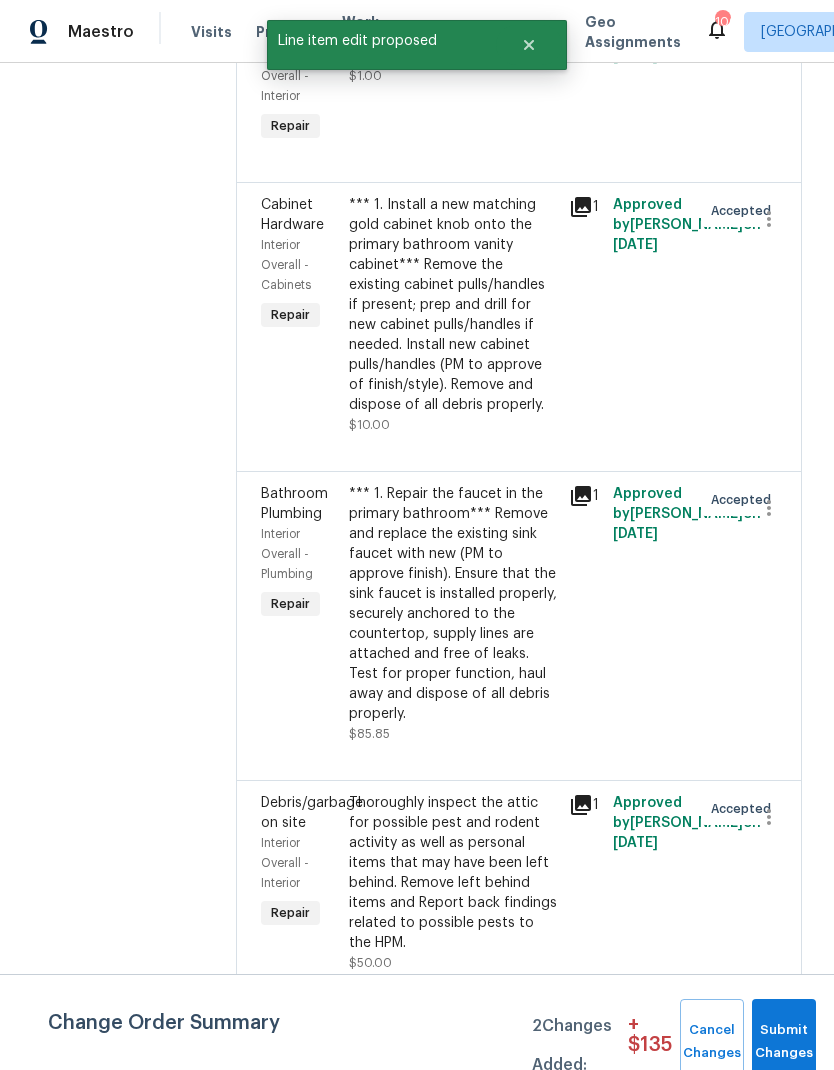 scroll, scrollTop: 0, scrollLeft: 0, axis: both 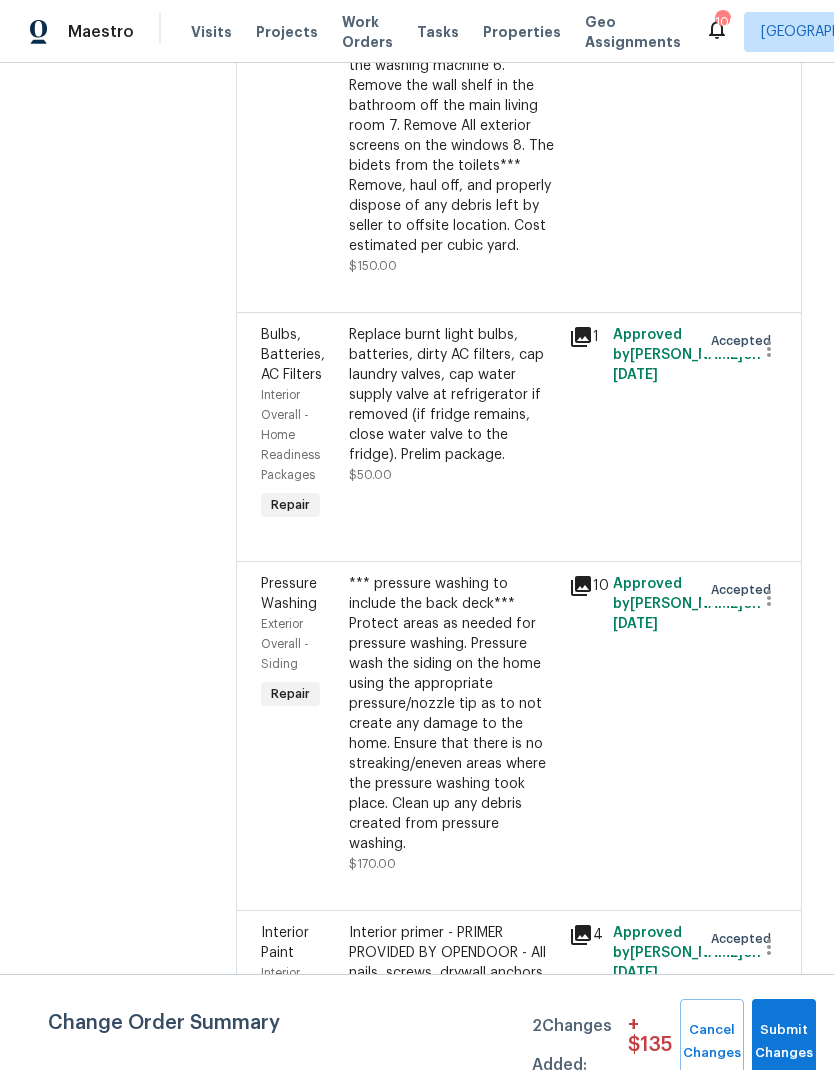 click on "*** pressure washing to include the back deck***
Protect areas as needed for pressure washing. Pressure wash the siding on the home using the appropriate pressure/nozzle tip as to not create any damage to the home. Ensure that there is no streaking/eneven areas where the pressure washing took place. Clean up any debris created from pressure washing." at bounding box center (453, 714) 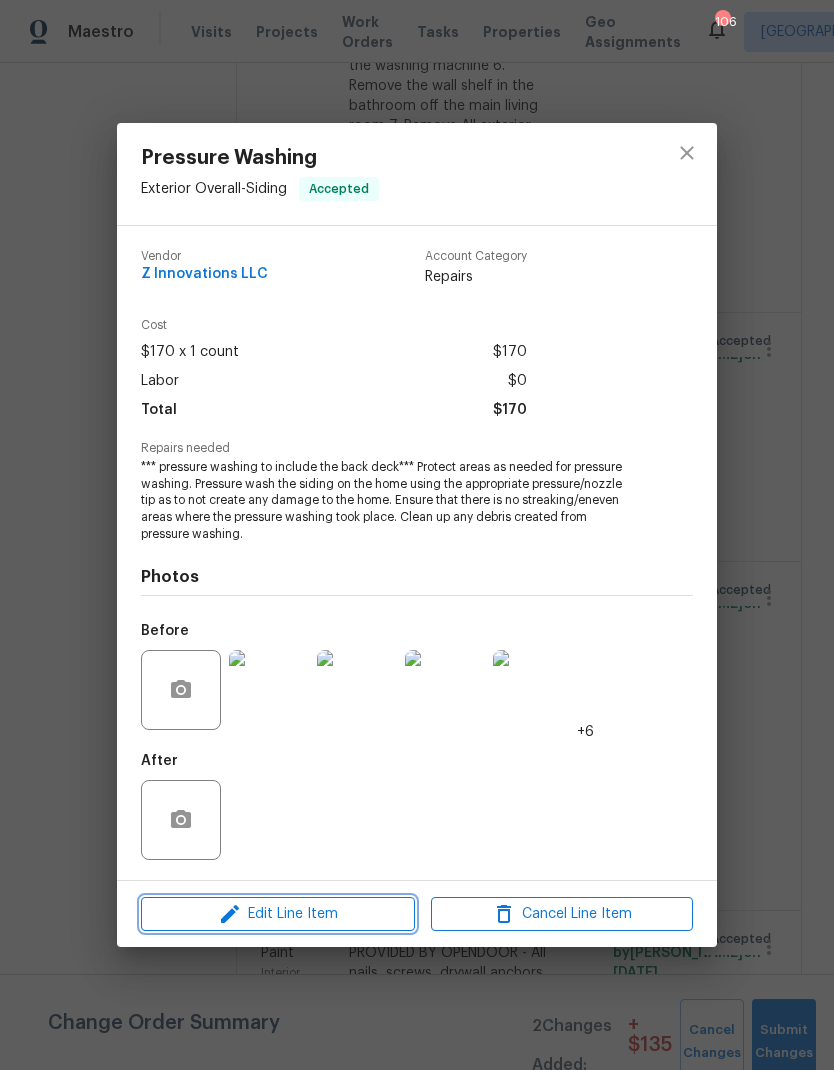click on "Edit Line Item" at bounding box center (278, 914) 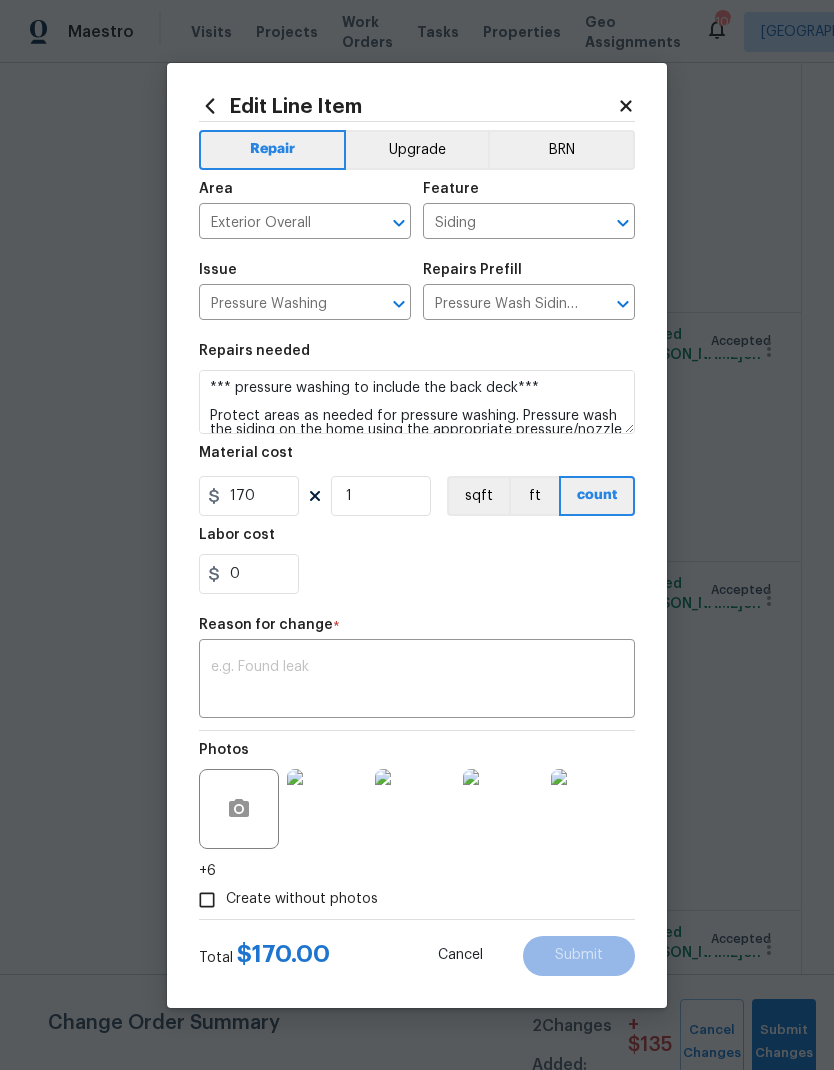 click at bounding box center (417, 681) 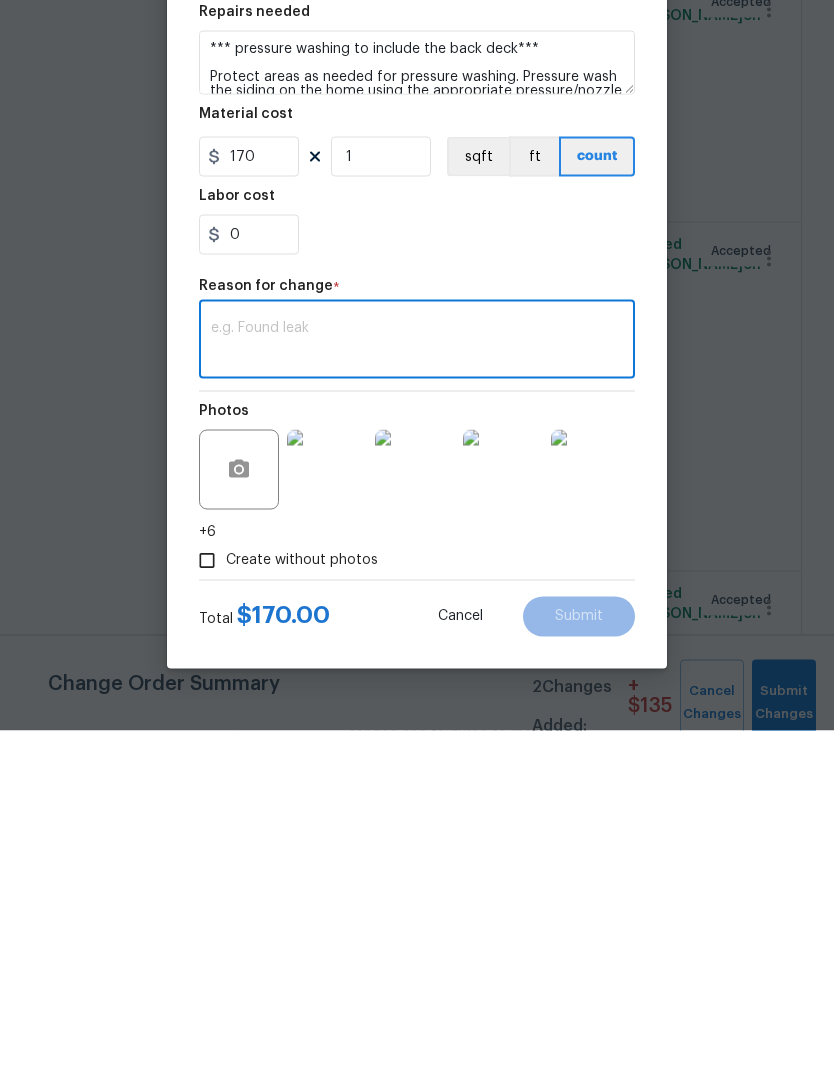 click at bounding box center (417, 681) 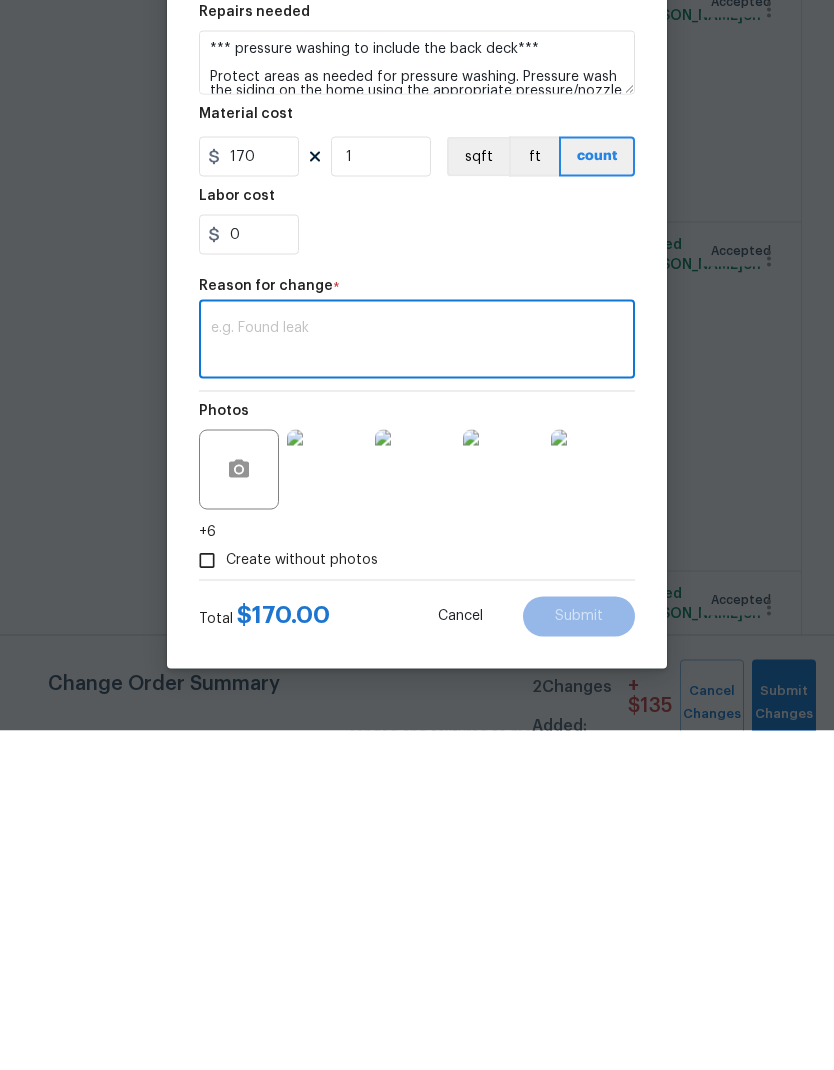 paste on "$30 Additional funds for wash of home. The siding will require bleach to remove algae properly." 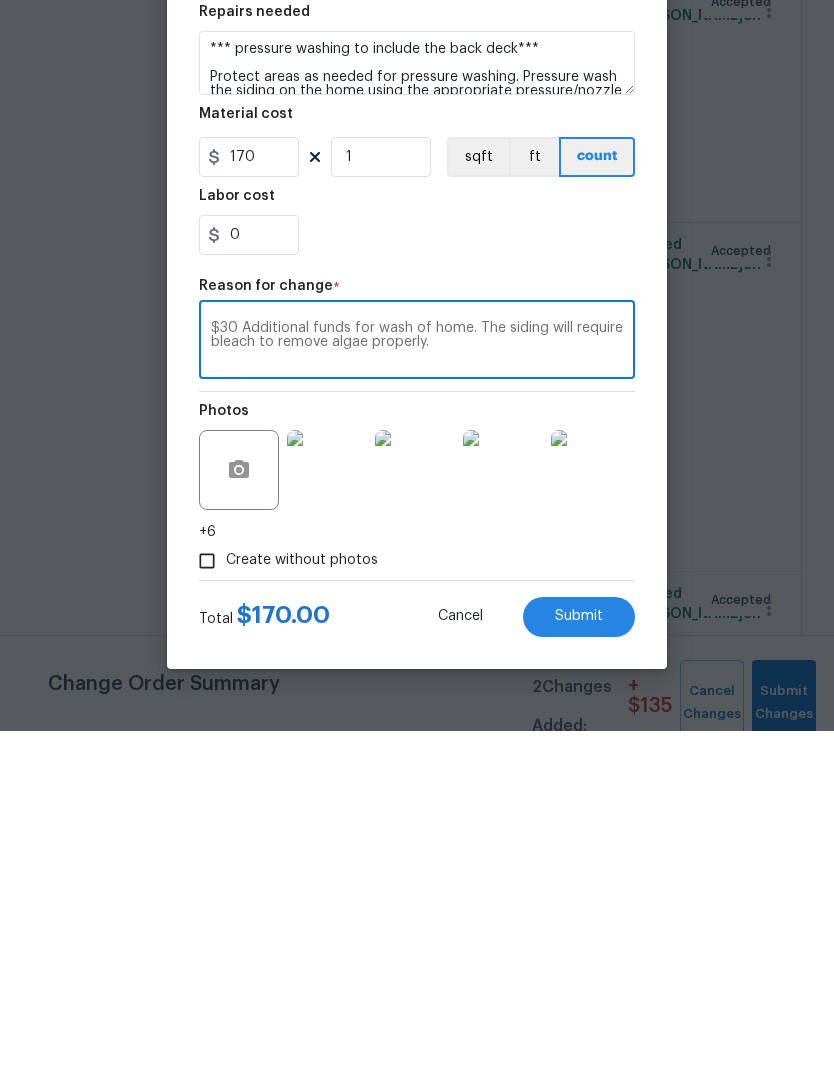 click on "$30 Additional funds for wash of home. The siding will require bleach to remove algae properly." at bounding box center (417, 681) 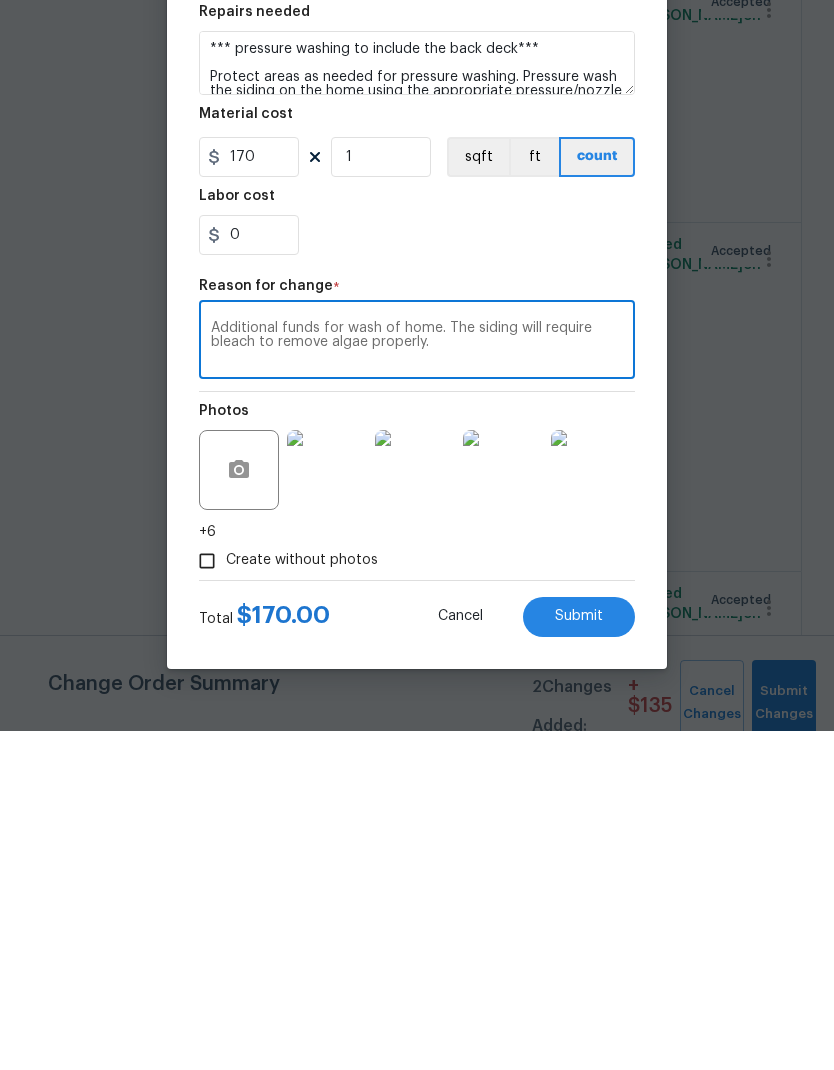 type on "Additional funds for wash of home. The siding will require bleach to remove algae properly." 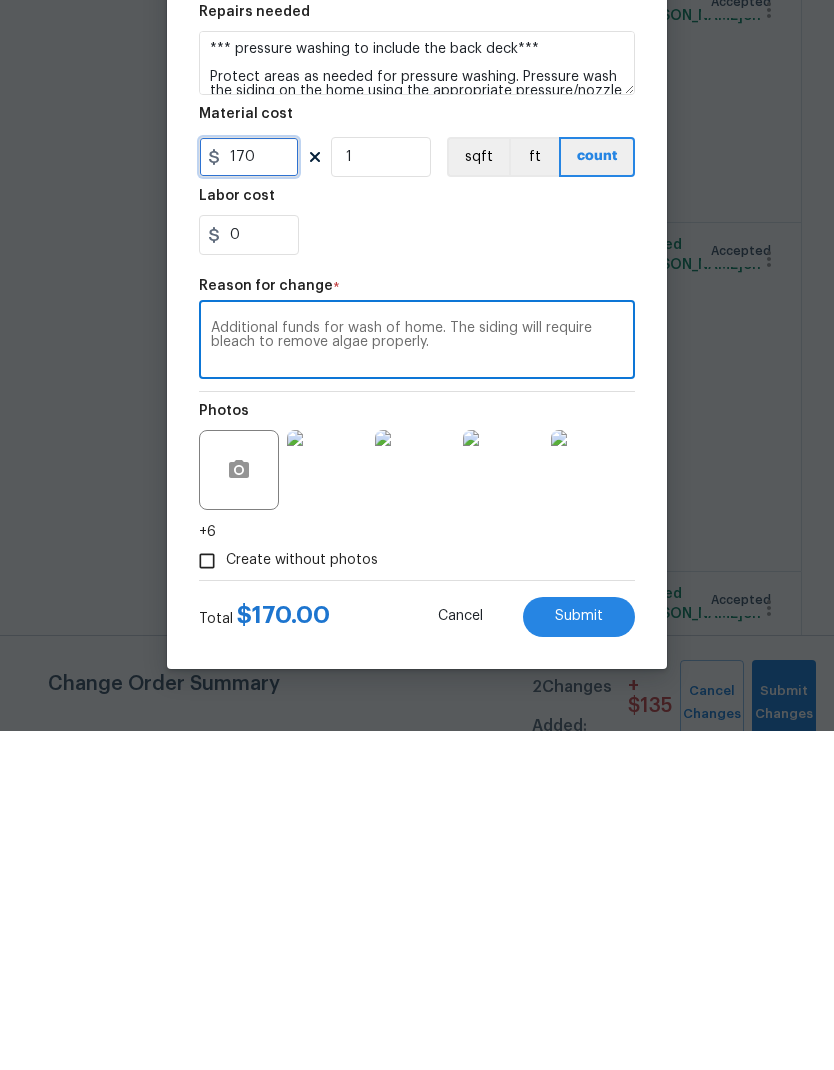 click on "170" at bounding box center (249, 496) 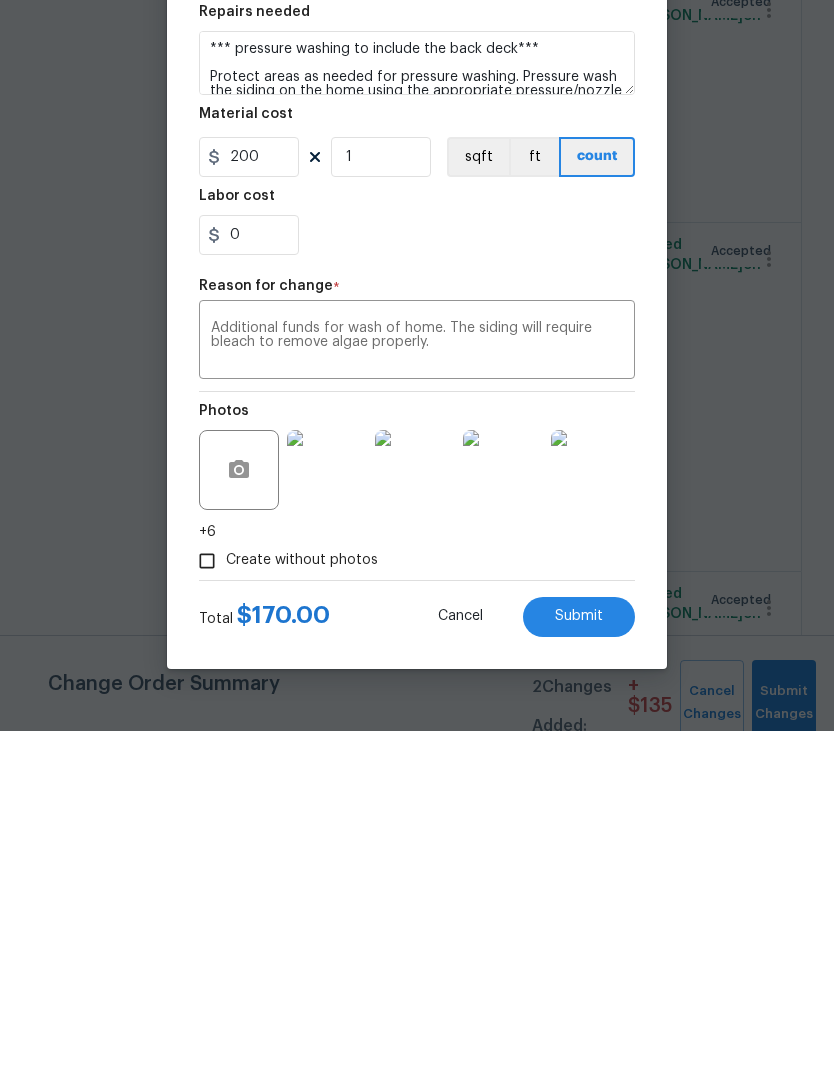 scroll, scrollTop: 80, scrollLeft: 0, axis: vertical 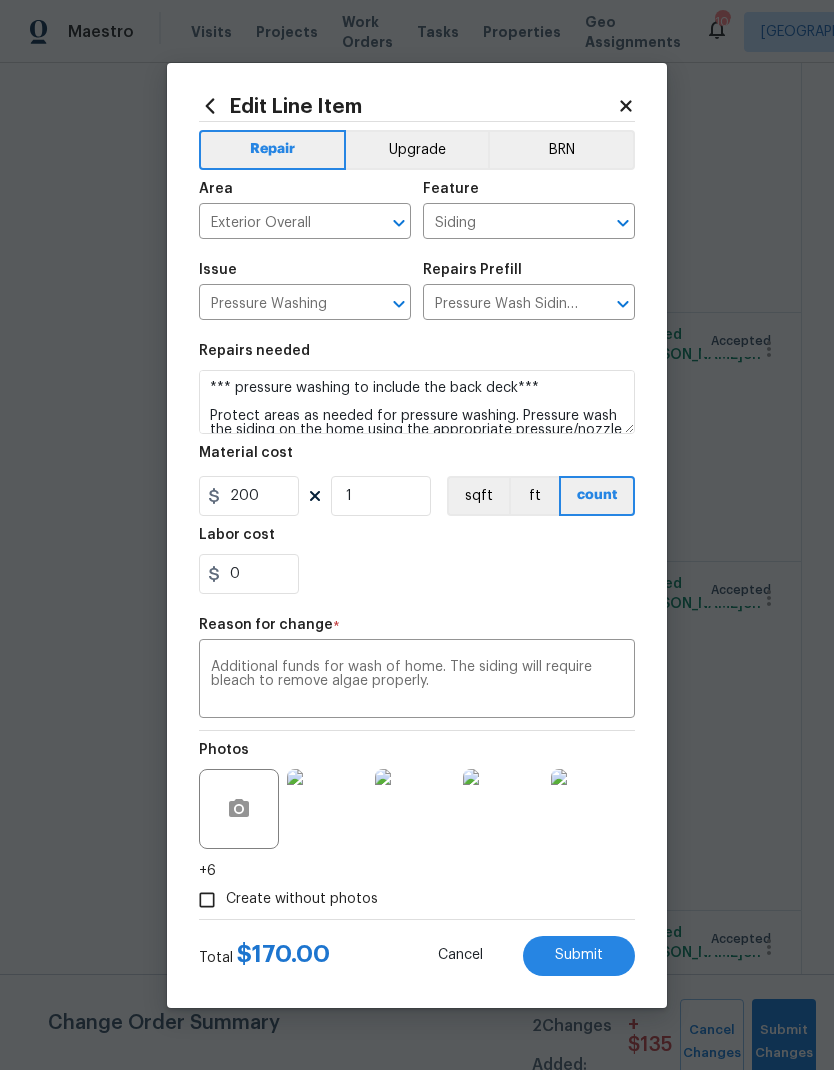 click on "Submit" at bounding box center (579, 955) 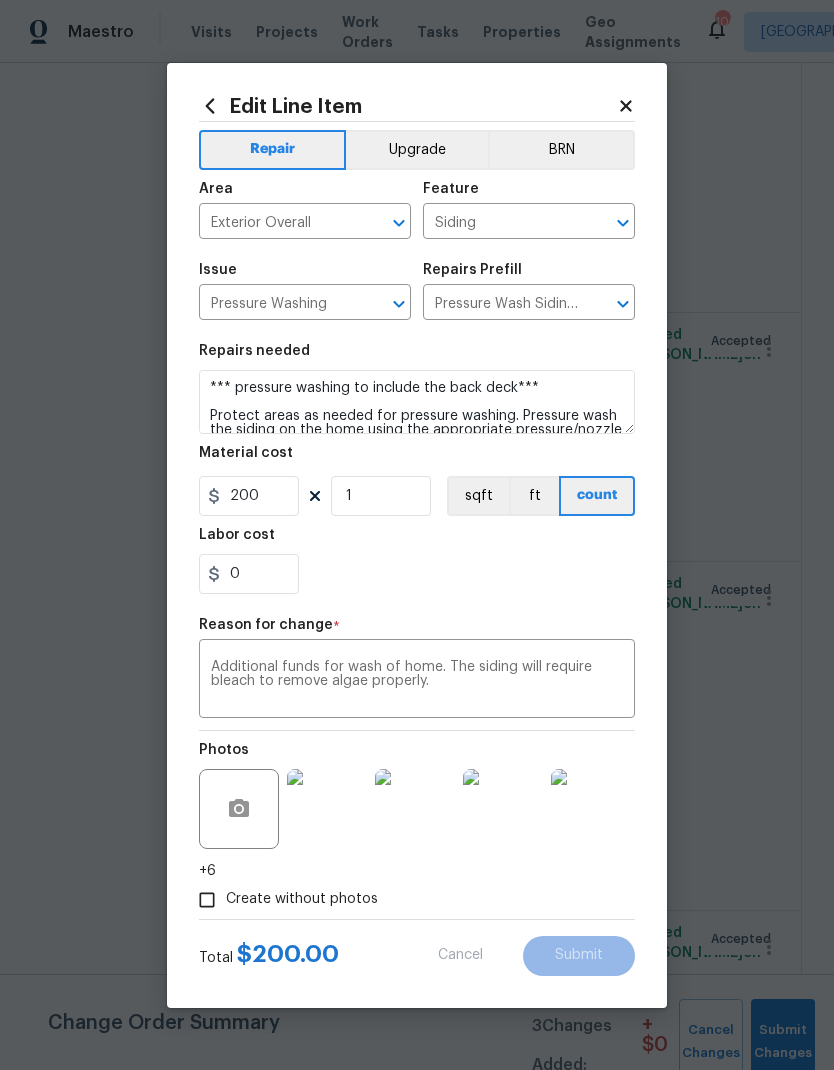 type on "170" 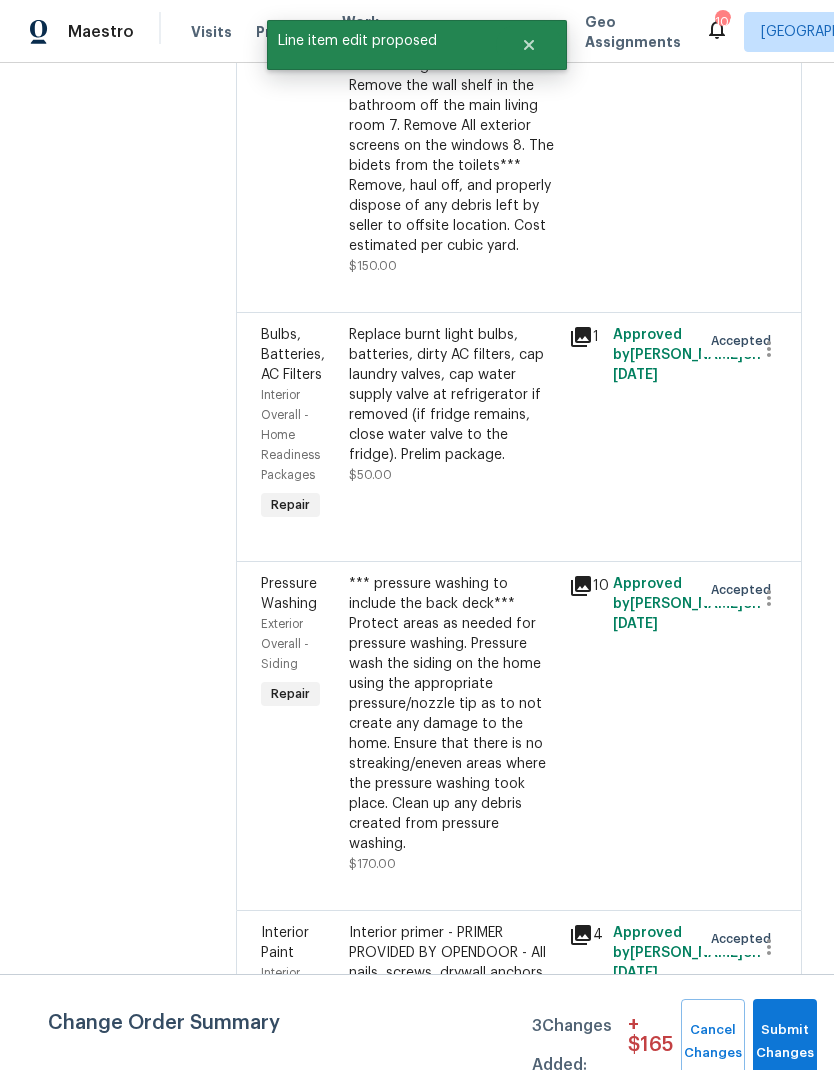scroll, scrollTop: 0, scrollLeft: 0, axis: both 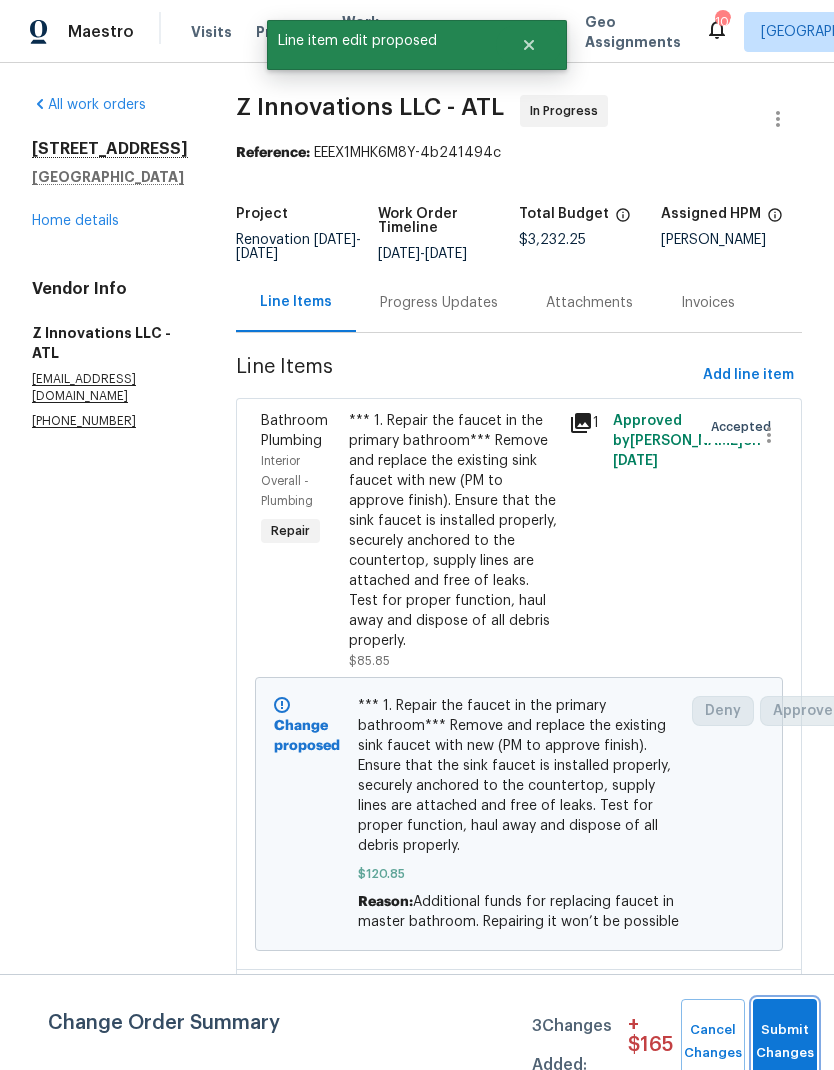 click on "Submit Changes" at bounding box center [785, 1042] 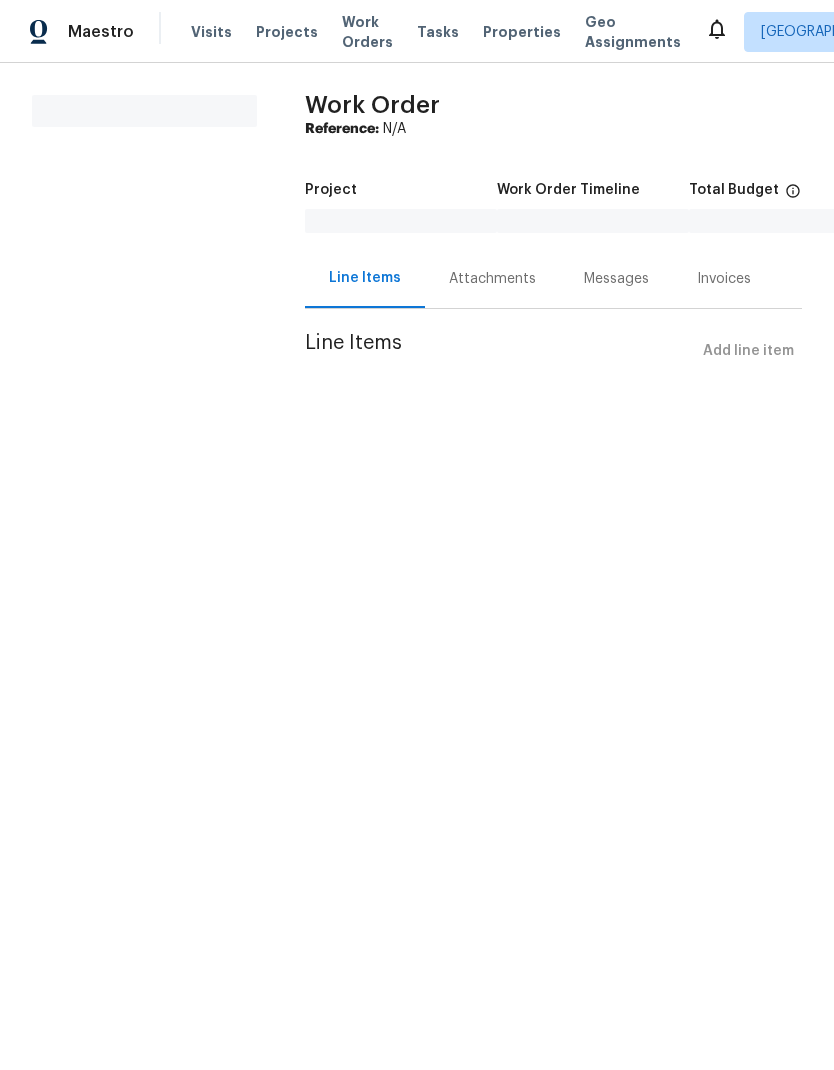 scroll, scrollTop: 0, scrollLeft: 0, axis: both 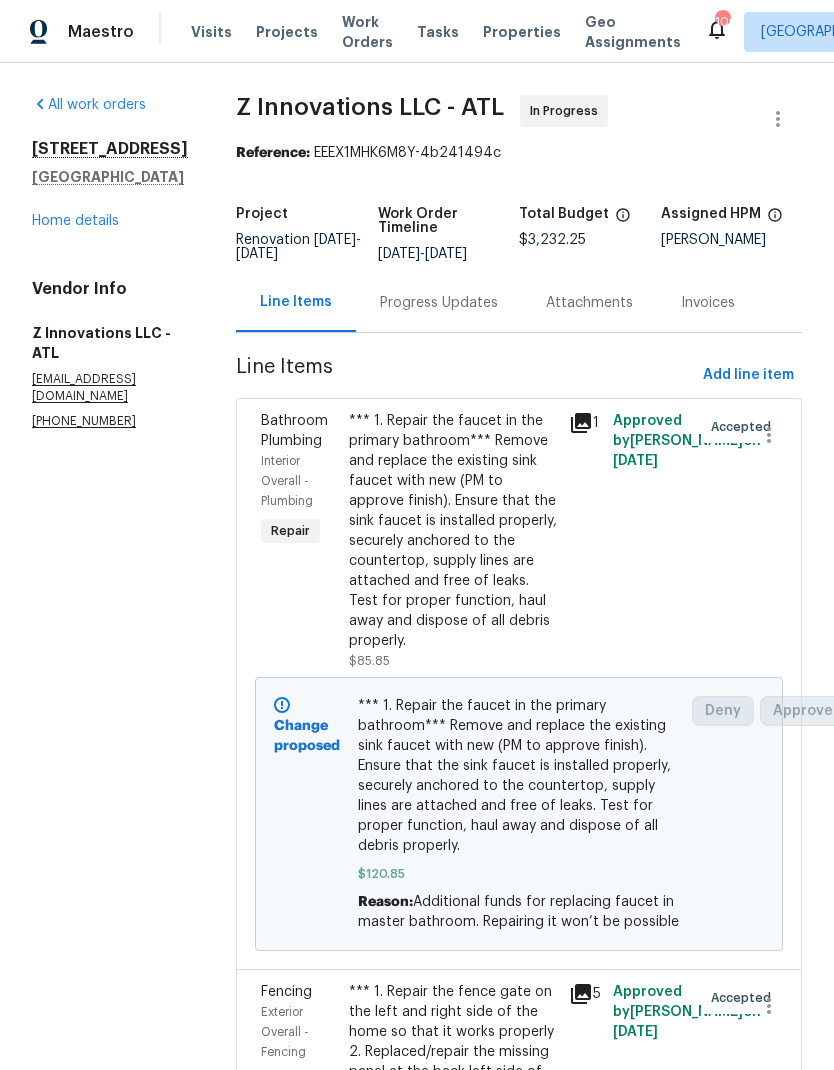 click on "Progress Updates" at bounding box center [439, 303] 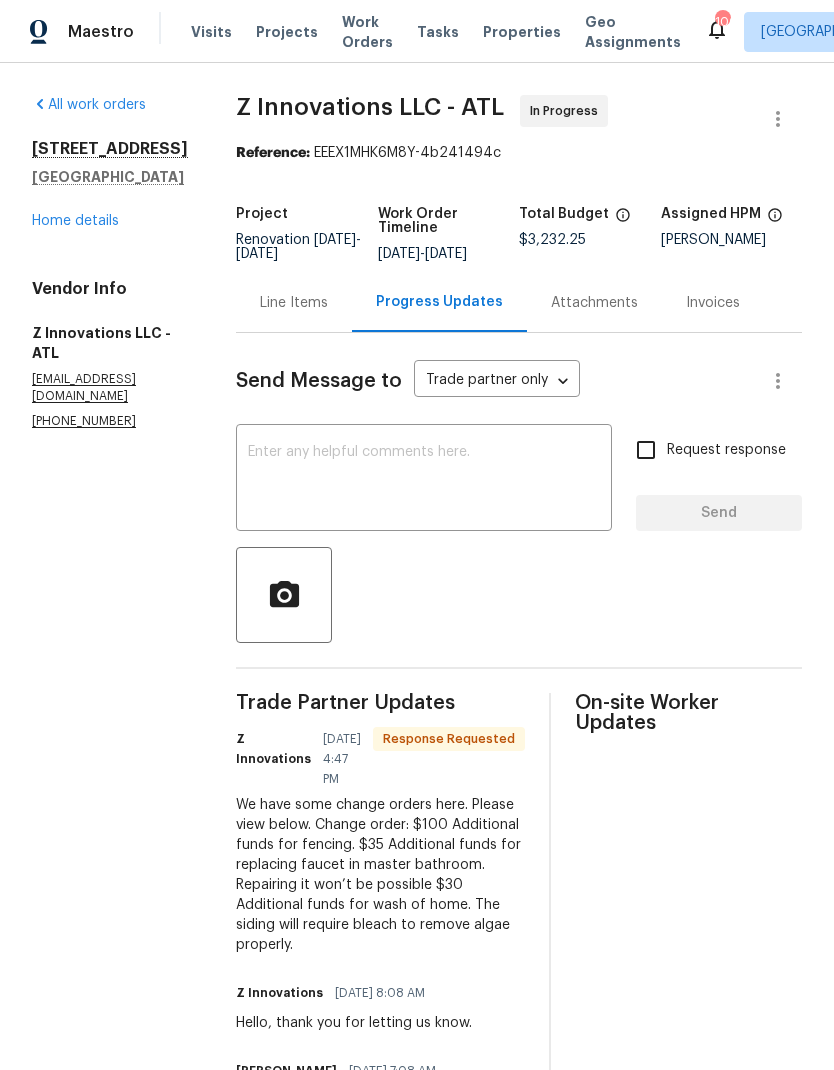 click at bounding box center (424, 480) 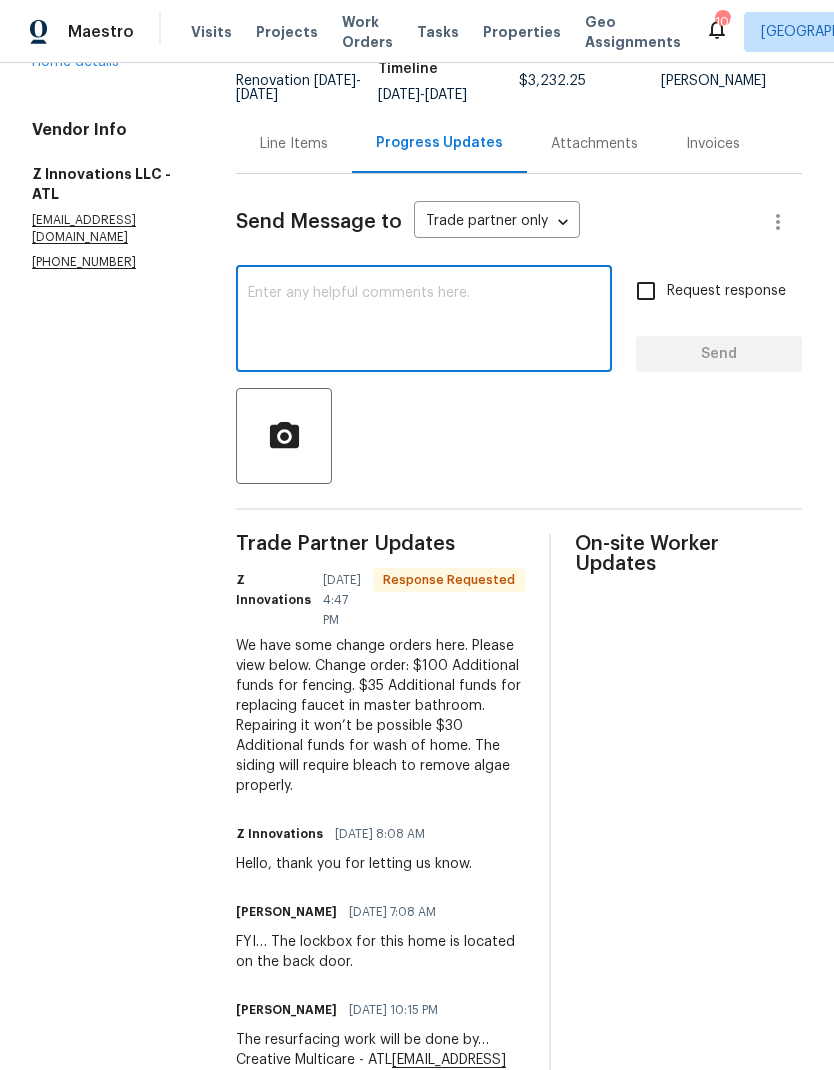 scroll, scrollTop: 102, scrollLeft: 0, axis: vertical 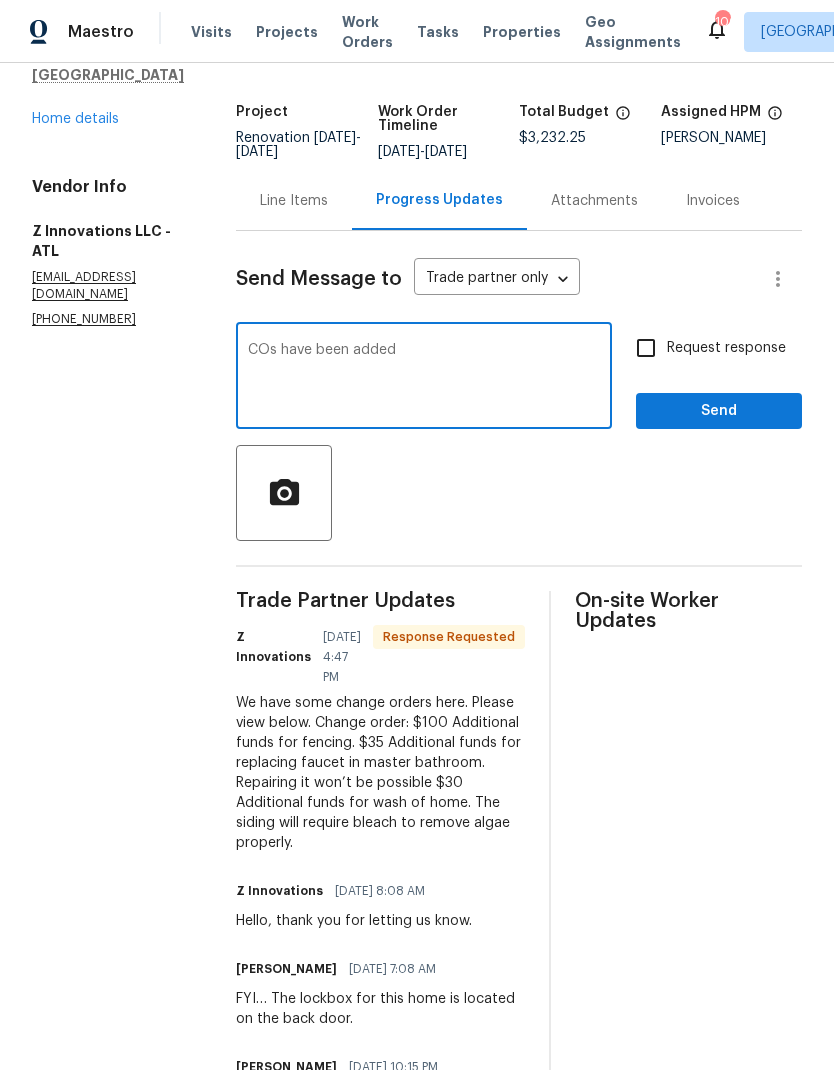 type on "COs have been added" 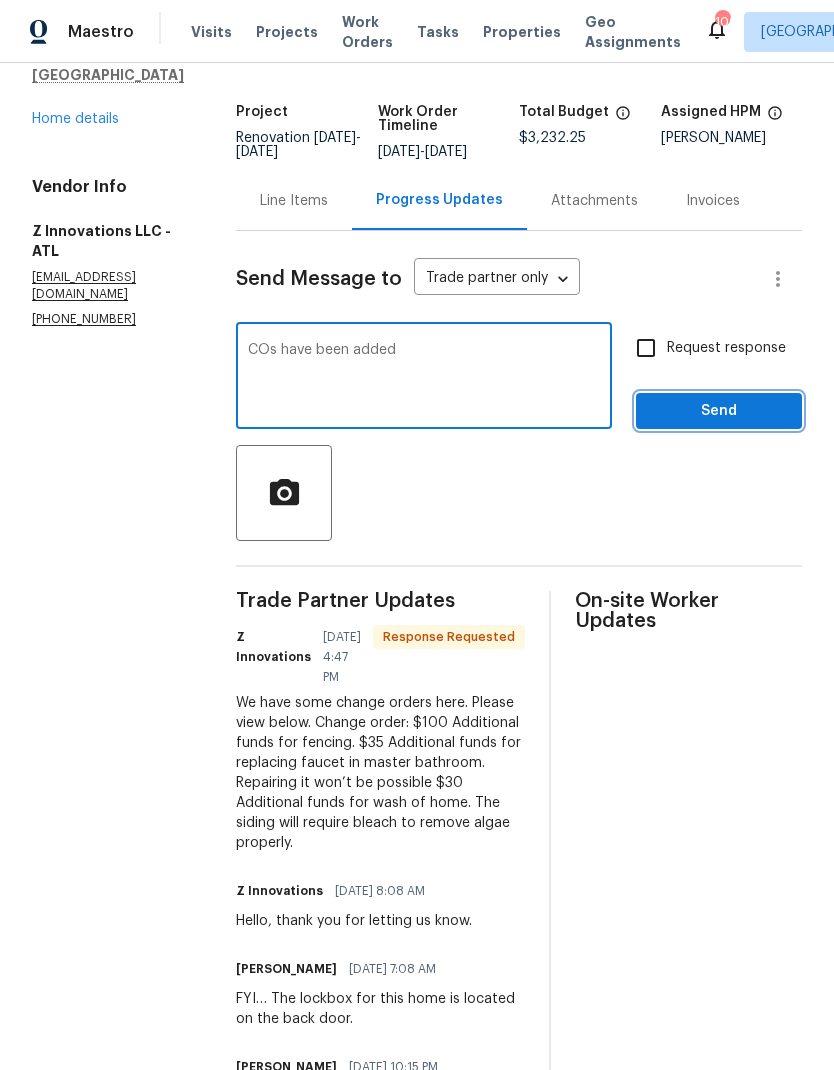 click on "Send" at bounding box center (719, 411) 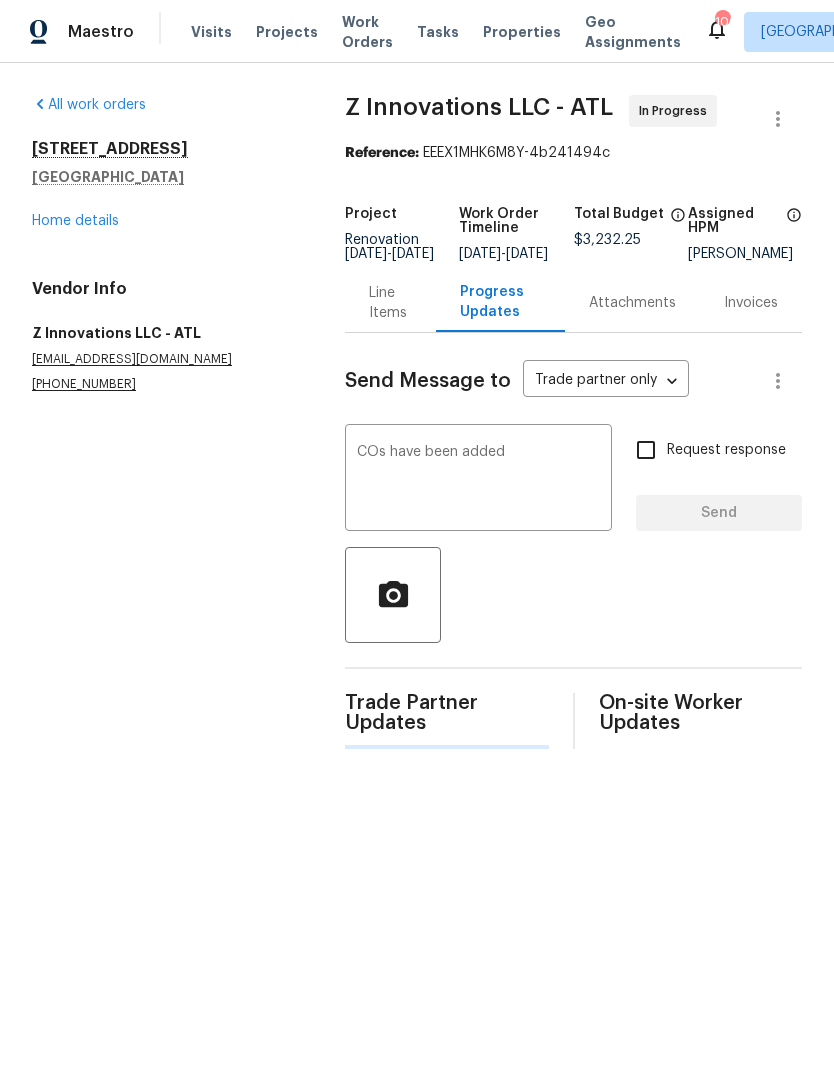 scroll, scrollTop: 0, scrollLeft: 0, axis: both 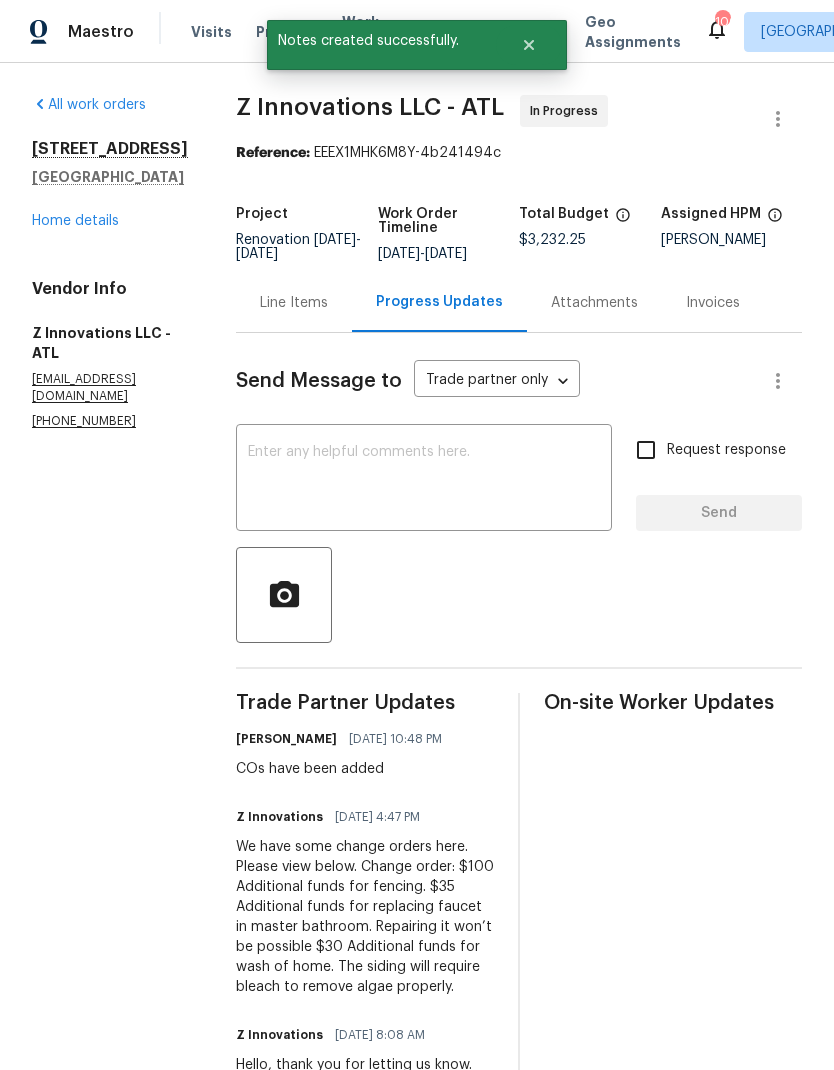 click on "Home details" at bounding box center [75, 221] 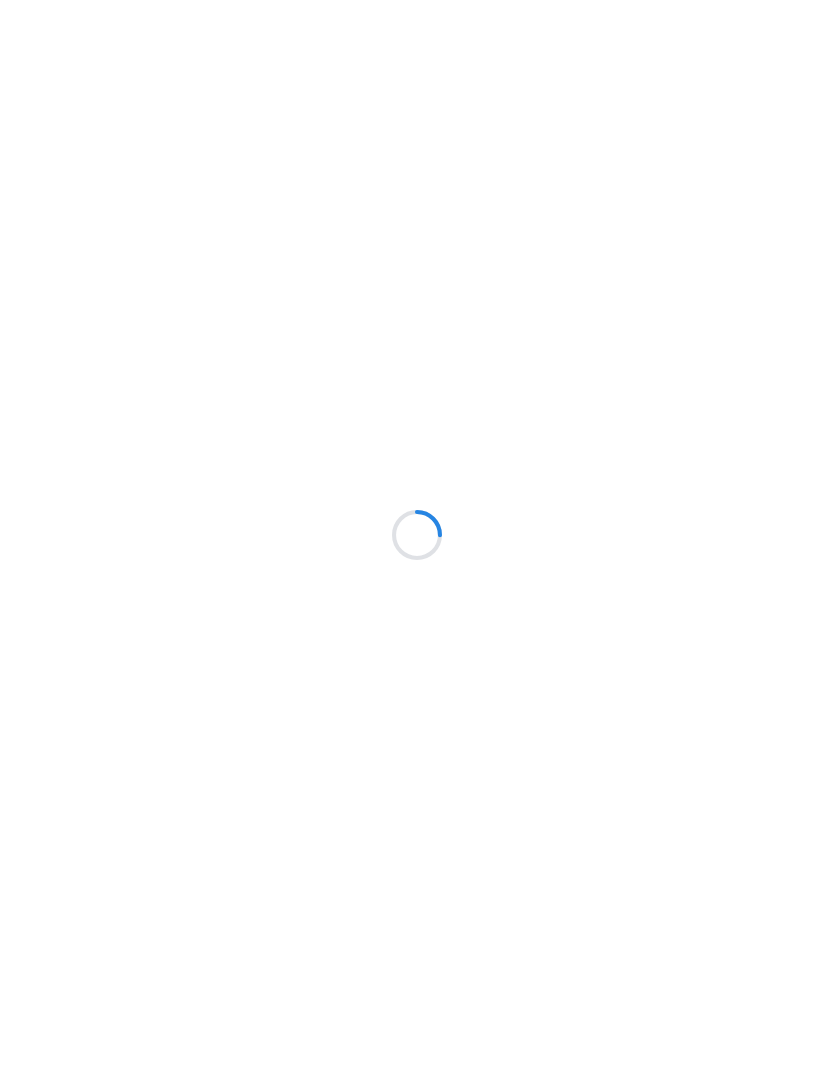 scroll, scrollTop: 0, scrollLeft: 0, axis: both 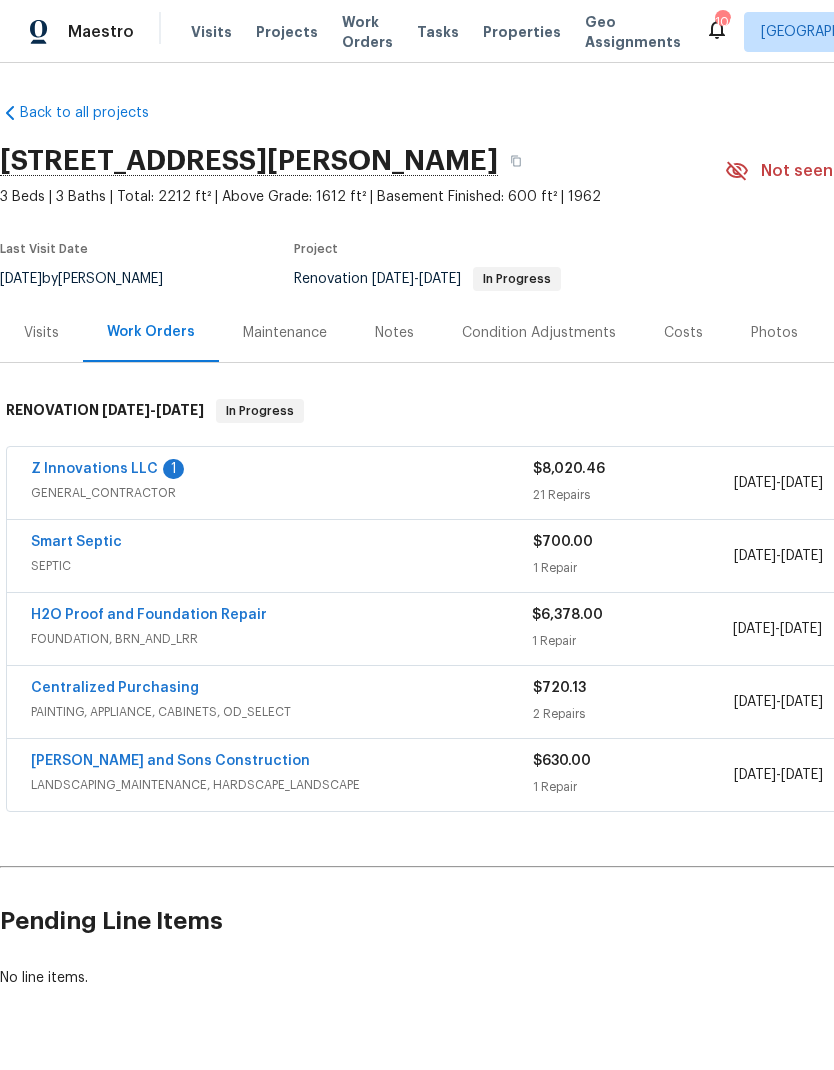 click on "Z Innovations LLC" at bounding box center (94, 469) 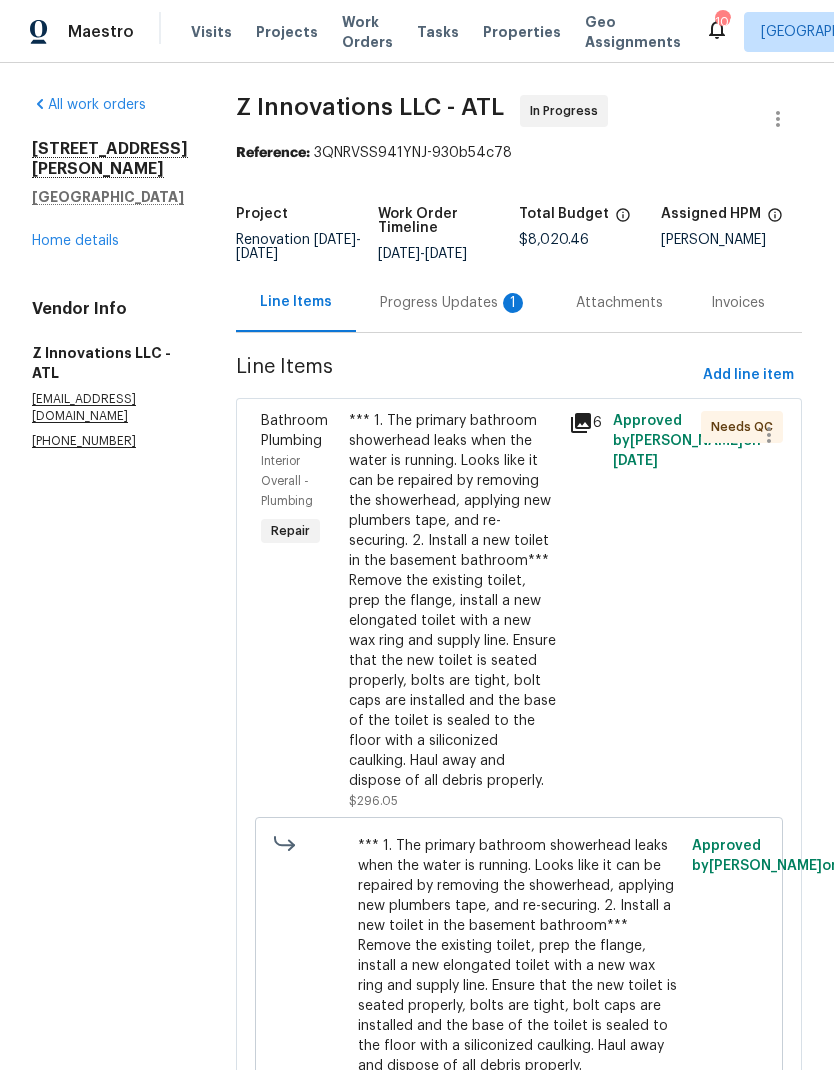 click on "Progress Updates 1" at bounding box center [454, 303] 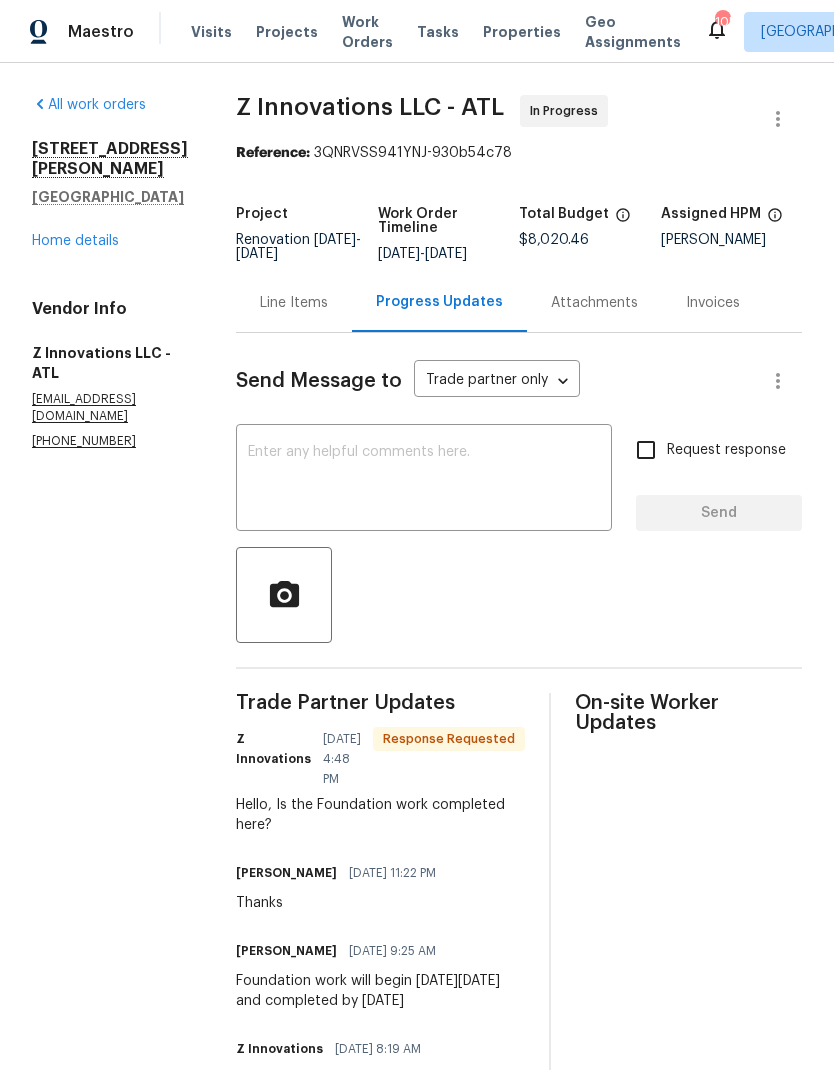 click at bounding box center (424, 480) 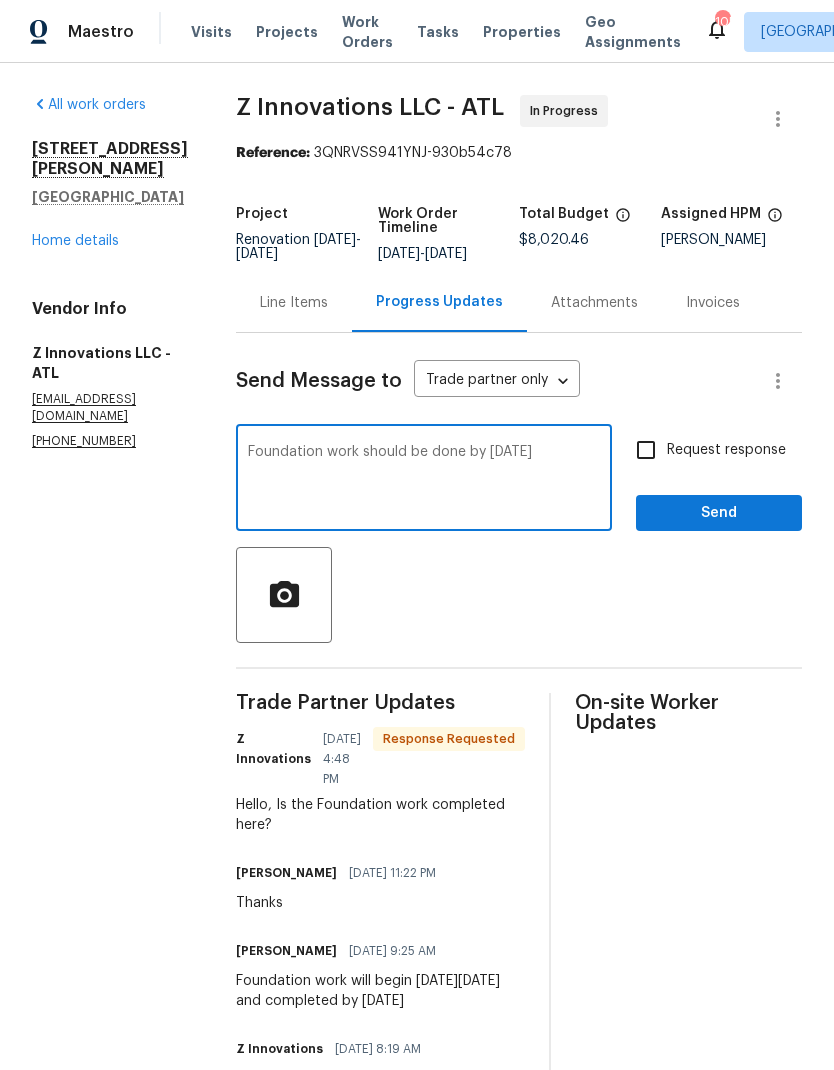 type on "Foundation work should be done by Monday 7/14" 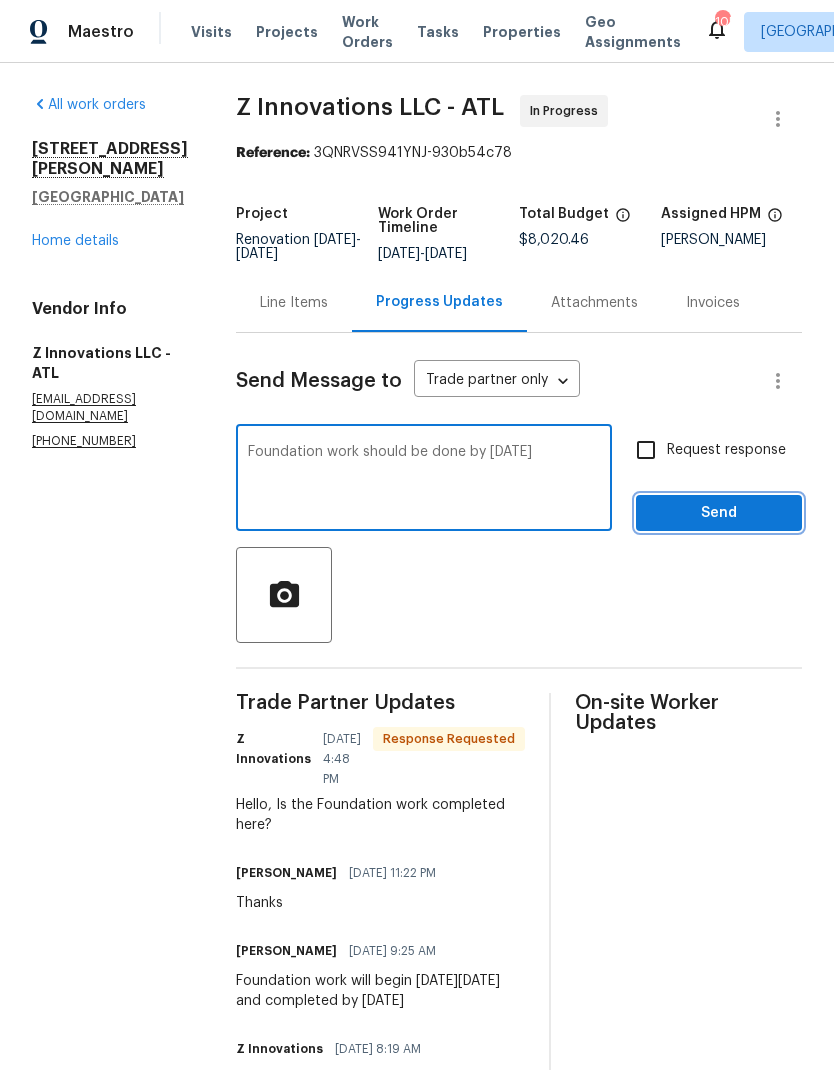click on "Send" at bounding box center (719, 513) 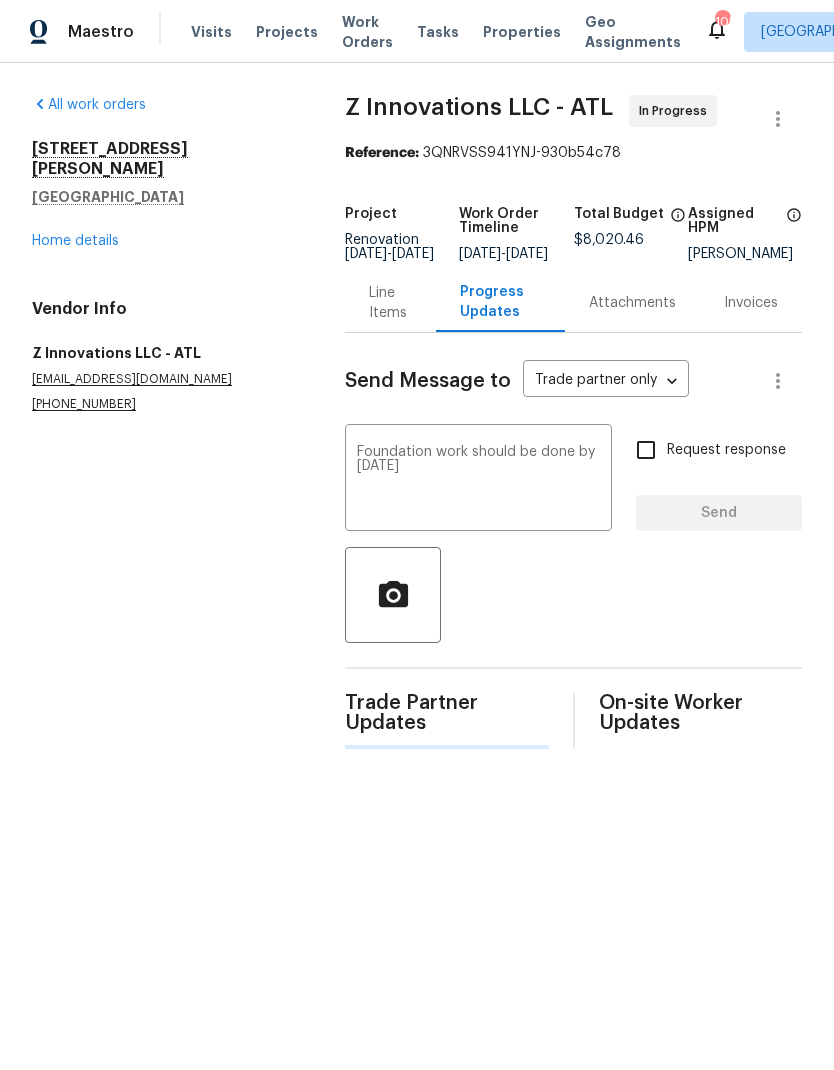 type 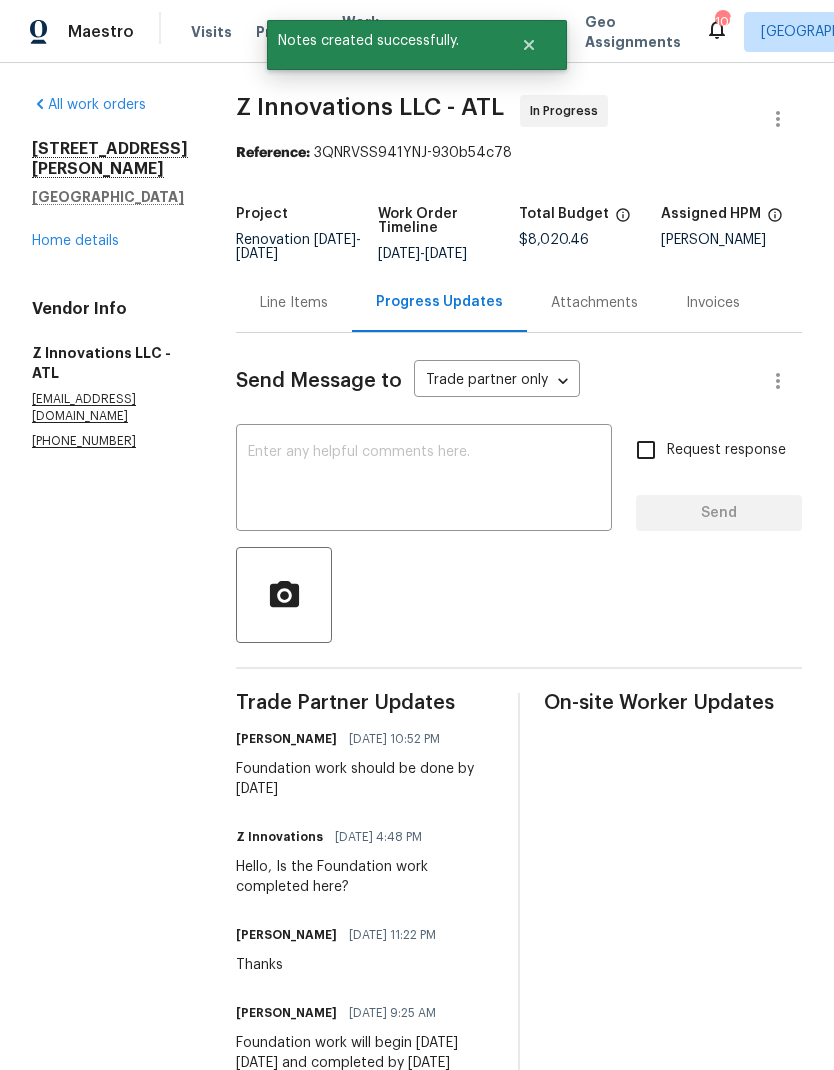 click on "Line Items" at bounding box center [294, 303] 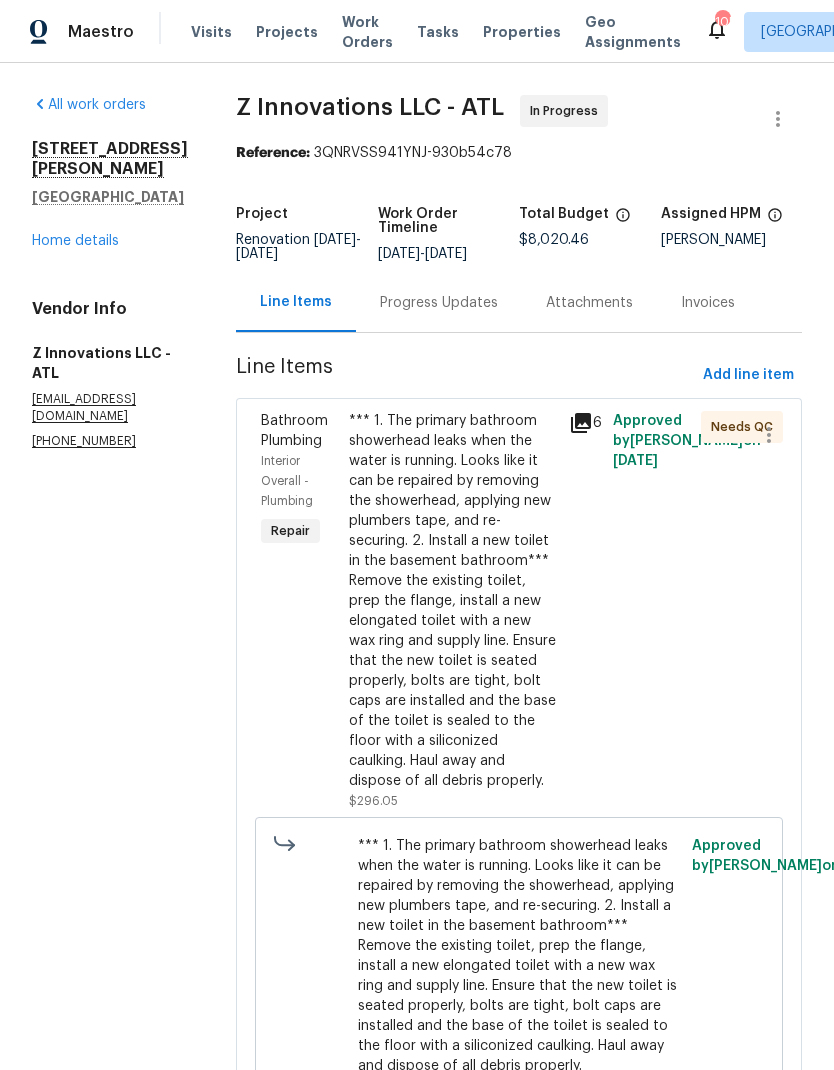 click on "Home details" at bounding box center [75, 241] 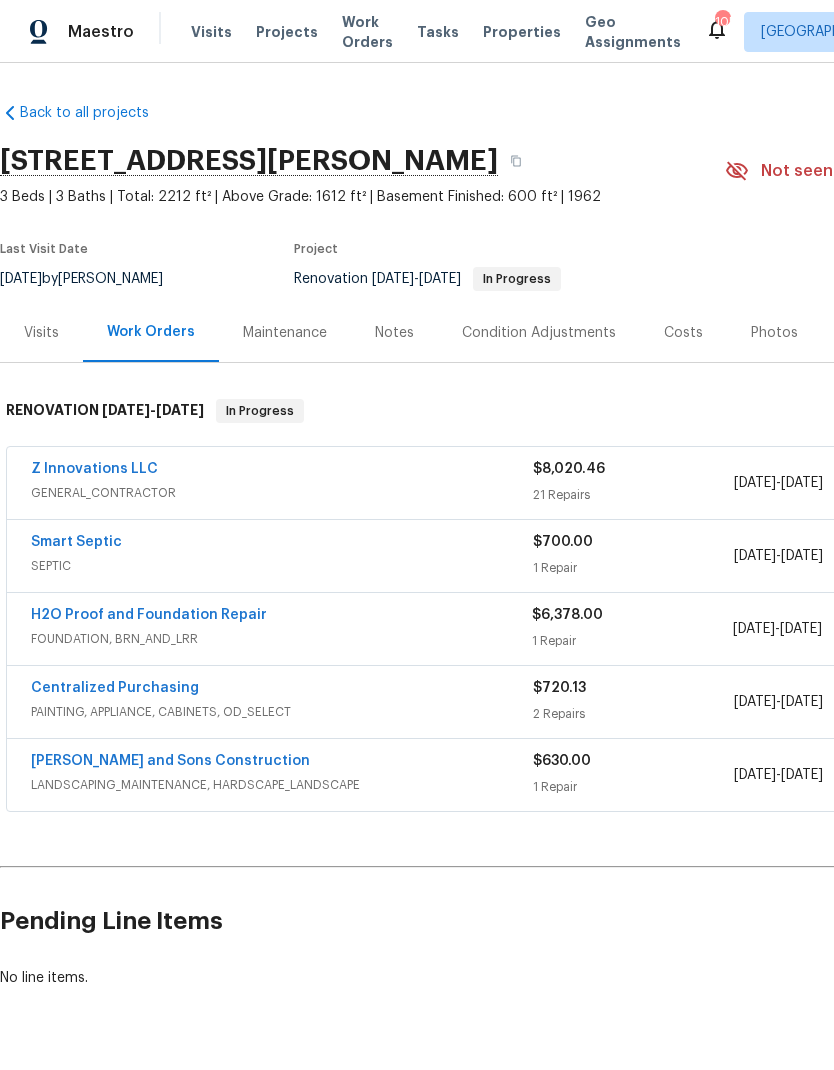 scroll, scrollTop: 0, scrollLeft: 0, axis: both 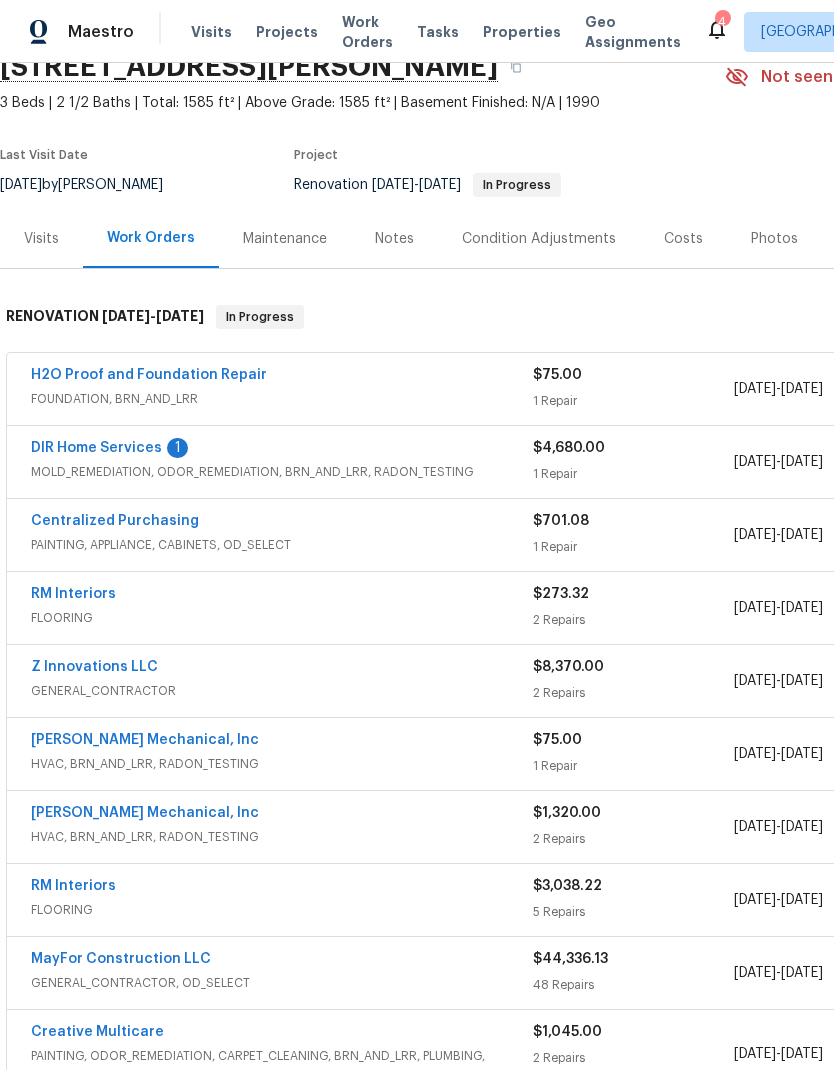 click on "DIR Home Services" at bounding box center [96, 448] 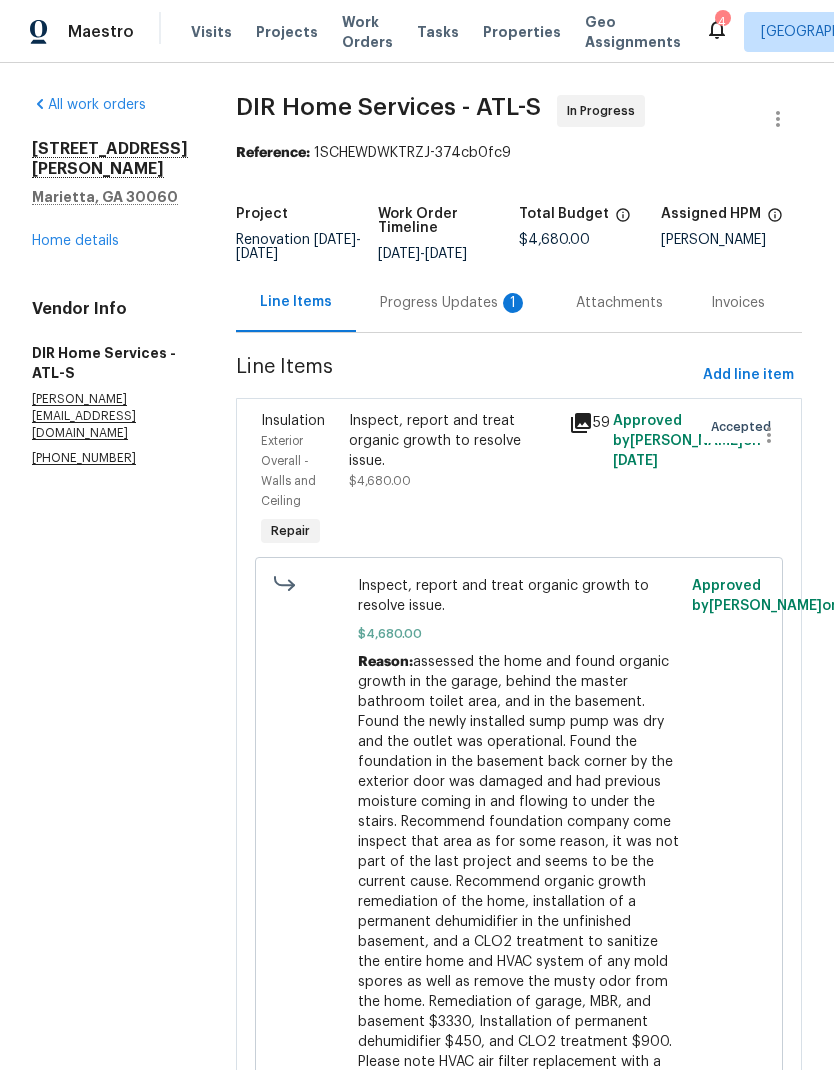 click on "Progress Updates 1" at bounding box center (454, 303) 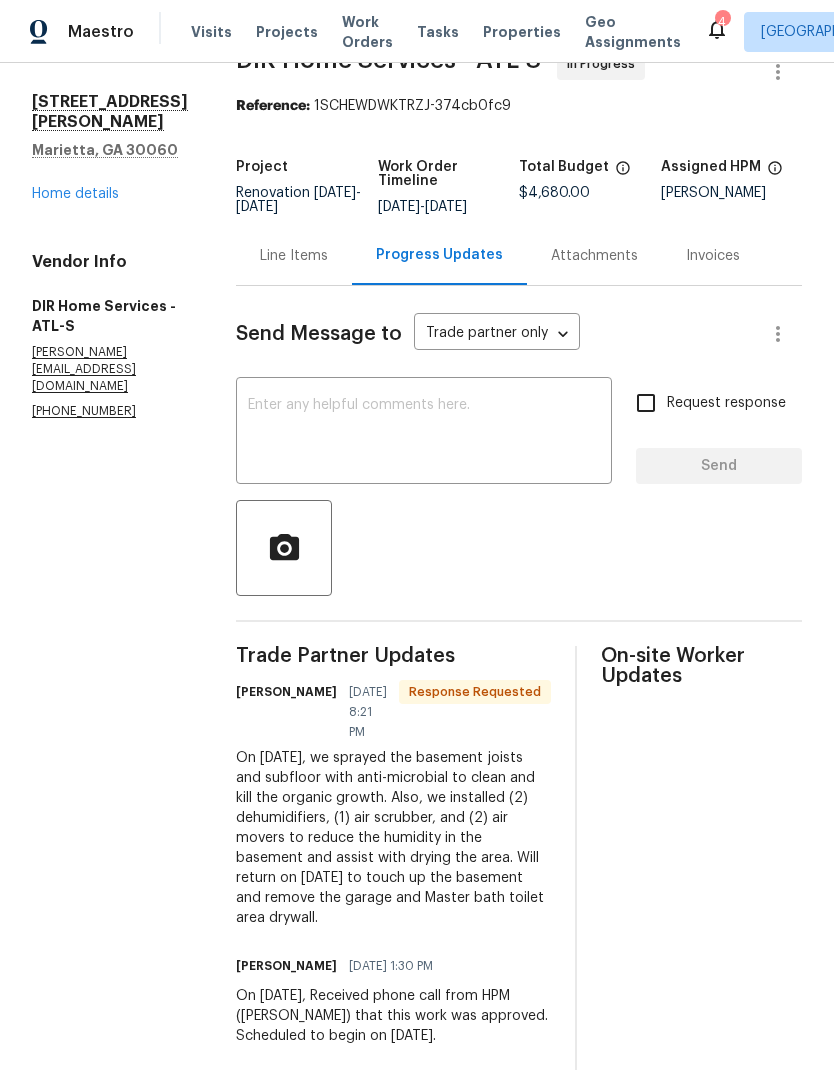 scroll, scrollTop: 37, scrollLeft: 0, axis: vertical 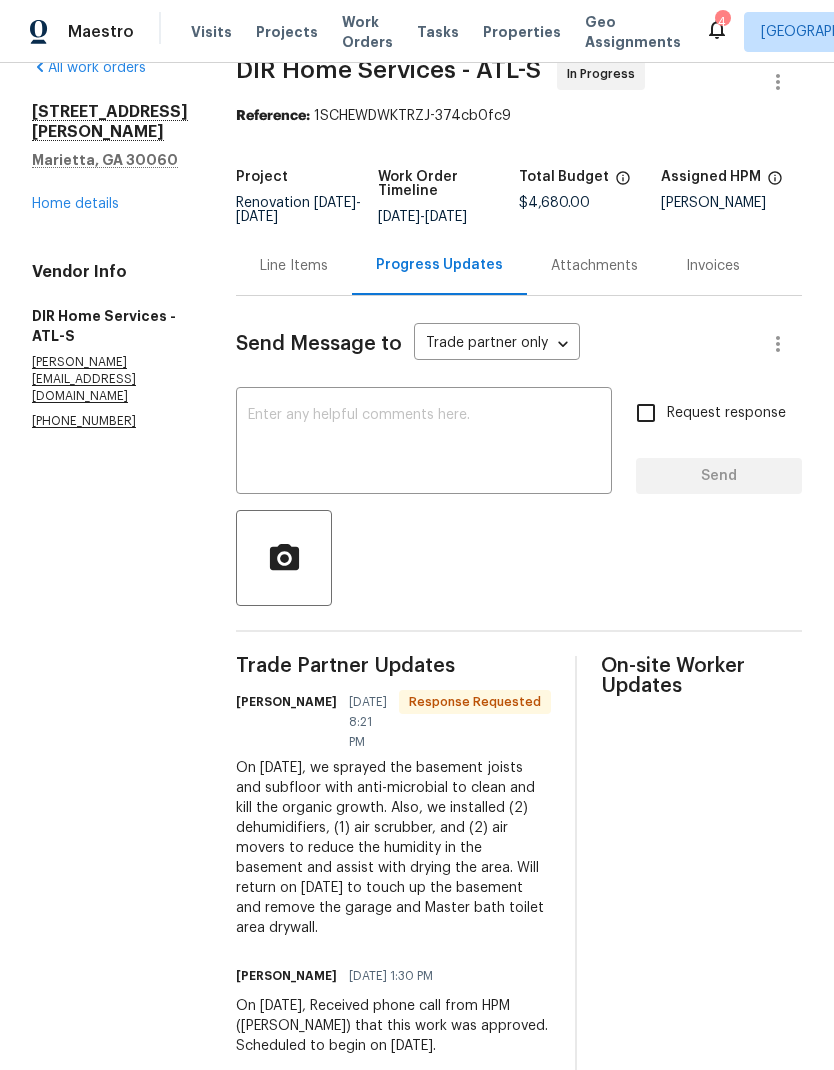 click on "Line Items" at bounding box center [294, 266] 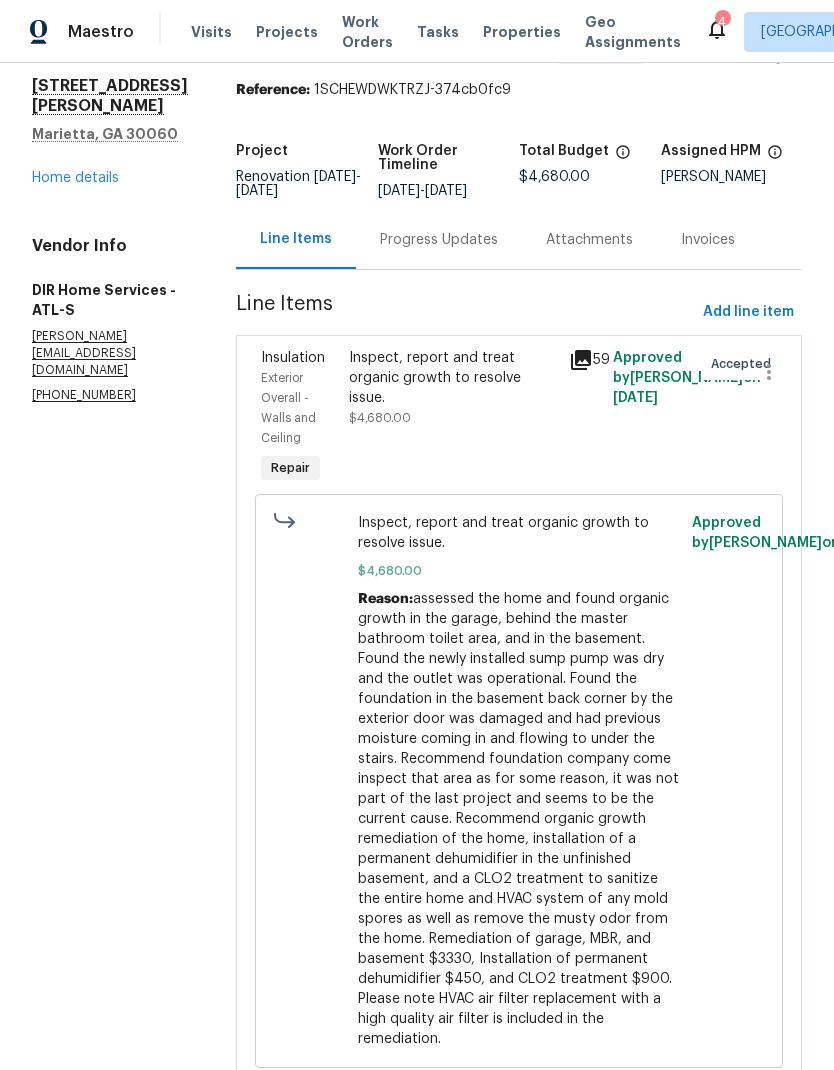 scroll, scrollTop: 61, scrollLeft: 0, axis: vertical 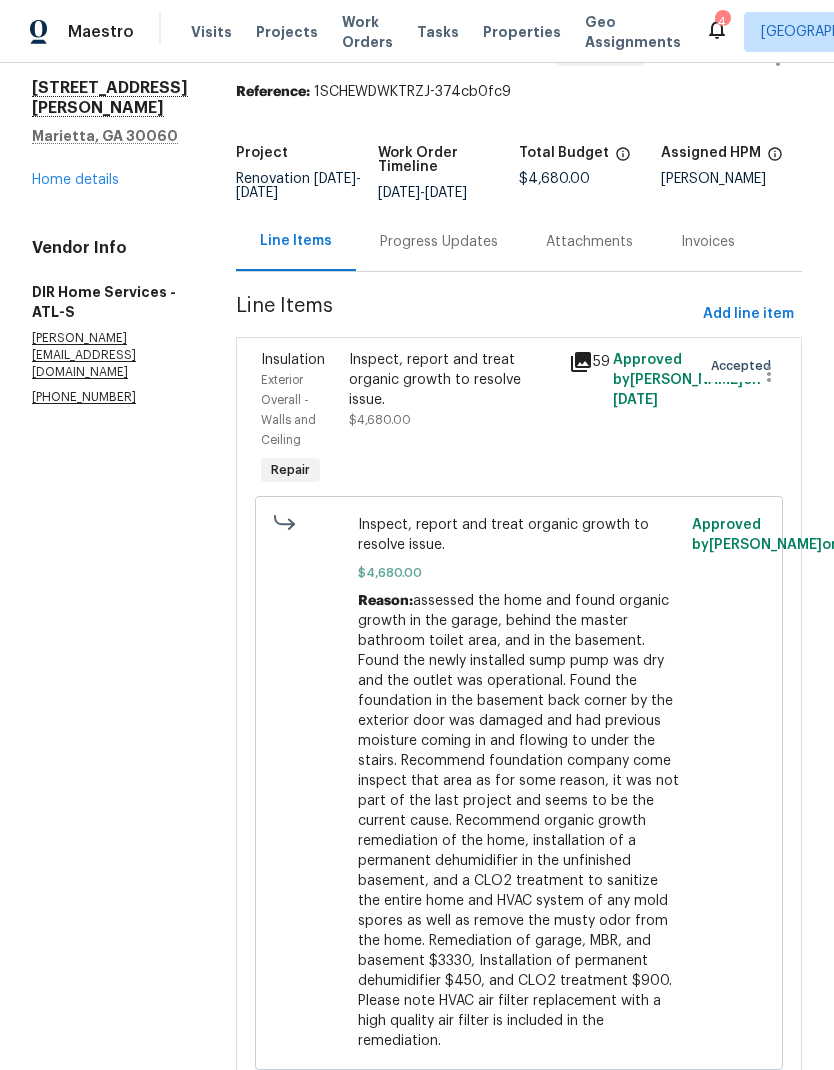 click on "Home details" at bounding box center (75, 180) 